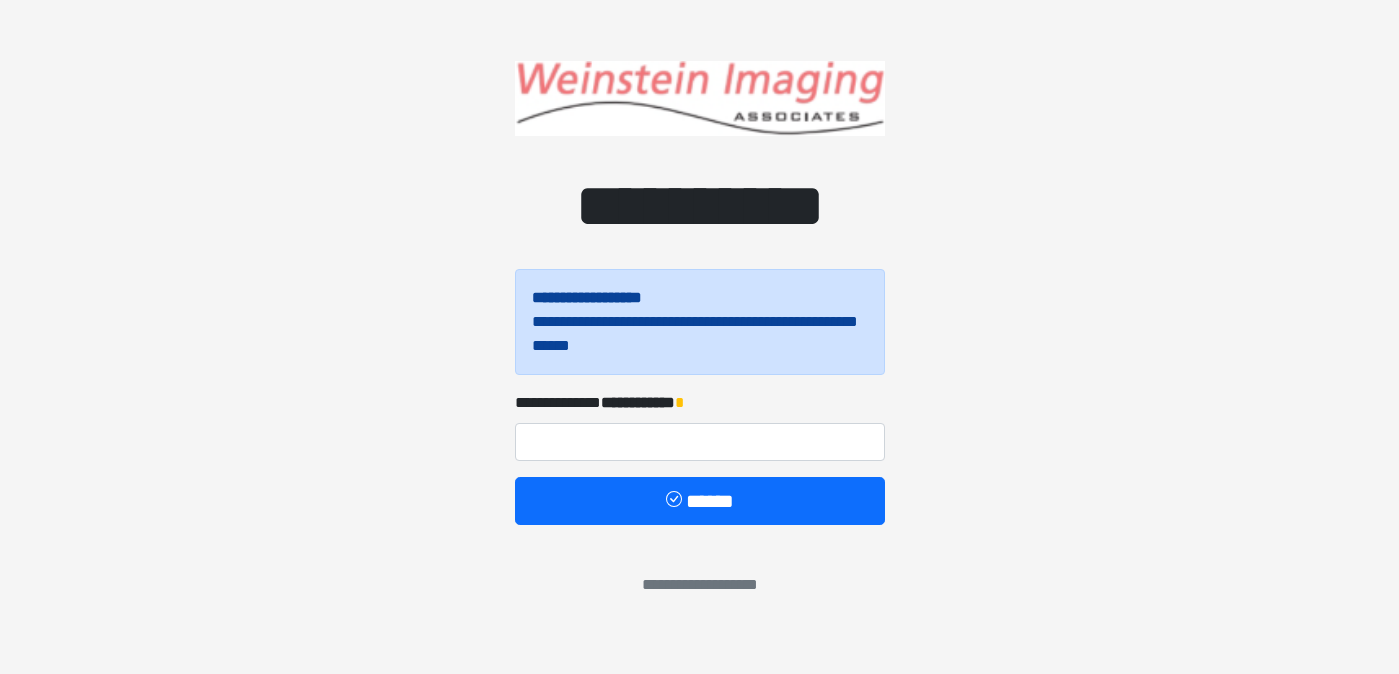 scroll, scrollTop: 0, scrollLeft: 0, axis: both 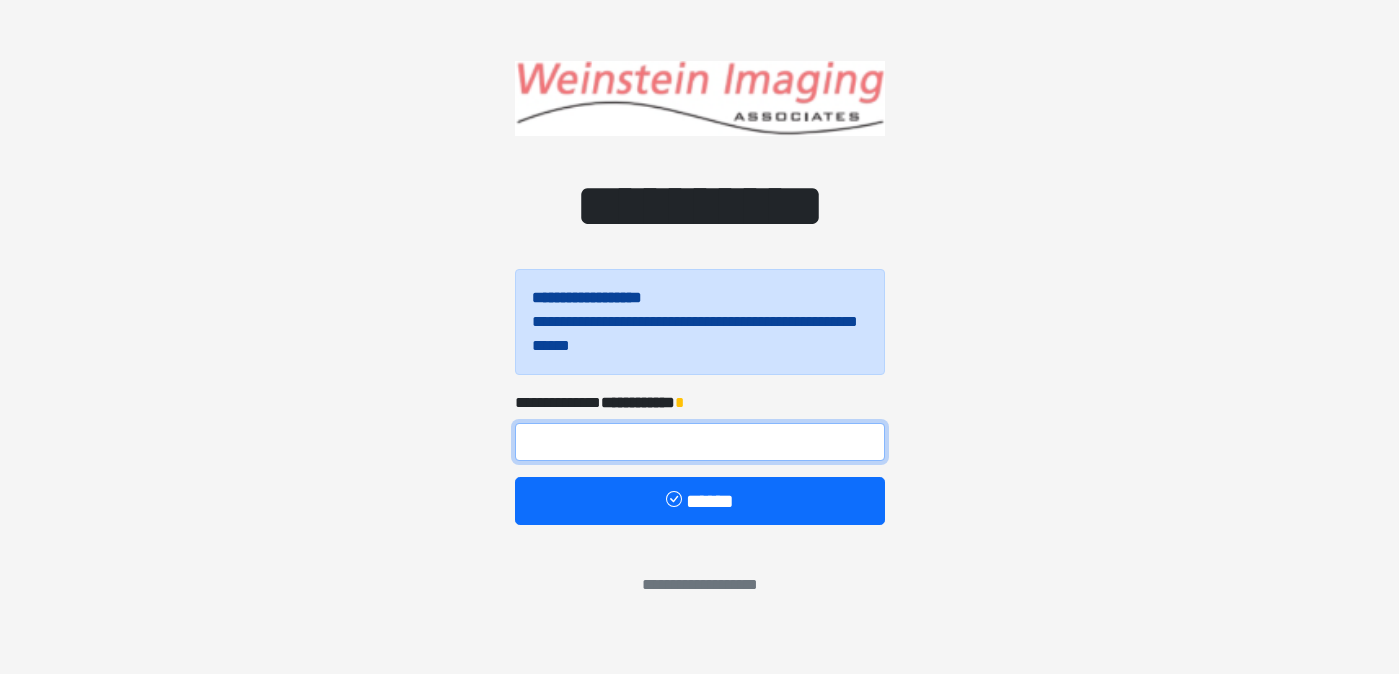click at bounding box center [700, 442] 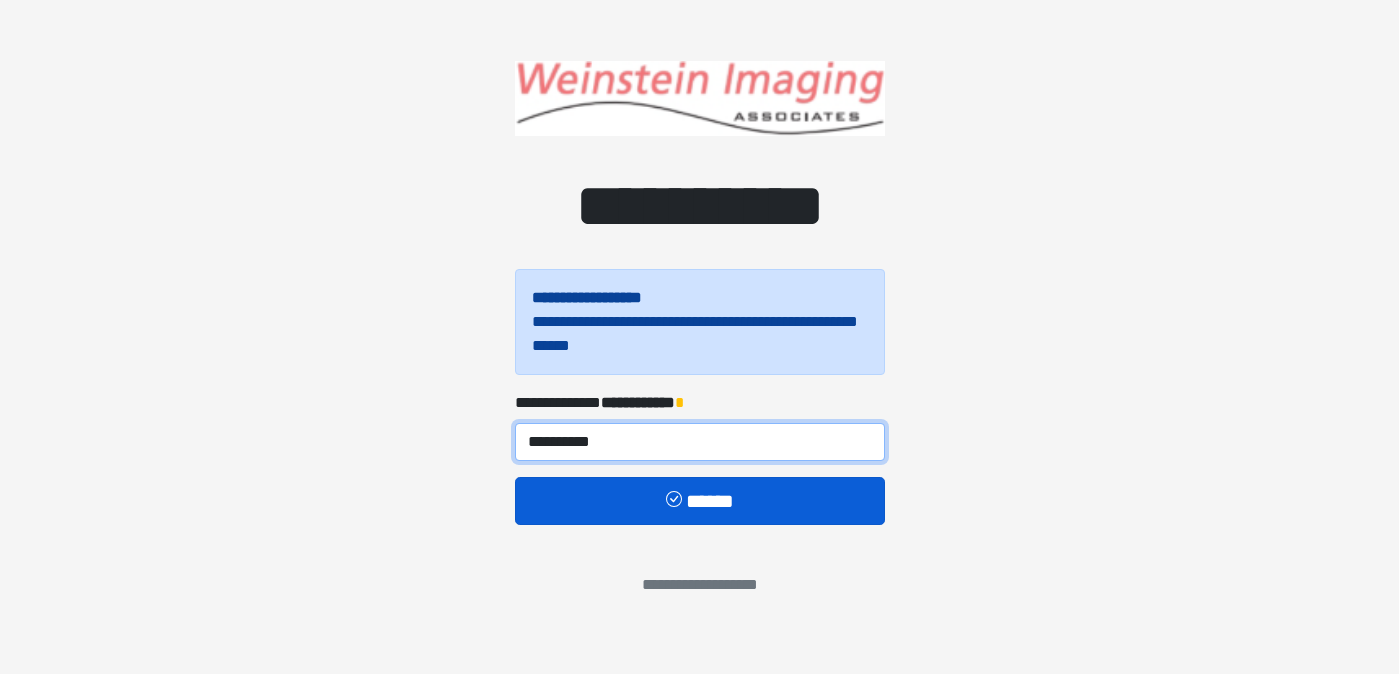 type on "**********" 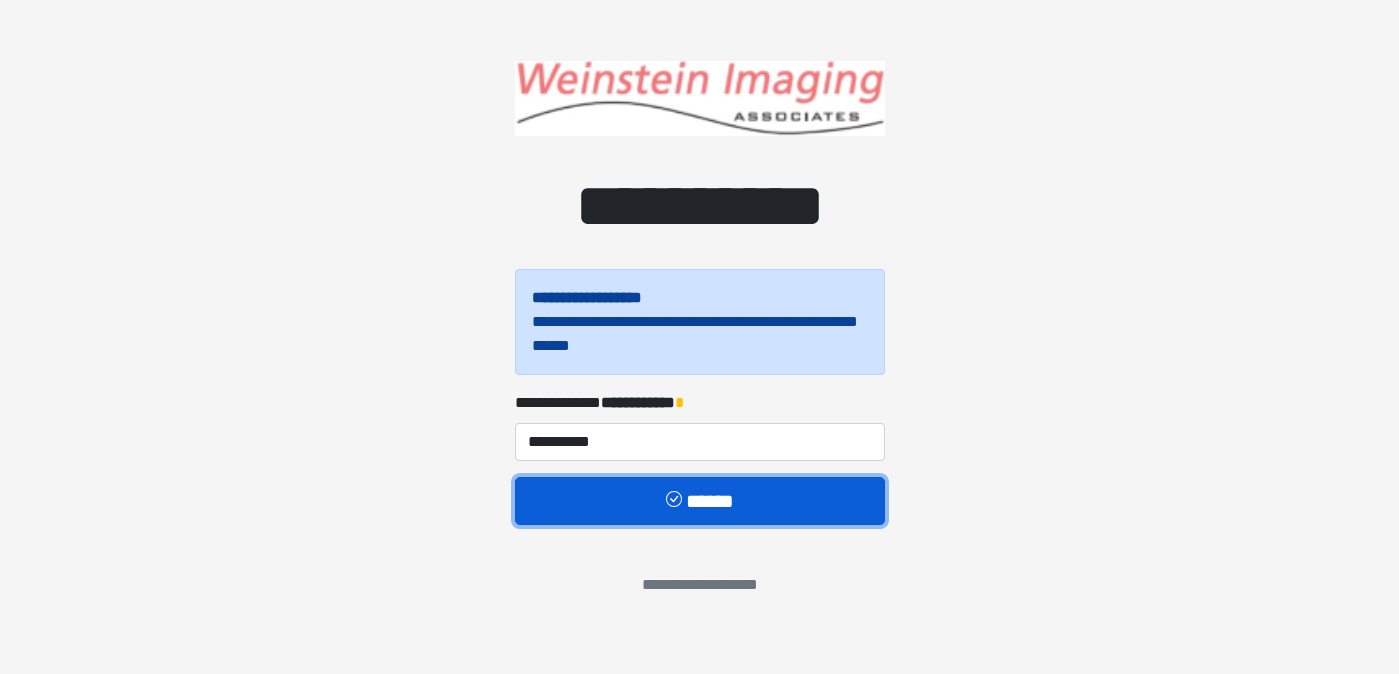 click on "******" at bounding box center (700, 501) 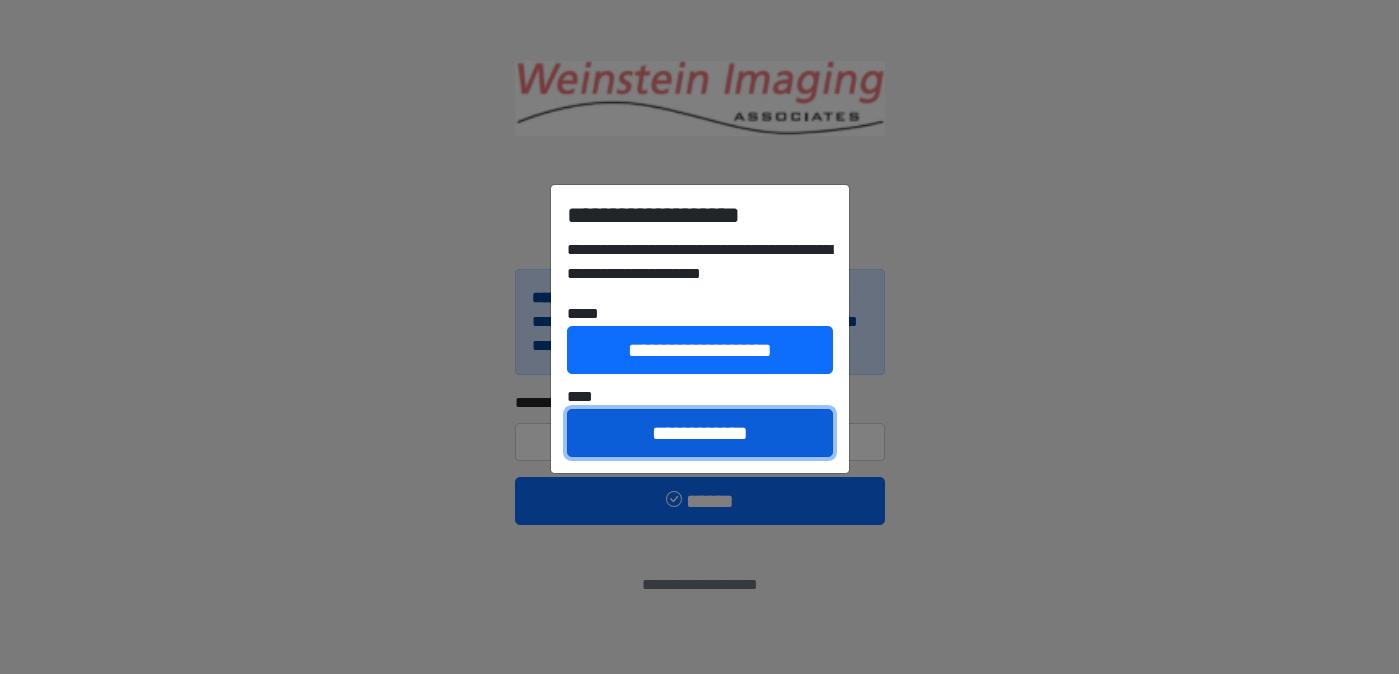 click on "**********" at bounding box center (700, 433) 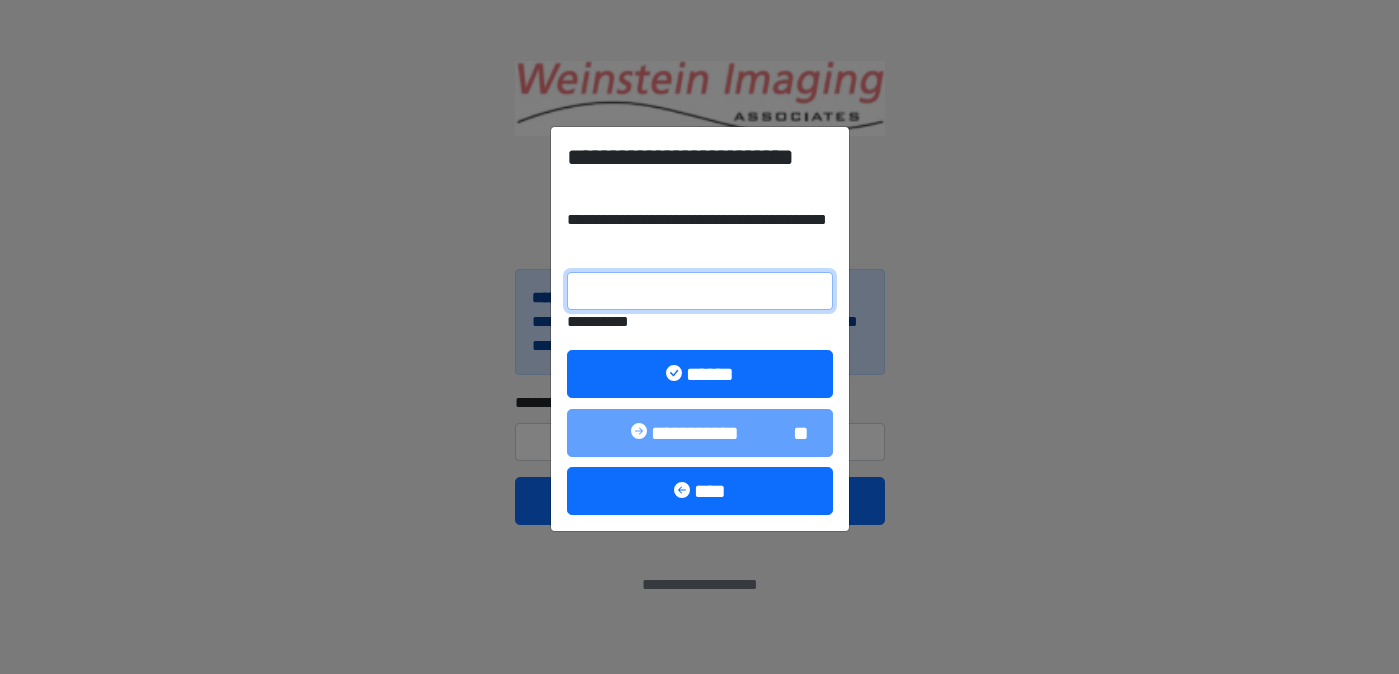 click on "**********" at bounding box center (700, 291) 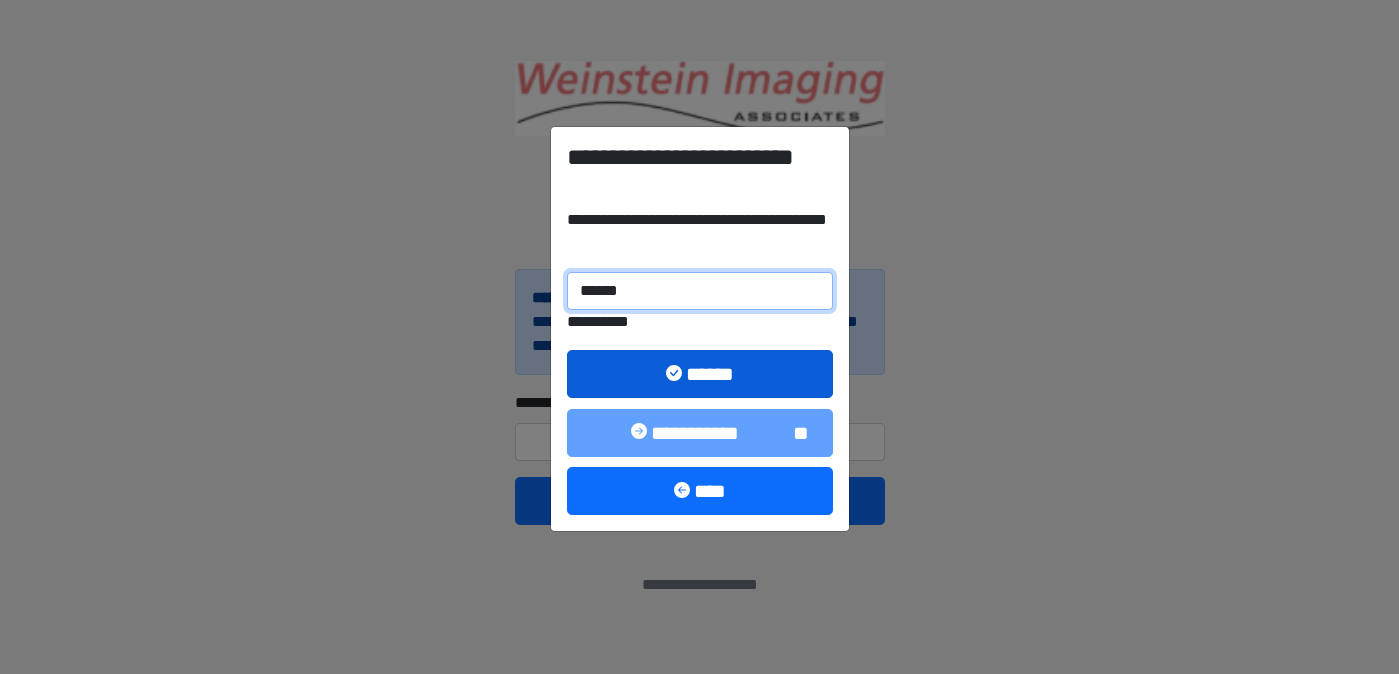 type on "******" 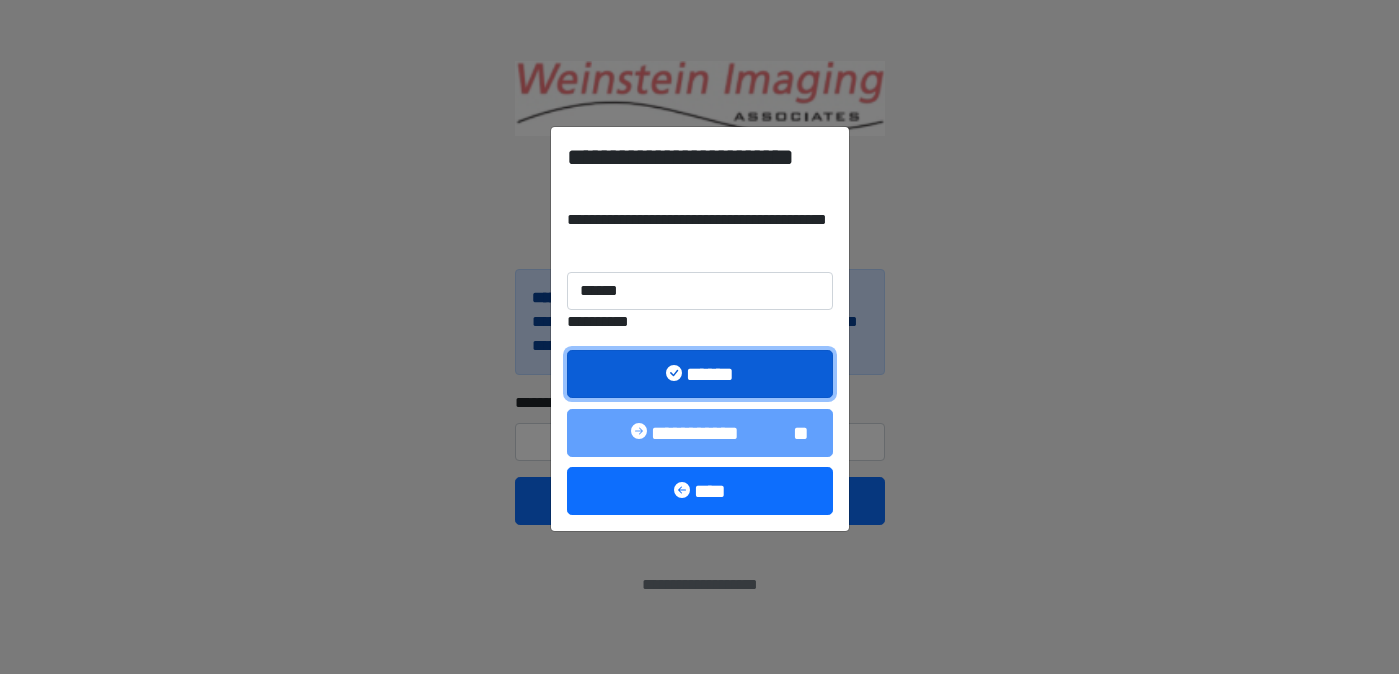 click on "******" at bounding box center (700, 374) 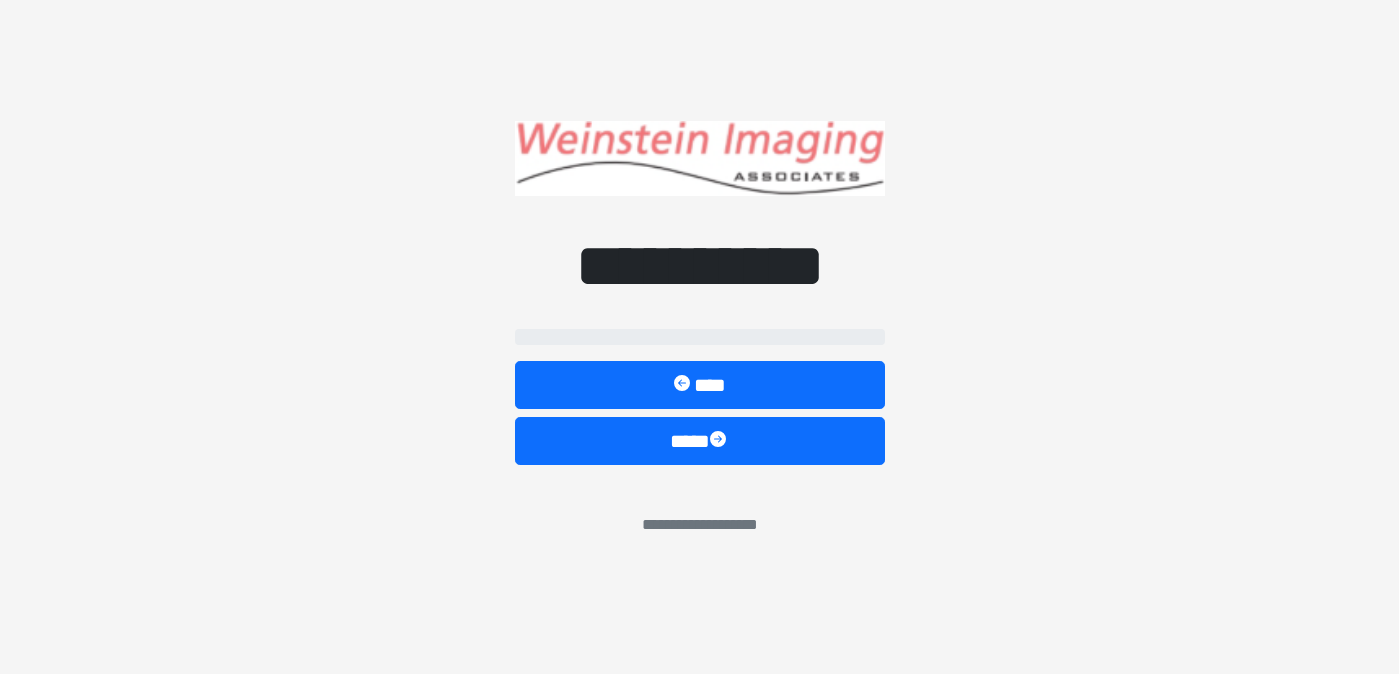 select on "****" 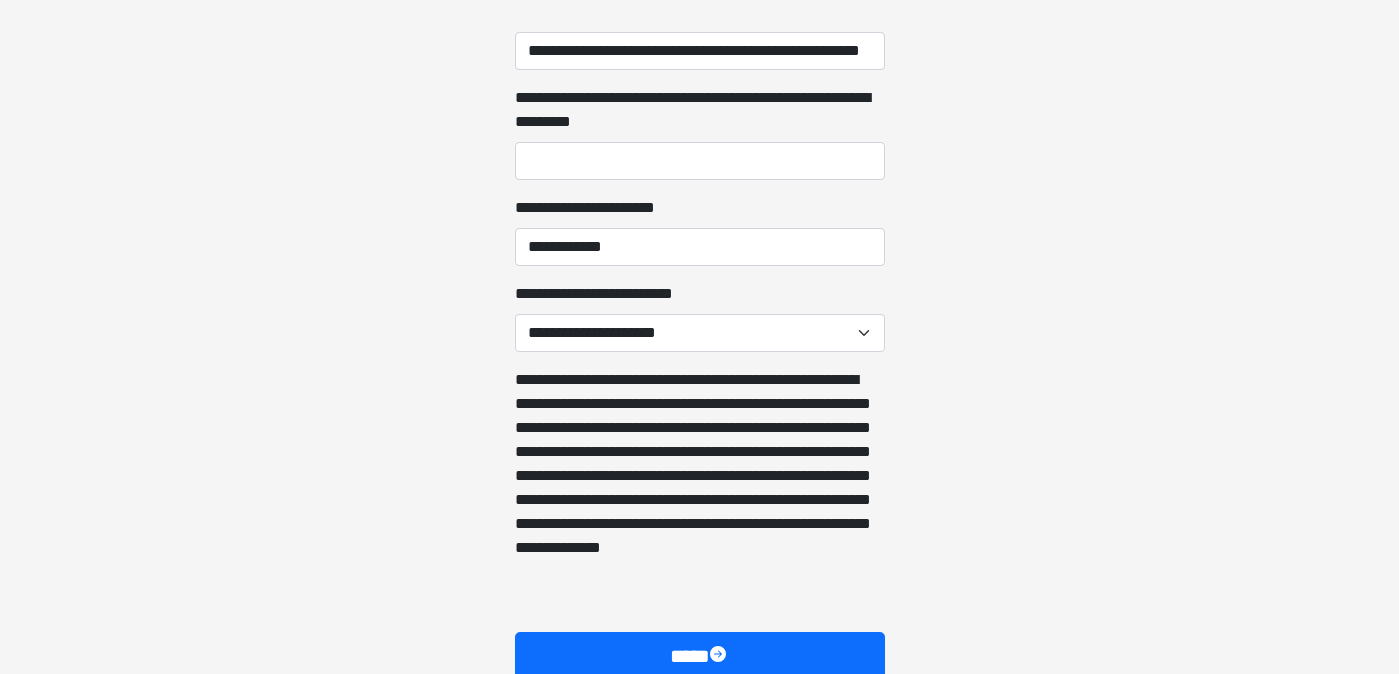 scroll, scrollTop: 1430, scrollLeft: 0, axis: vertical 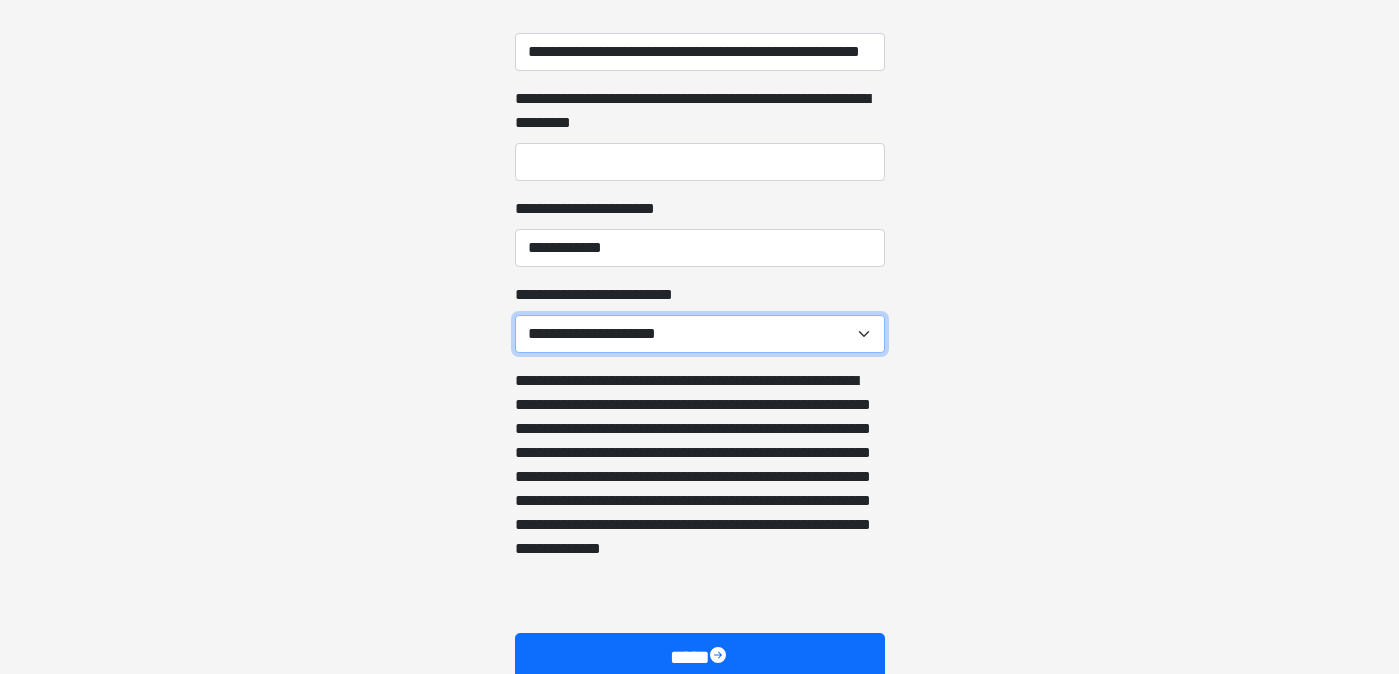 click on "**********" at bounding box center (700, 334) 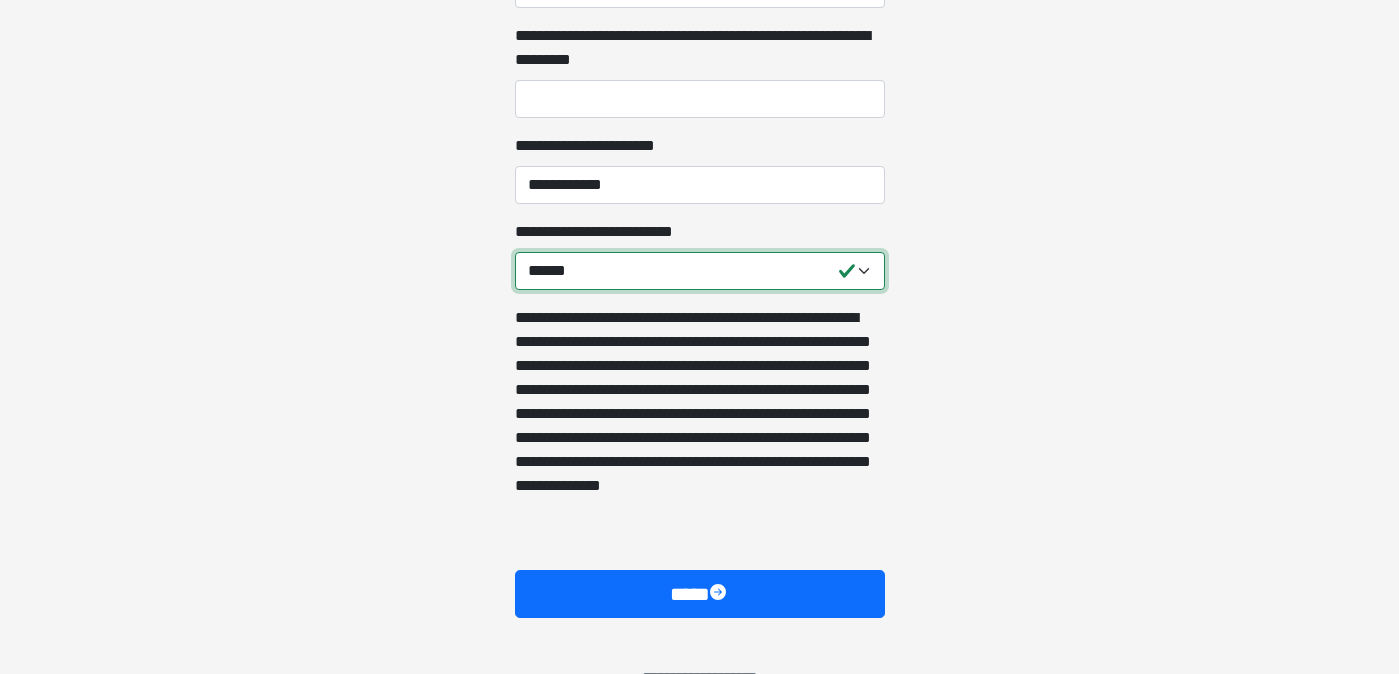 scroll, scrollTop: 1540, scrollLeft: 0, axis: vertical 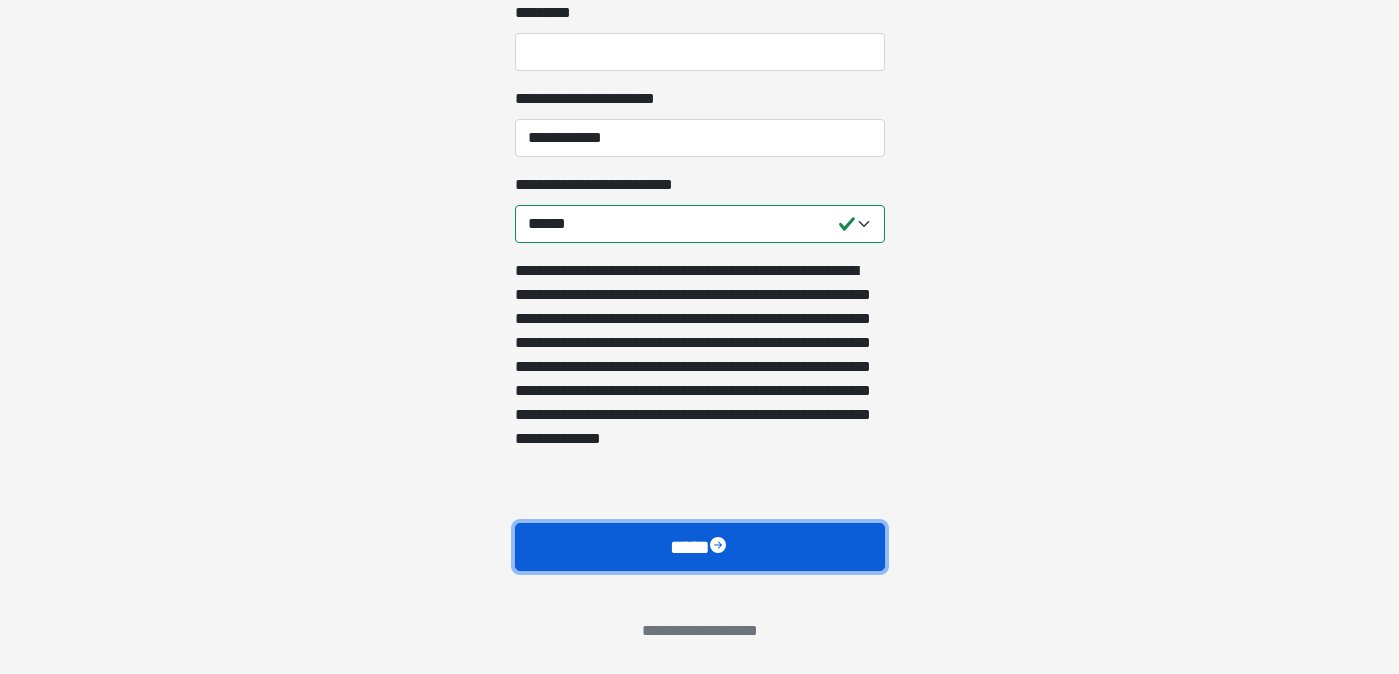 click on "****" at bounding box center (700, 547) 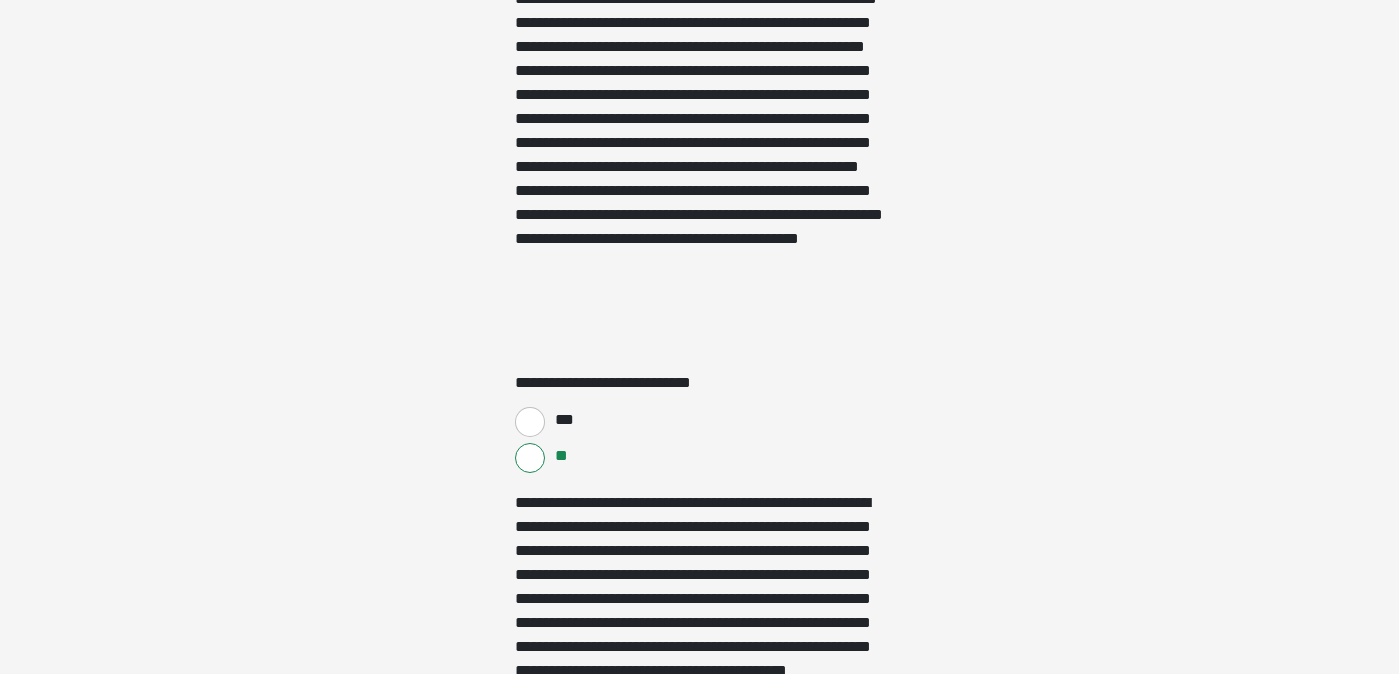 scroll, scrollTop: 3604, scrollLeft: 0, axis: vertical 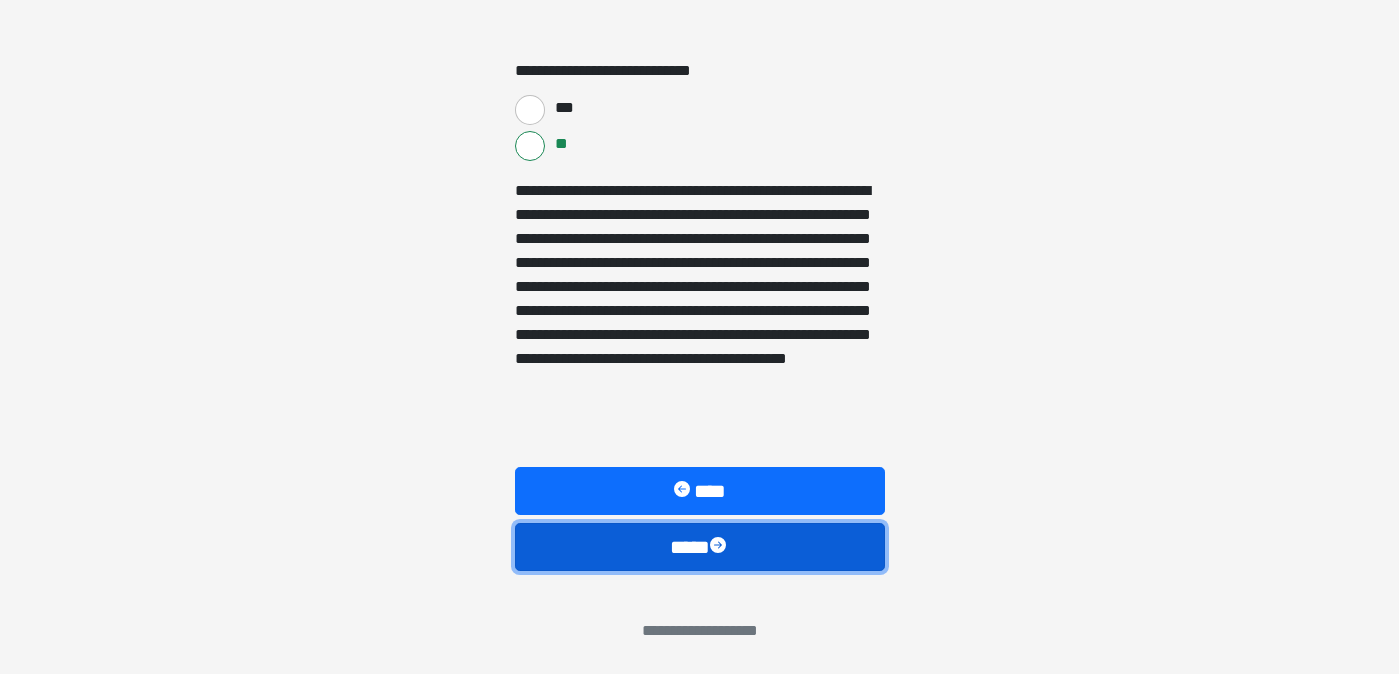 click on "****" at bounding box center (700, 547) 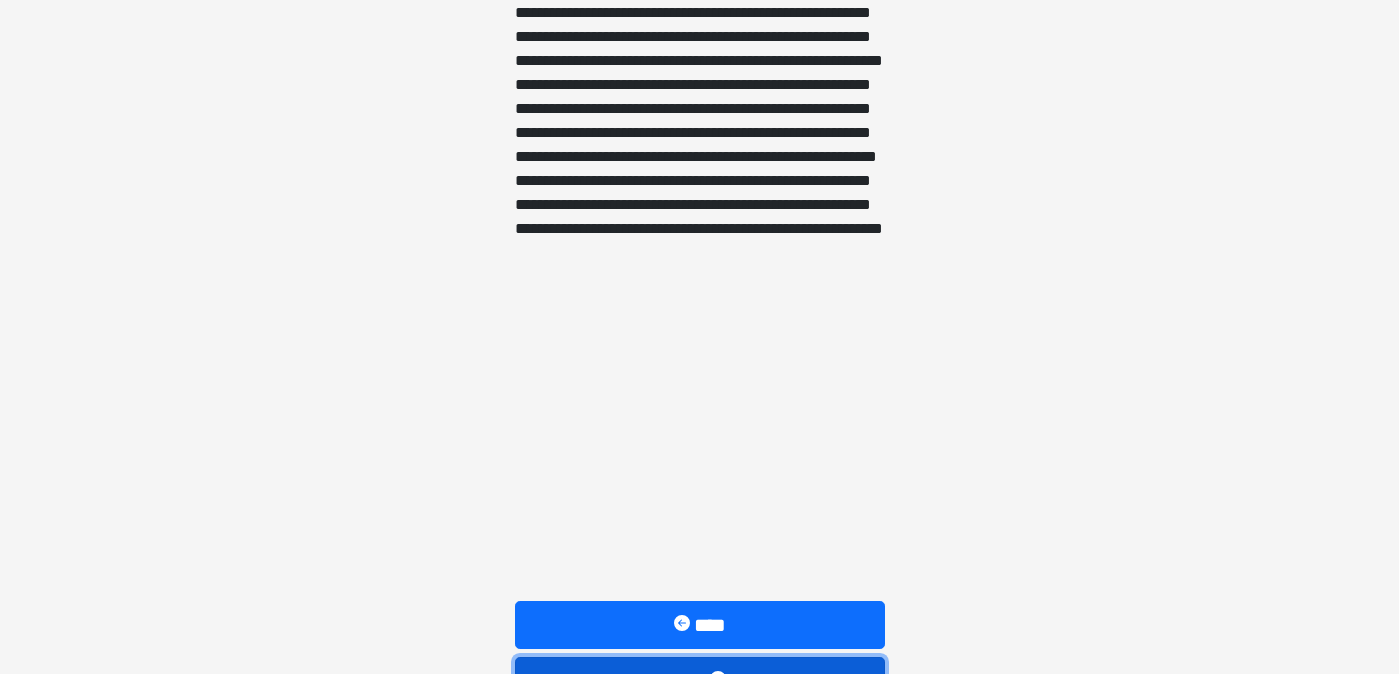 scroll, scrollTop: 1812, scrollLeft: 0, axis: vertical 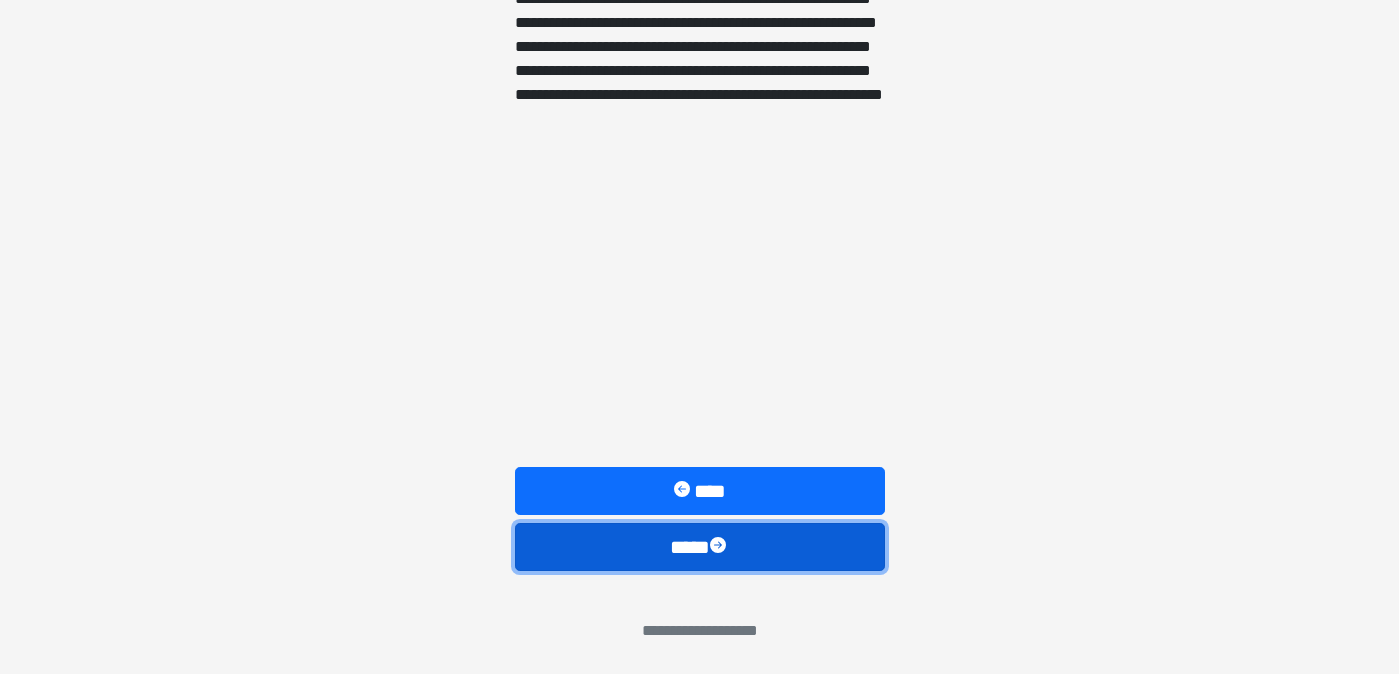 click at bounding box center [720, 547] 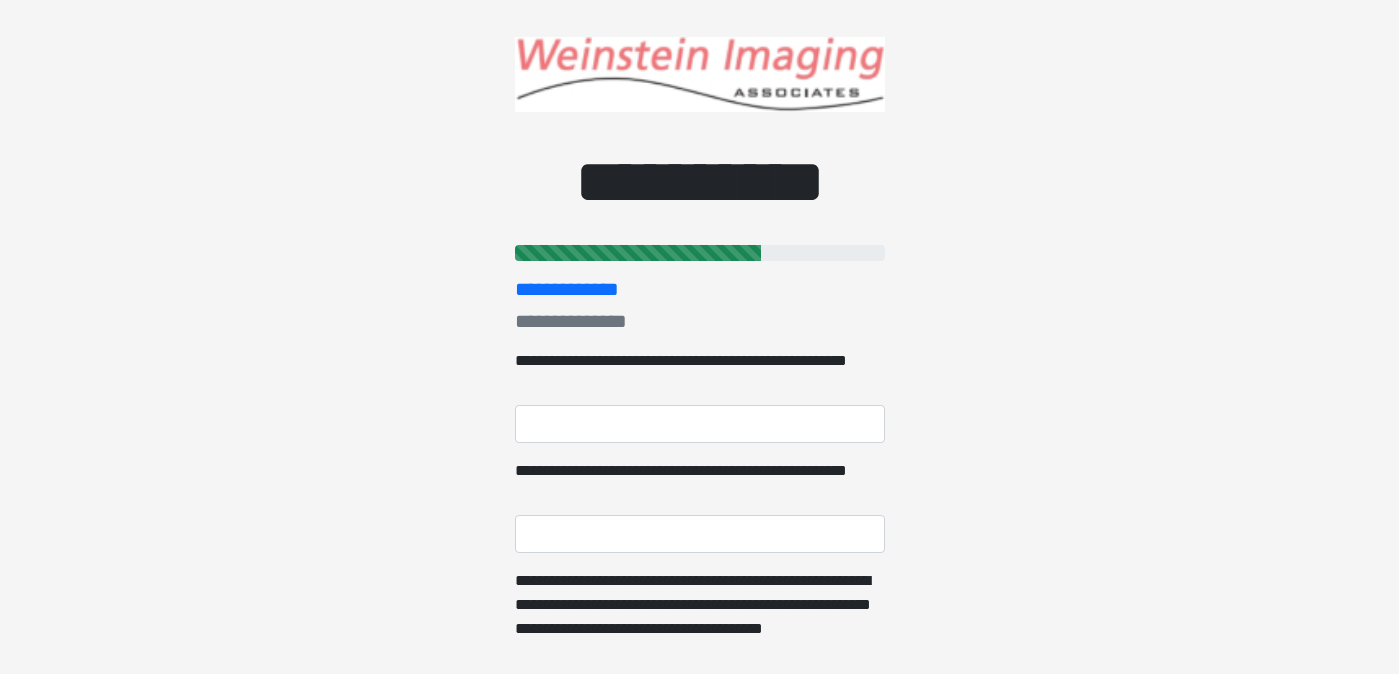 scroll, scrollTop: 0, scrollLeft: 0, axis: both 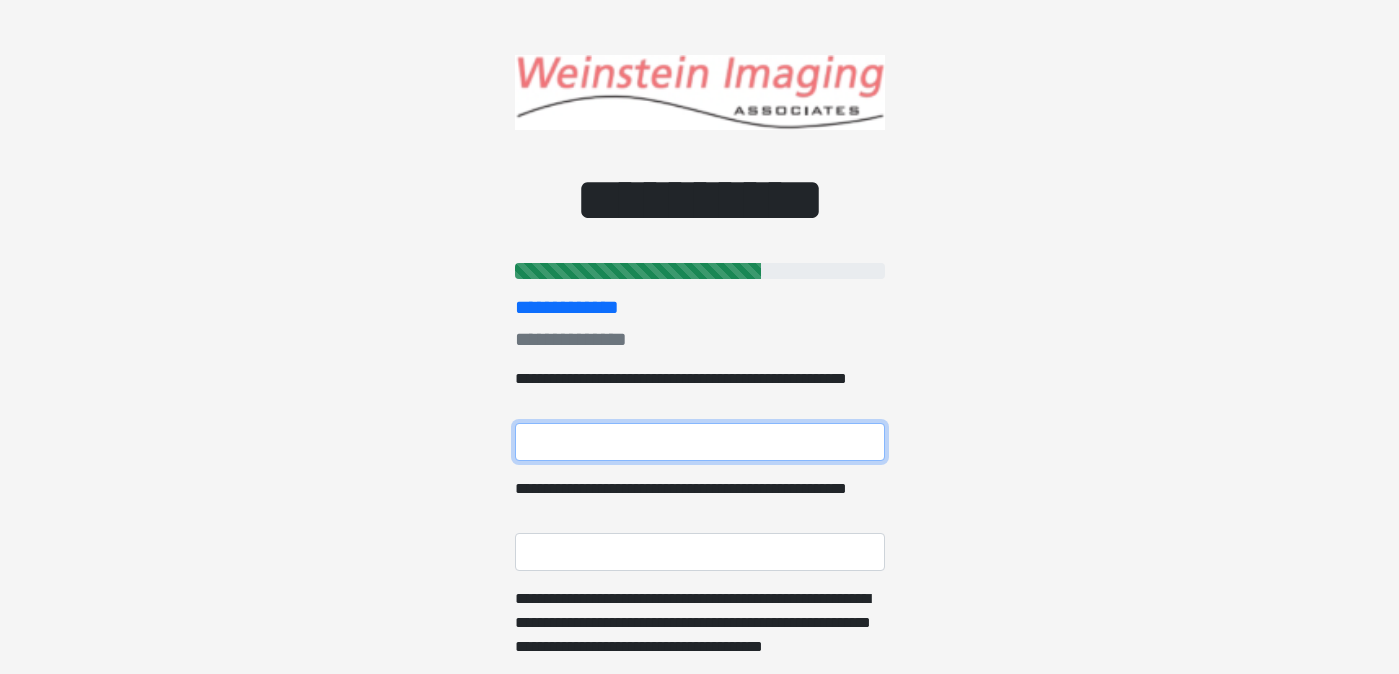 click on "**********" at bounding box center (700, 442) 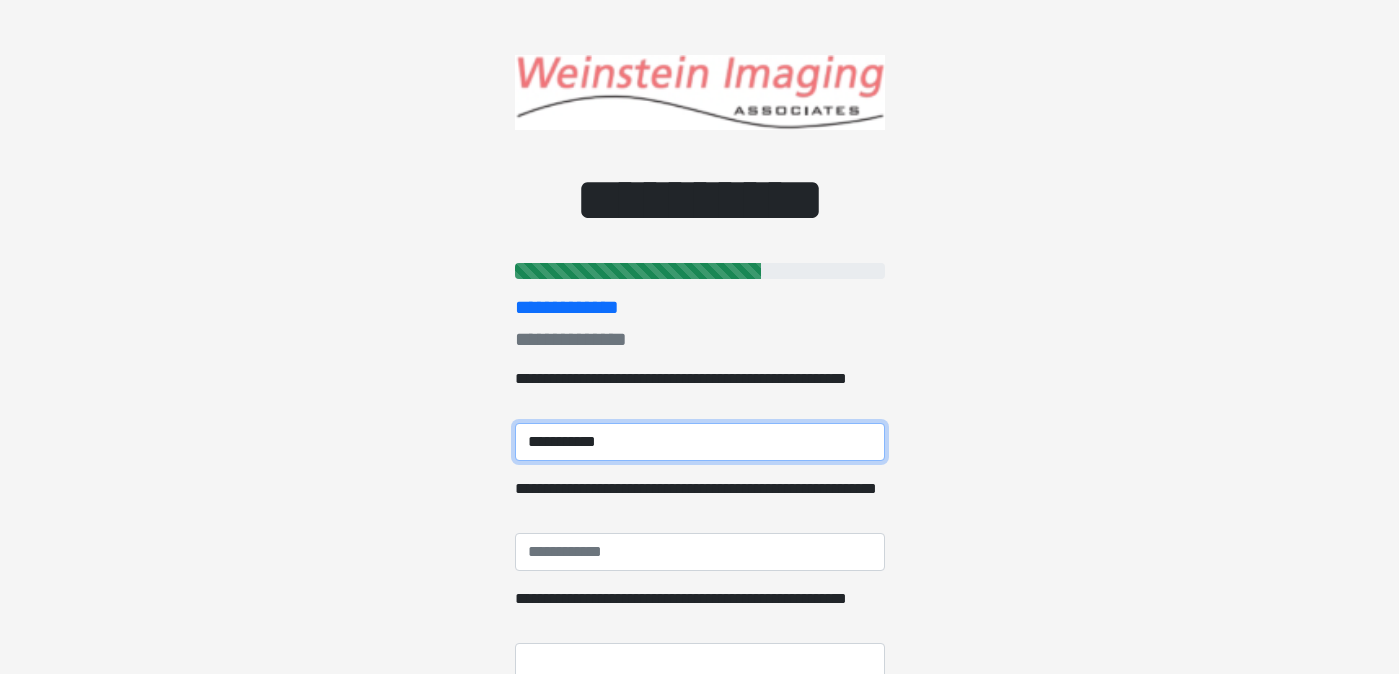 type on "**********" 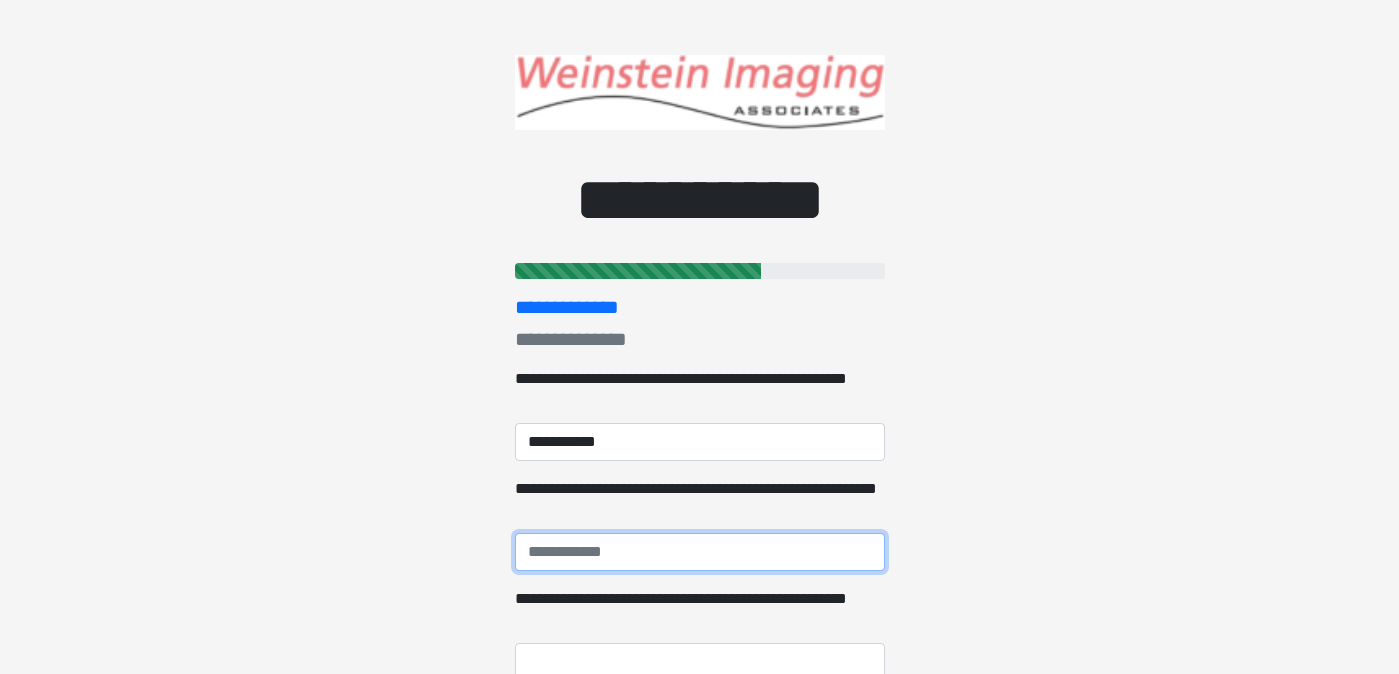 click on "**********" at bounding box center [700, 552] 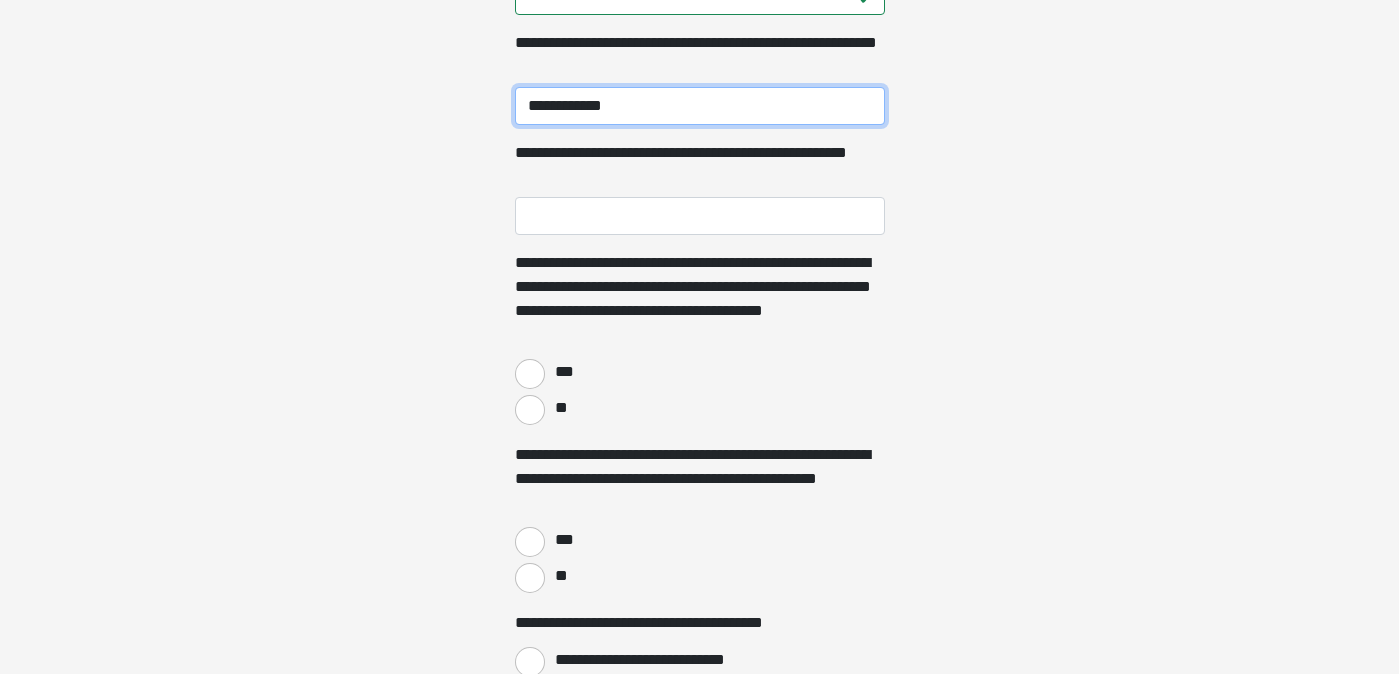 scroll, scrollTop: 459, scrollLeft: 0, axis: vertical 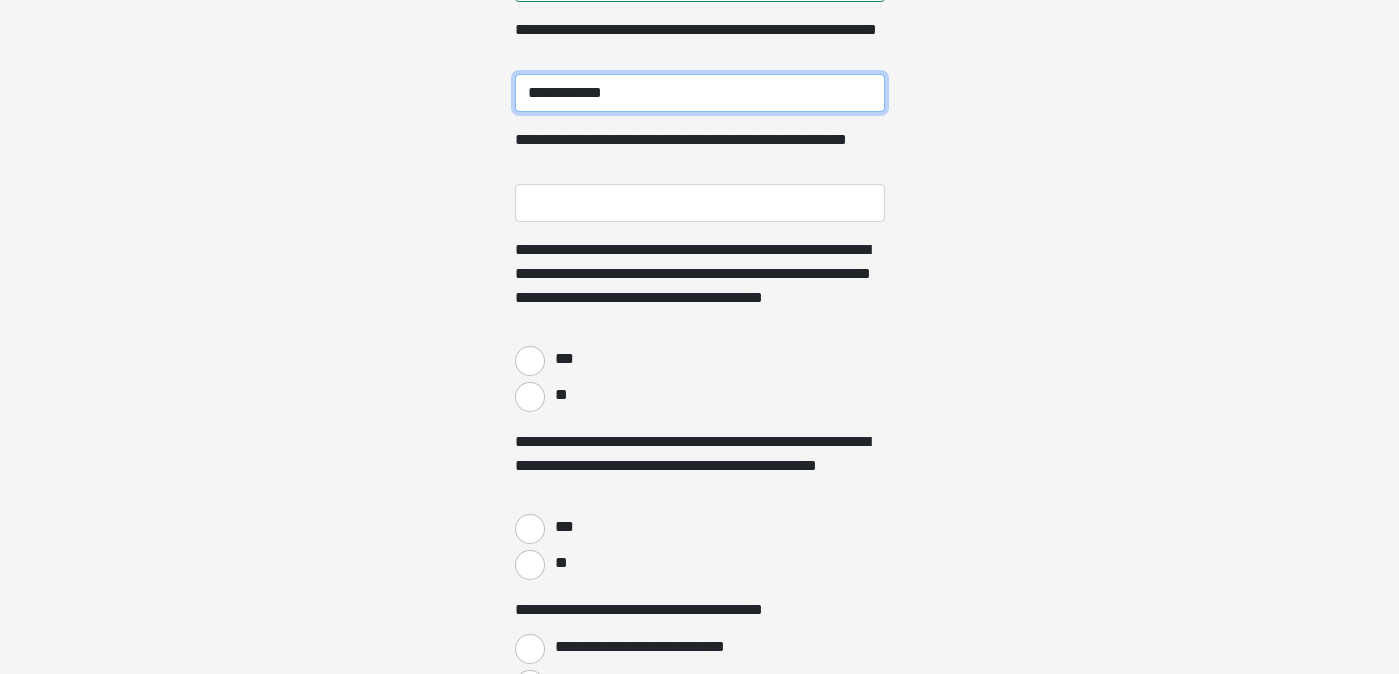 type on "**********" 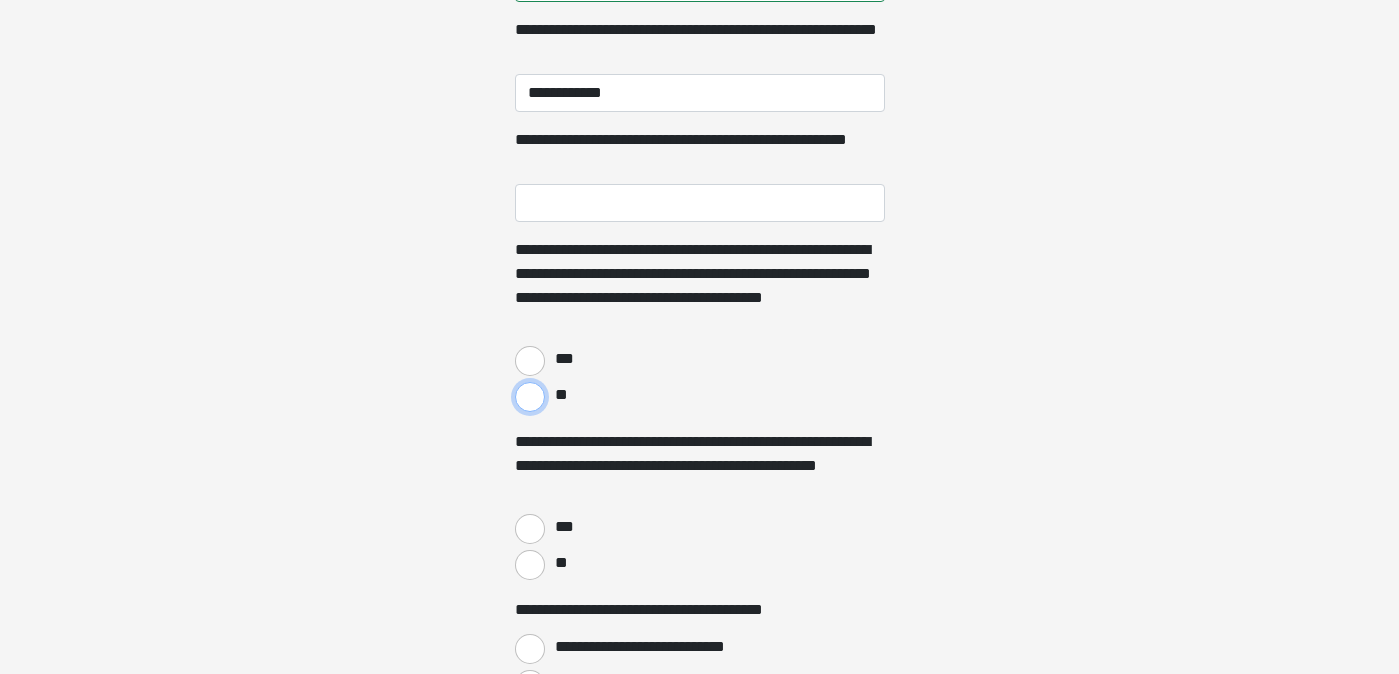 click on "**" at bounding box center (530, 397) 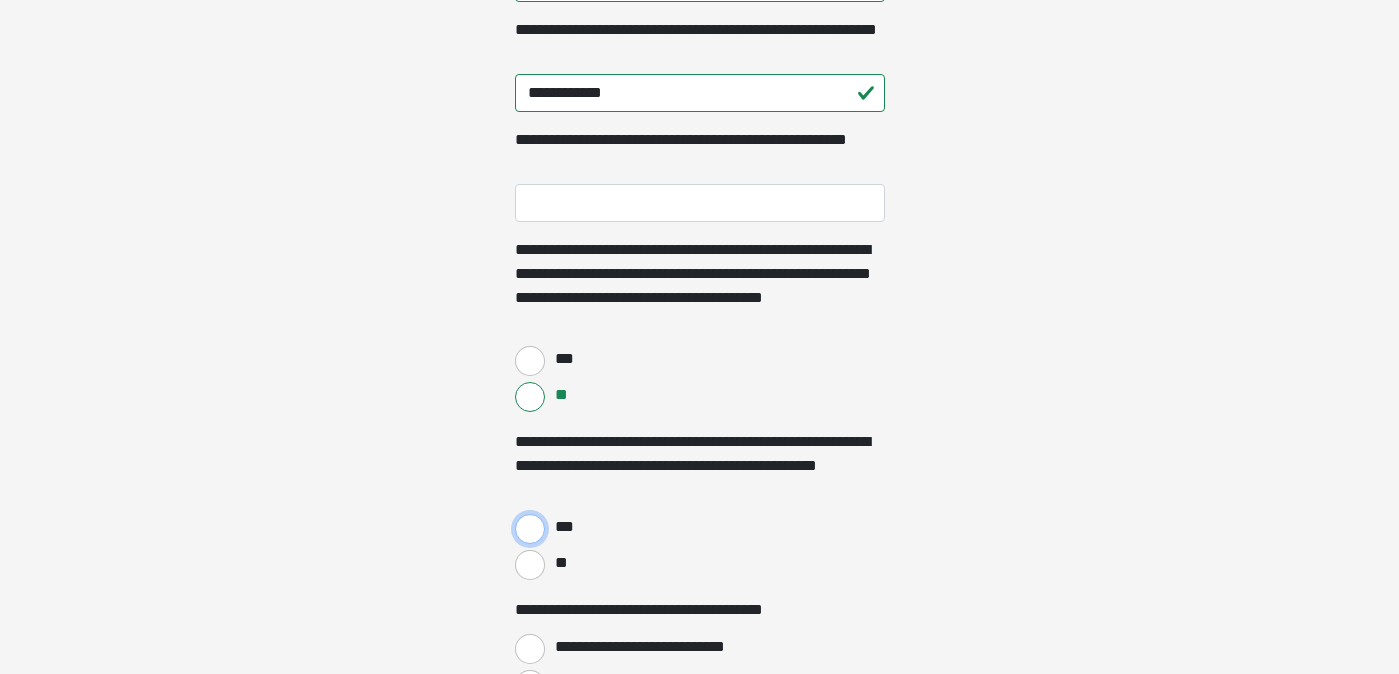 click on "***" at bounding box center (530, 529) 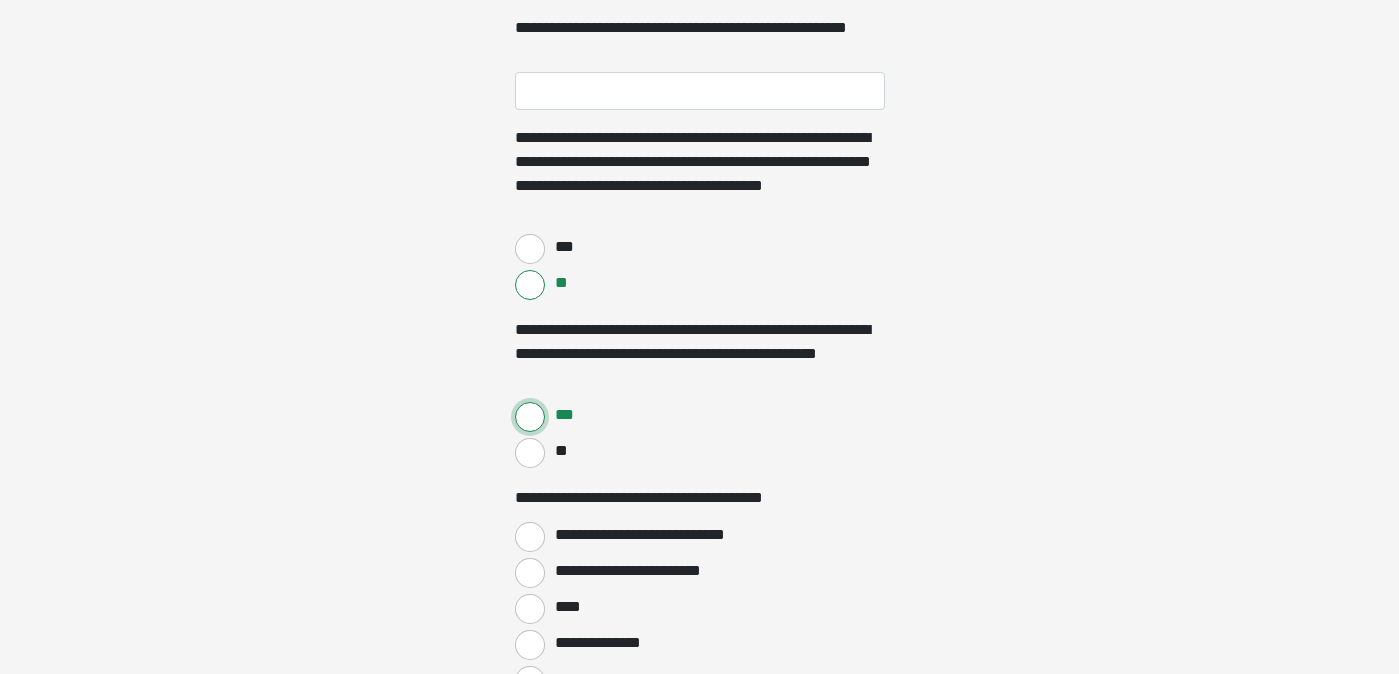 scroll, scrollTop: 572, scrollLeft: 0, axis: vertical 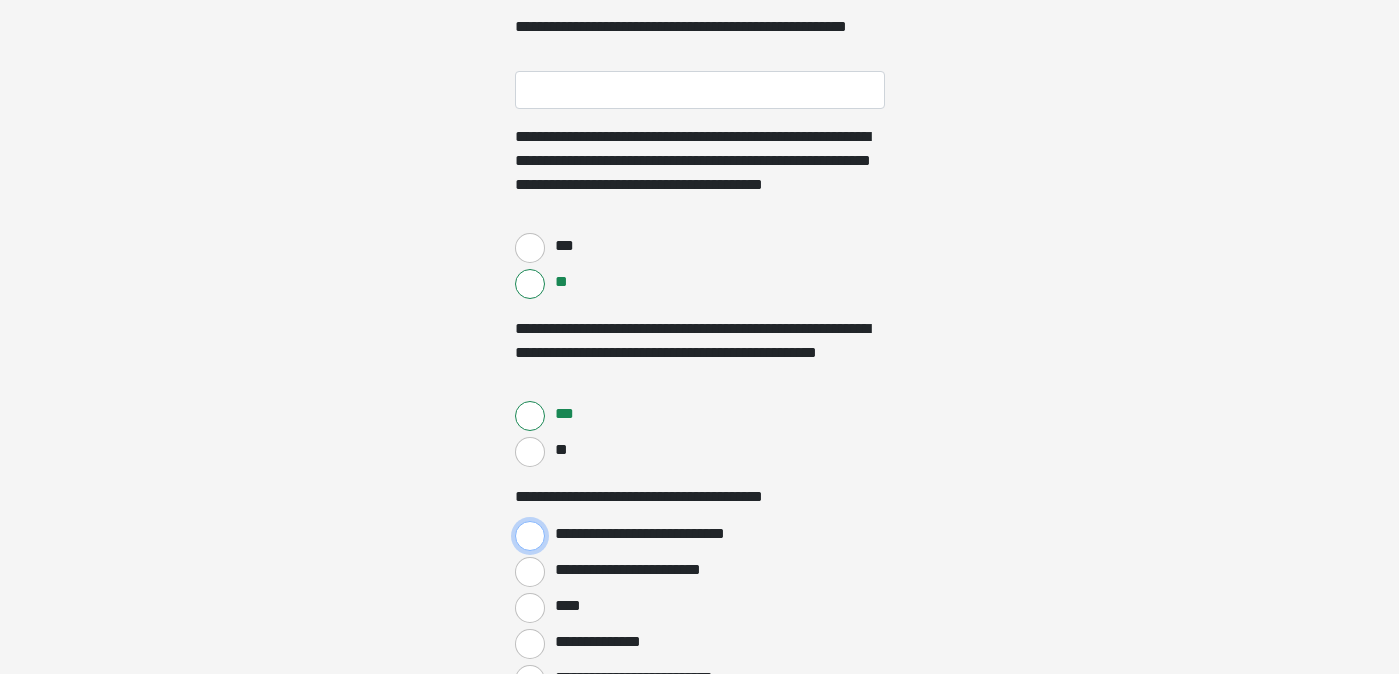 click on "**********" at bounding box center (530, 536) 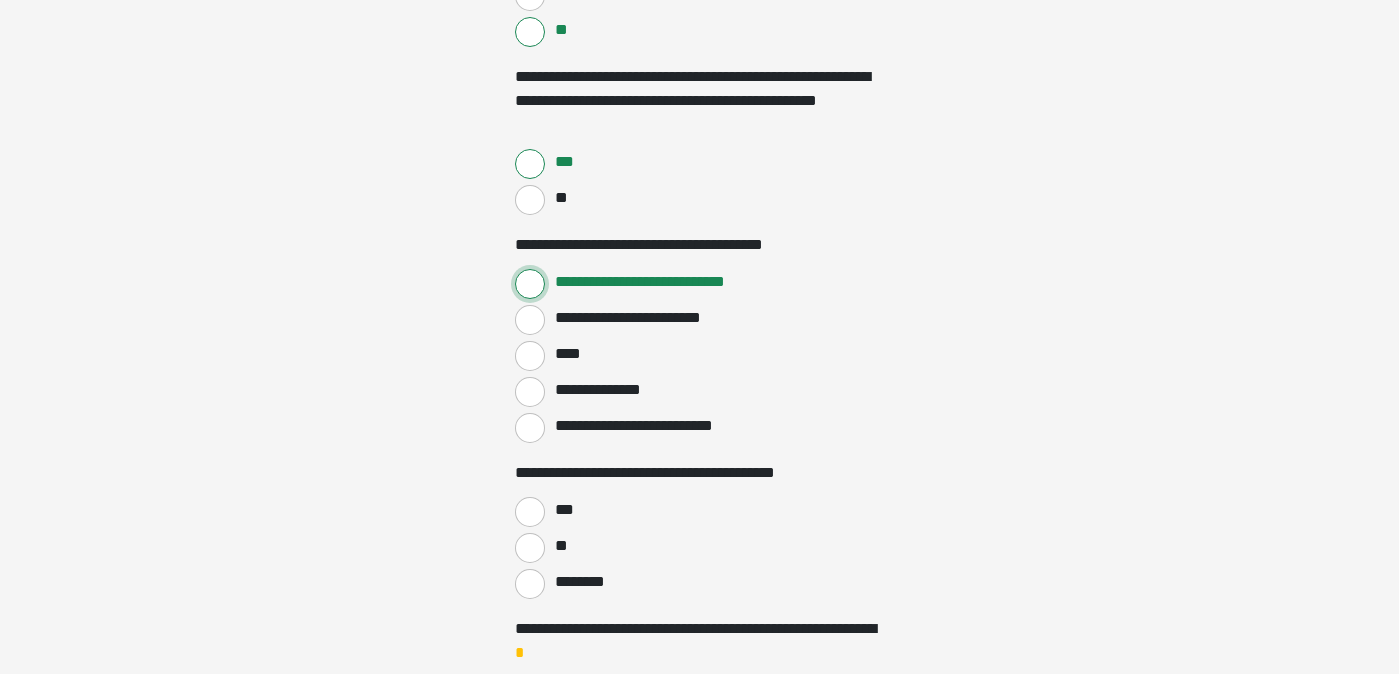 scroll, scrollTop: 828, scrollLeft: 0, axis: vertical 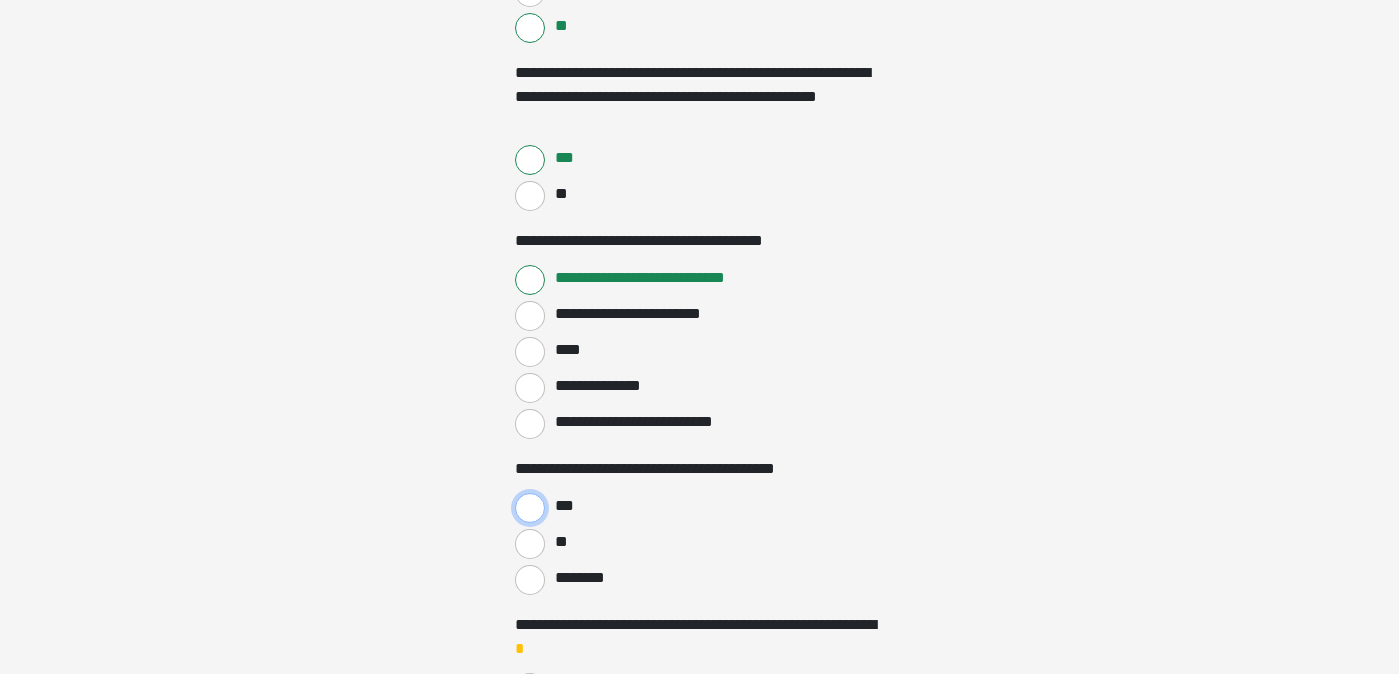 click on "***" at bounding box center [530, 508] 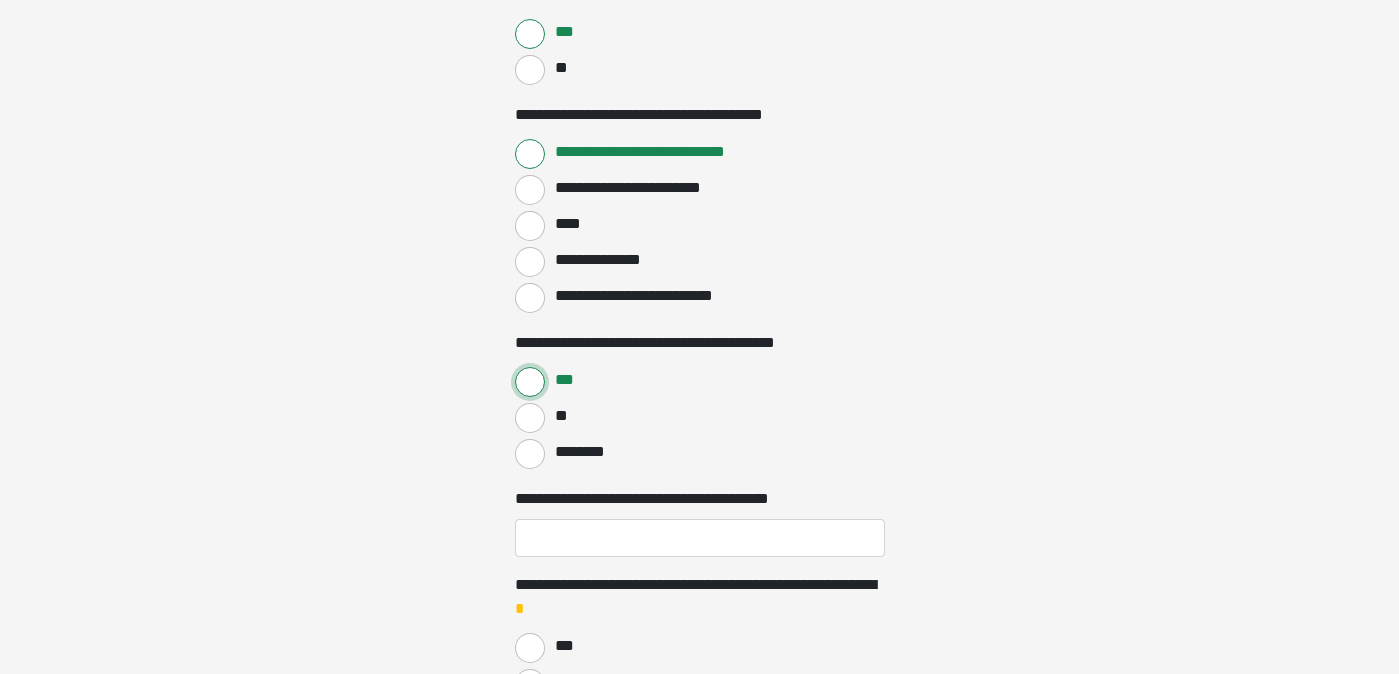 scroll, scrollTop: 960, scrollLeft: 0, axis: vertical 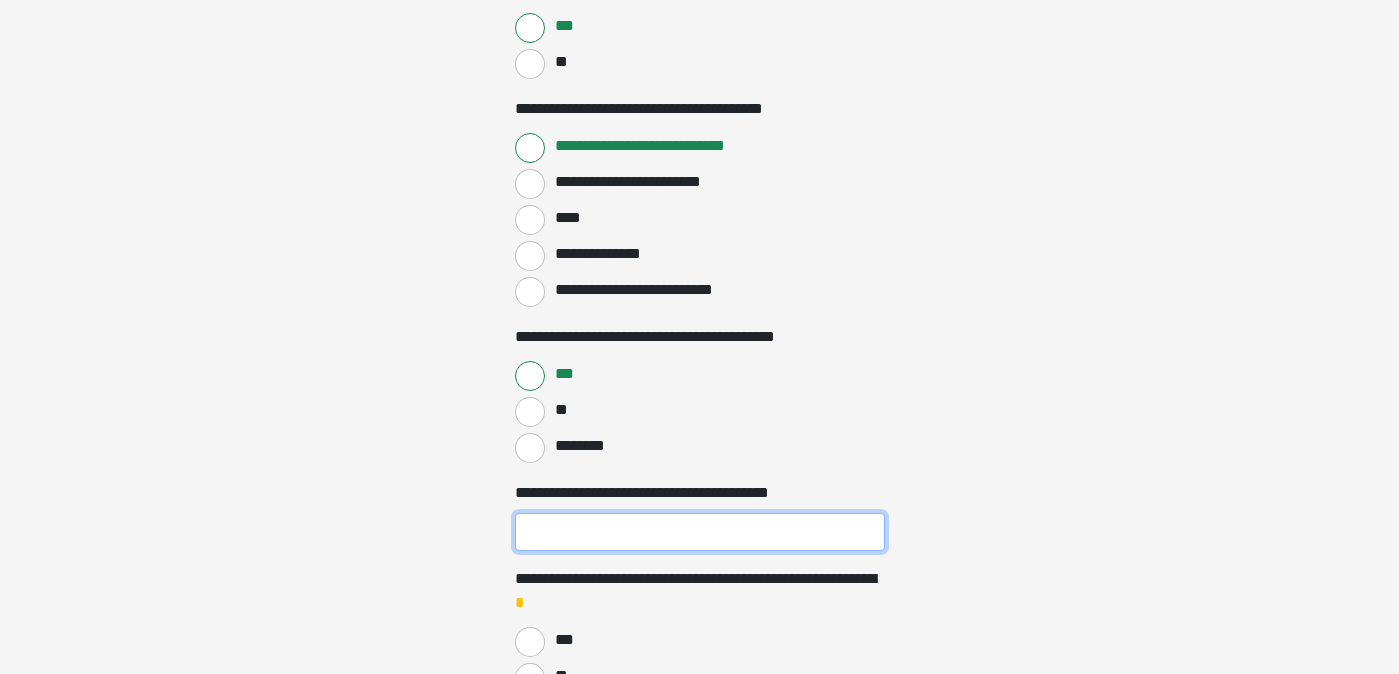 click on "**********" at bounding box center [700, 532] 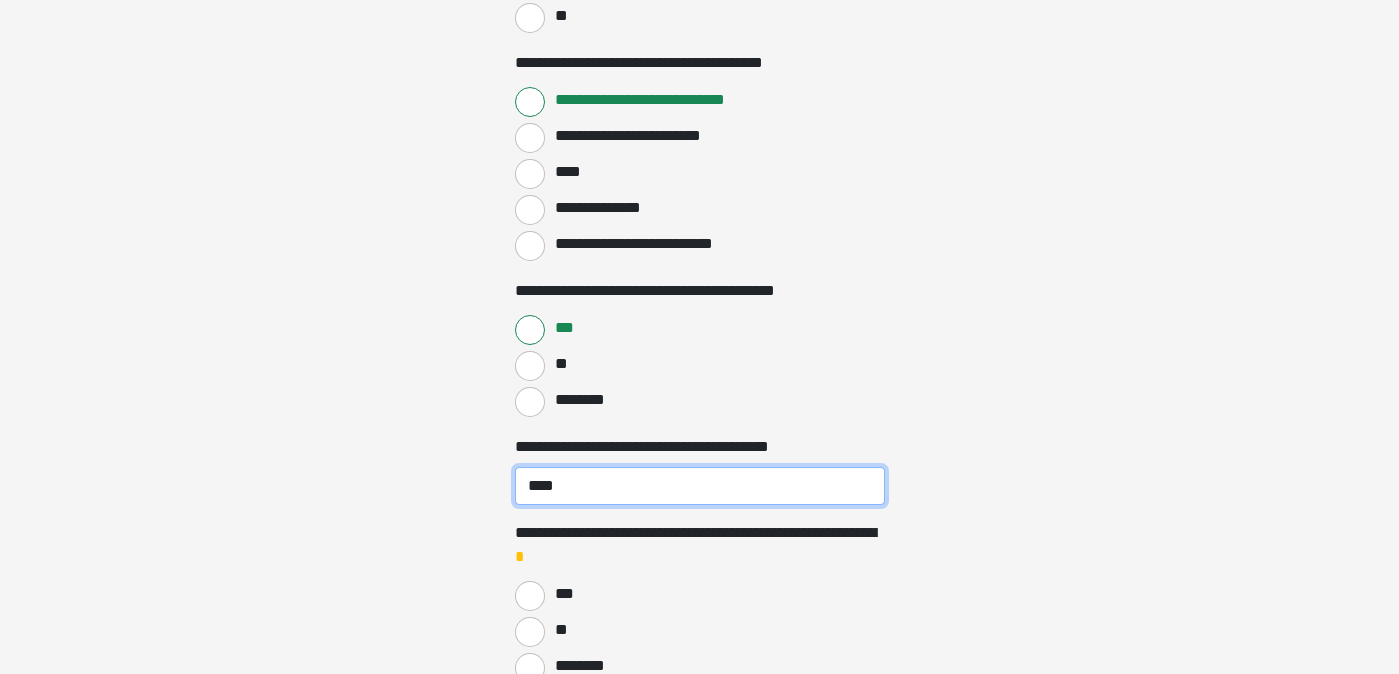 scroll, scrollTop: 1012, scrollLeft: 0, axis: vertical 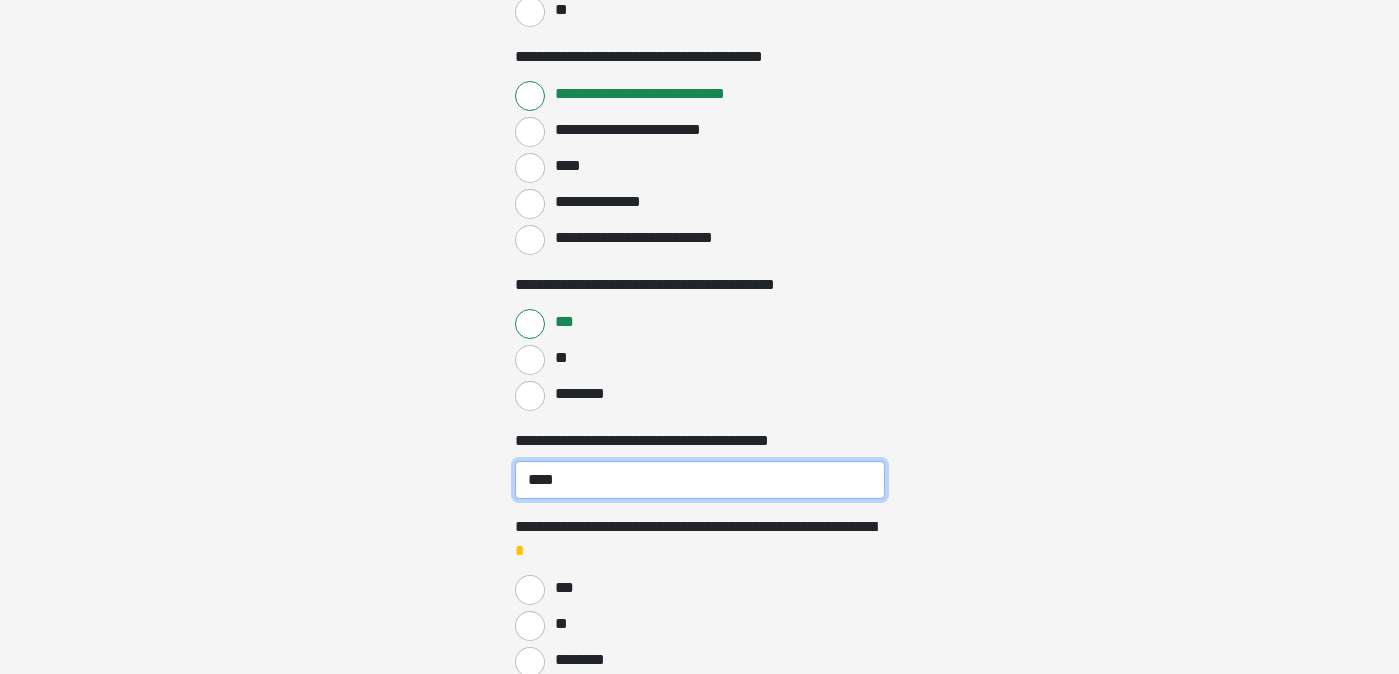 type on "****" 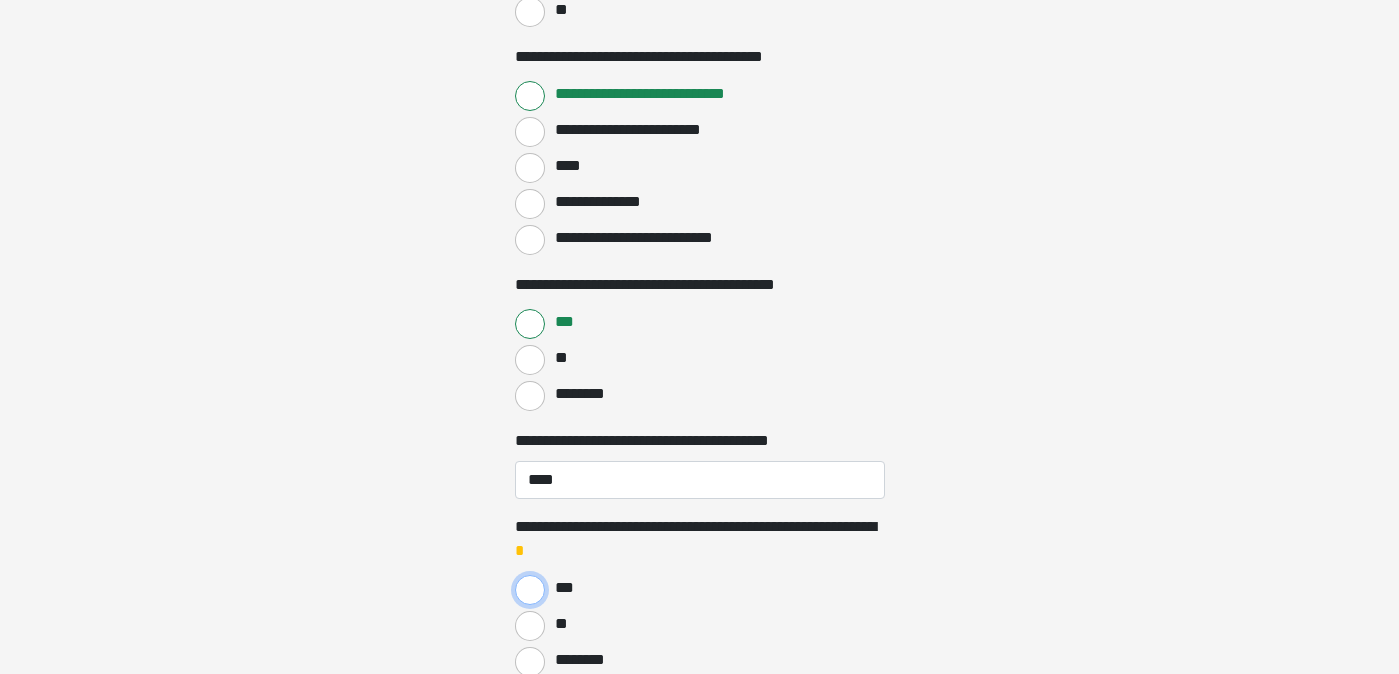 click on "***" at bounding box center (530, 590) 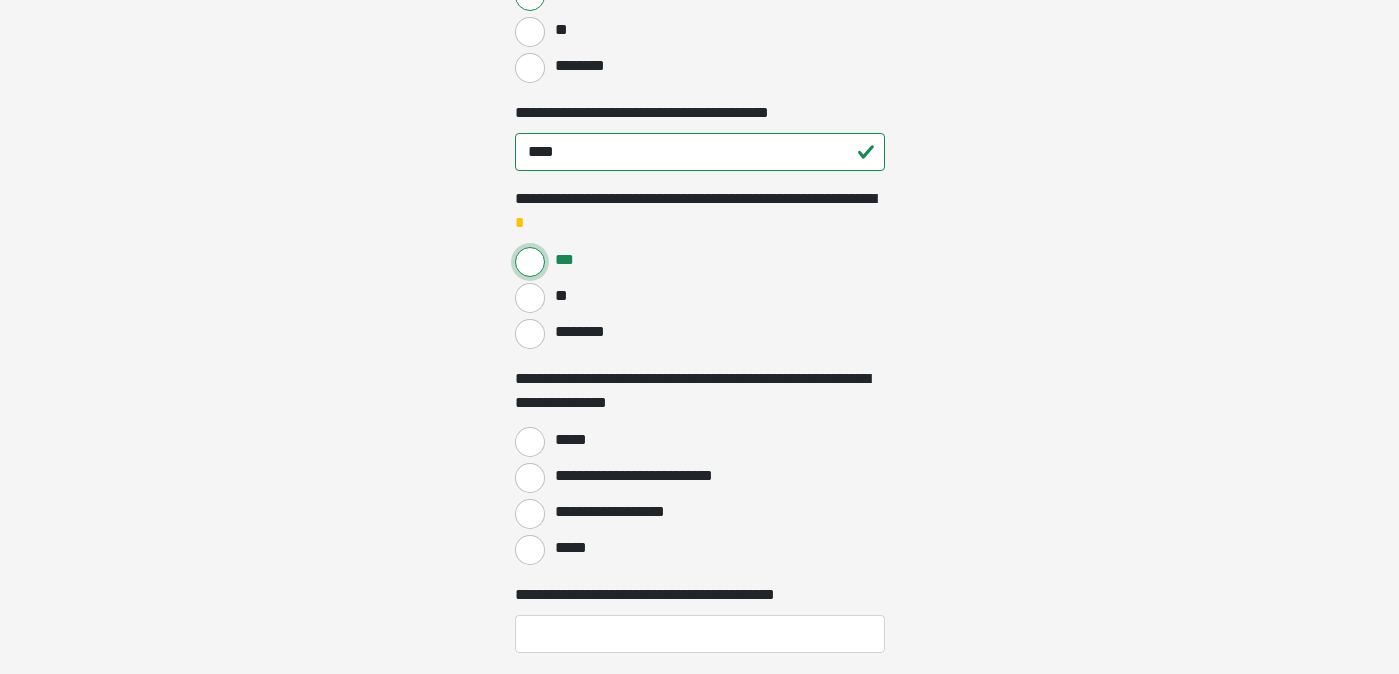 scroll, scrollTop: 1350, scrollLeft: 0, axis: vertical 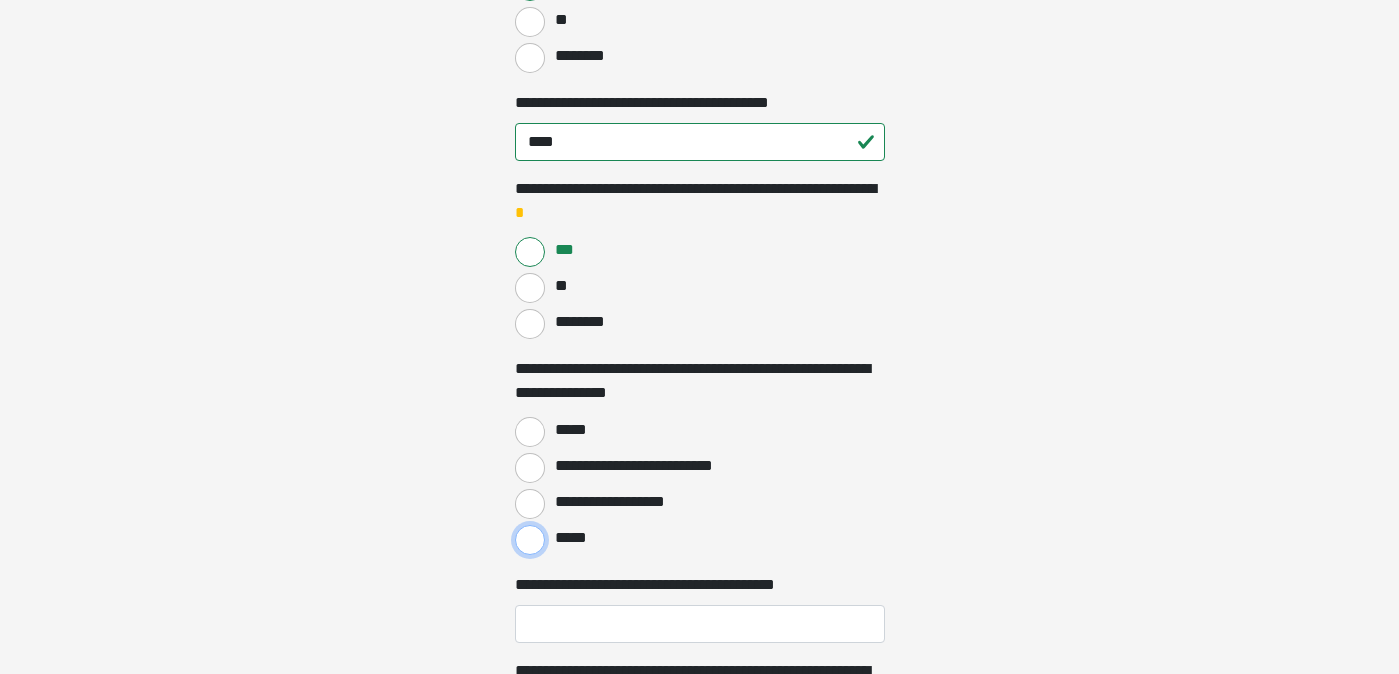click on "*****" at bounding box center [530, 540] 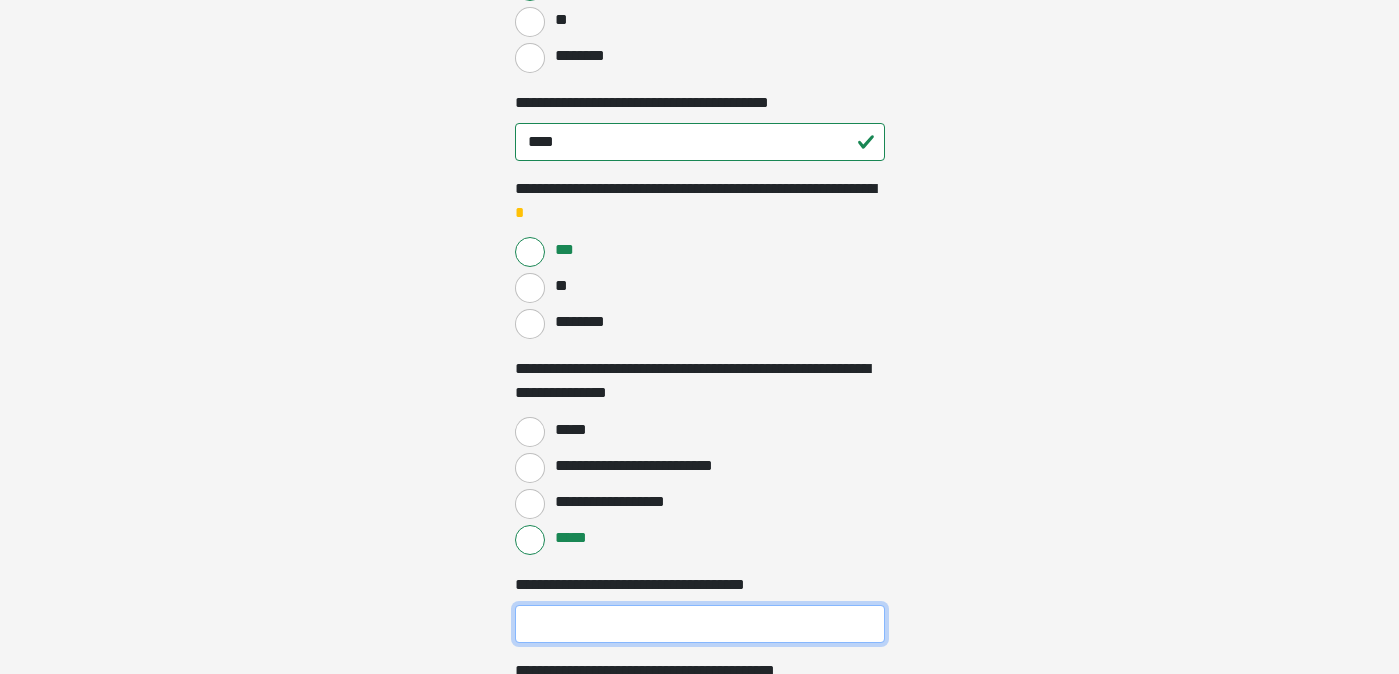 click on "**********" at bounding box center [700, 624] 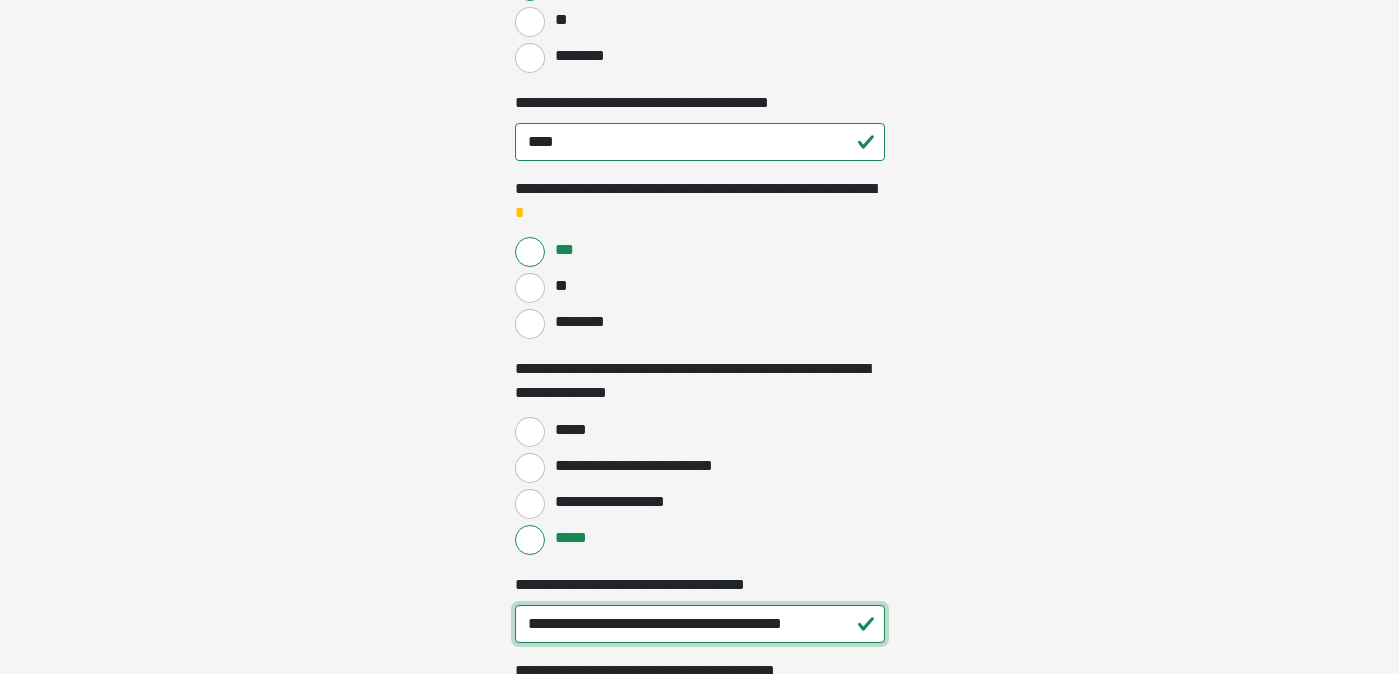 drag, startPoint x: 841, startPoint y: 620, endPoint x: 739, endPoint y: 627, distance: 102.239914 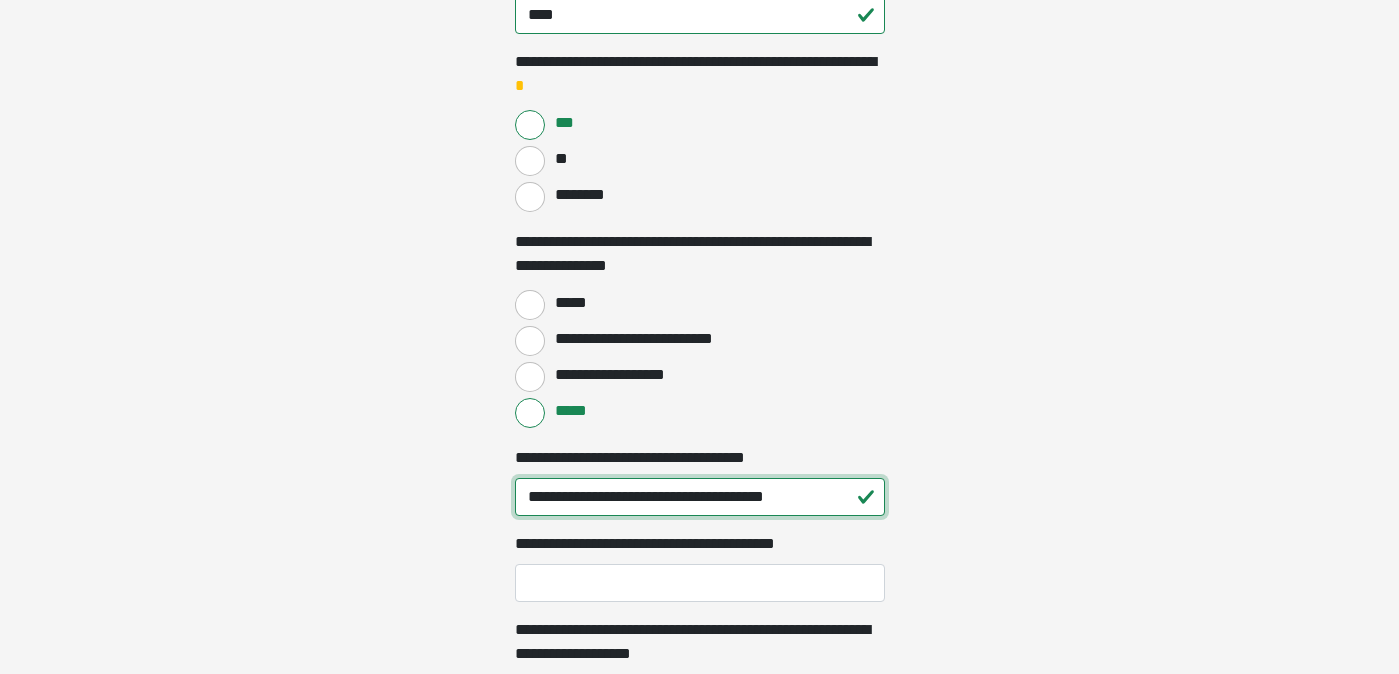 scroll, scrollTop: 1485, scrollLeft: 0, axis: vertical 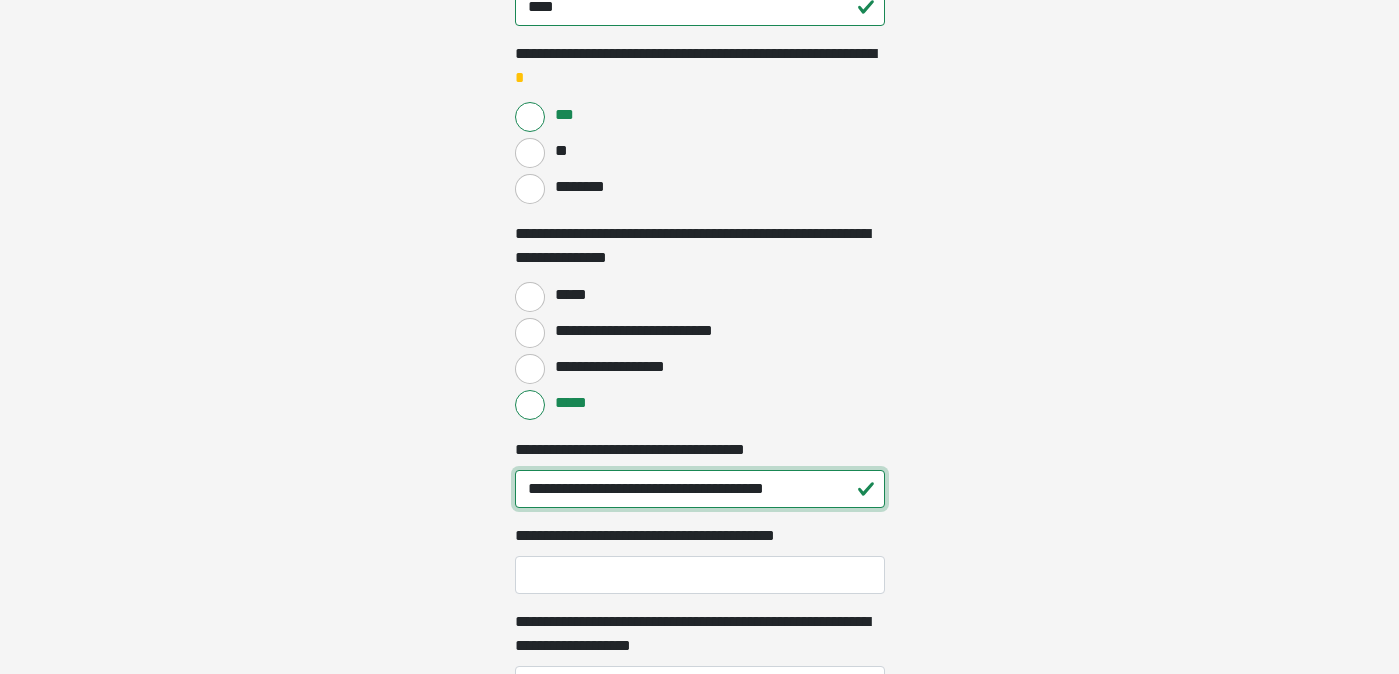 type on "**********" 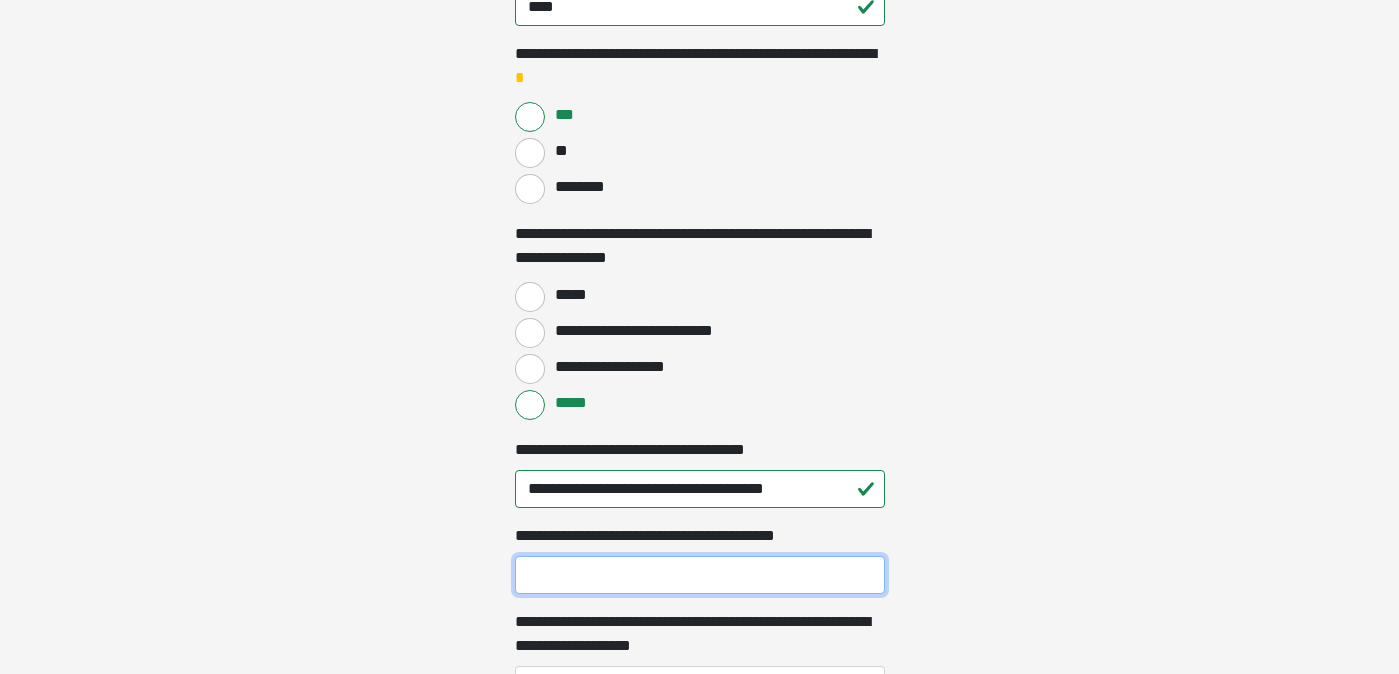 click on "**********" at bounding box center (700, 575) 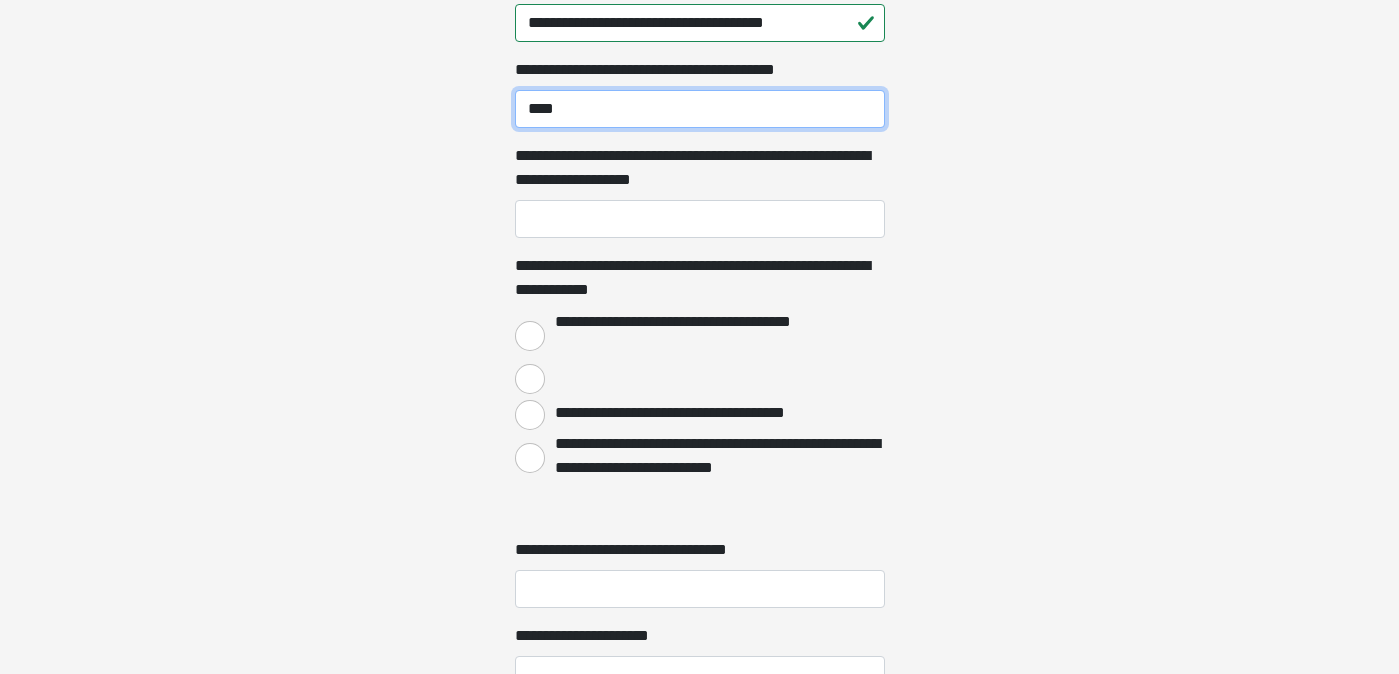 scroll, scrollTop: 1976, scrollLeft: 0, axis: vertical 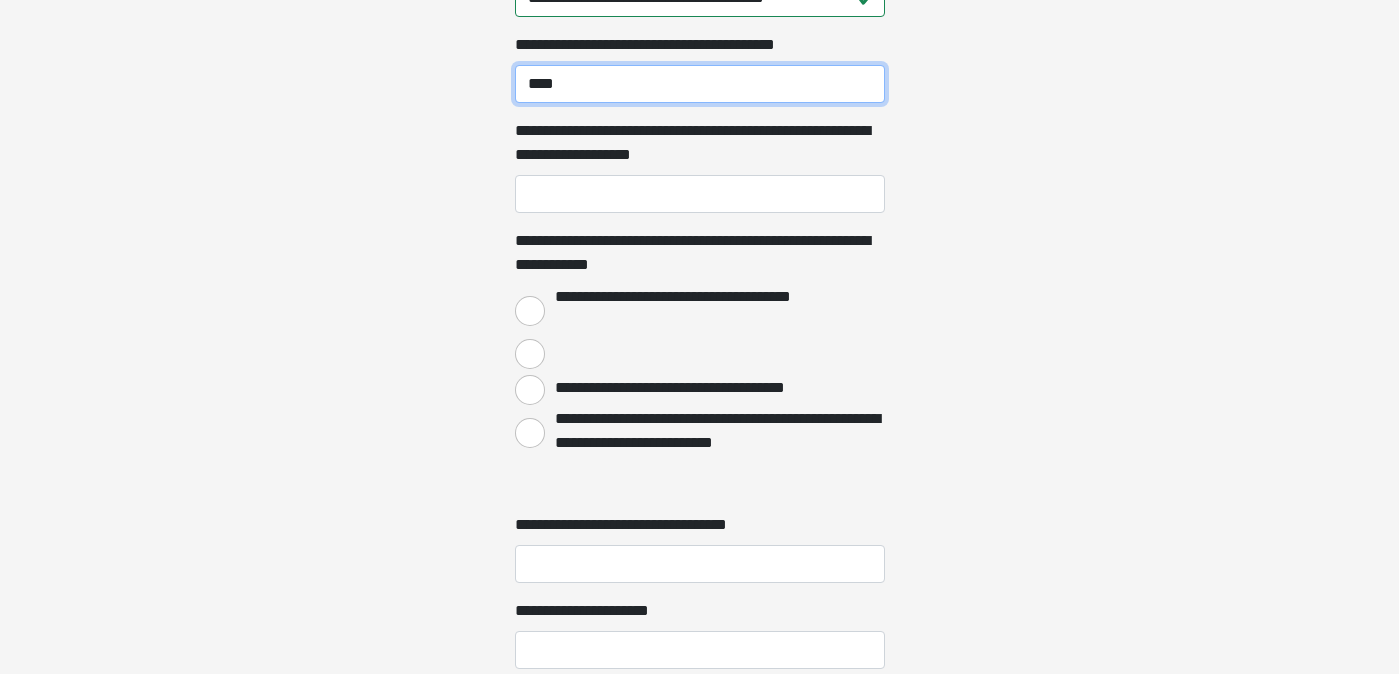 type on "****" 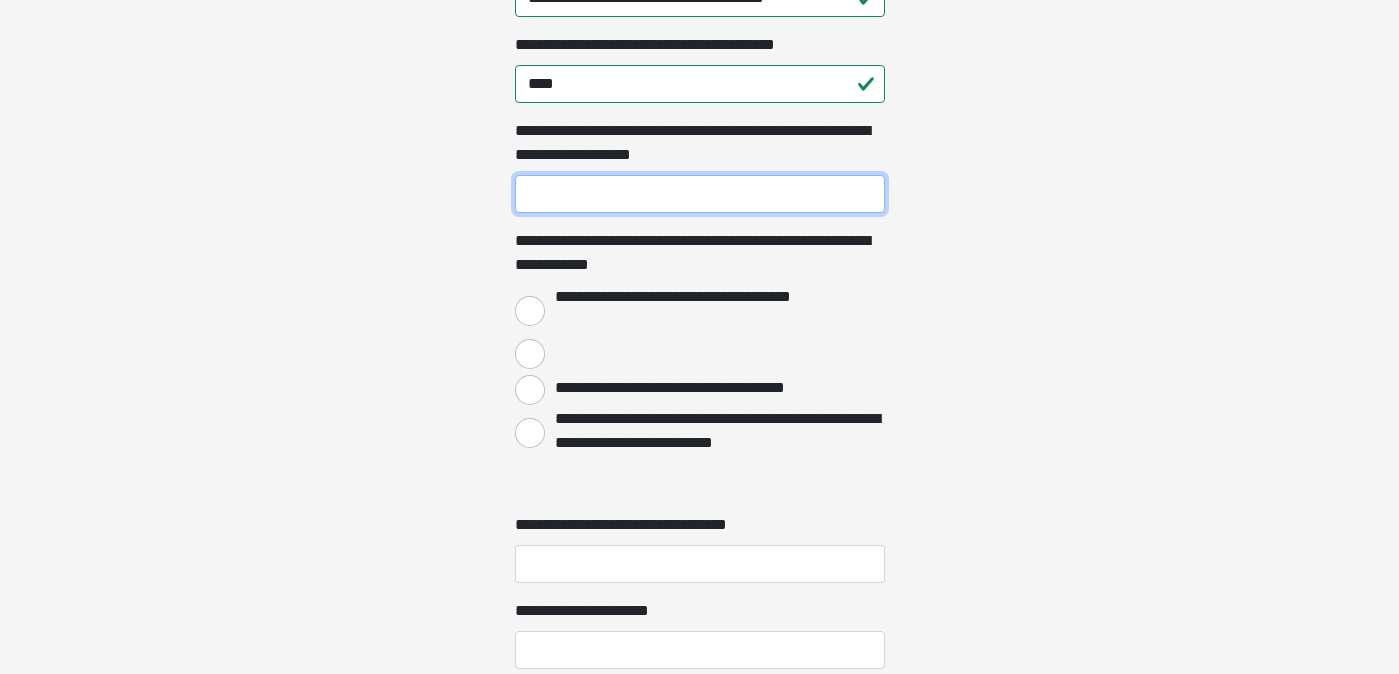 click on "**********" at bounding box center [700, 194] 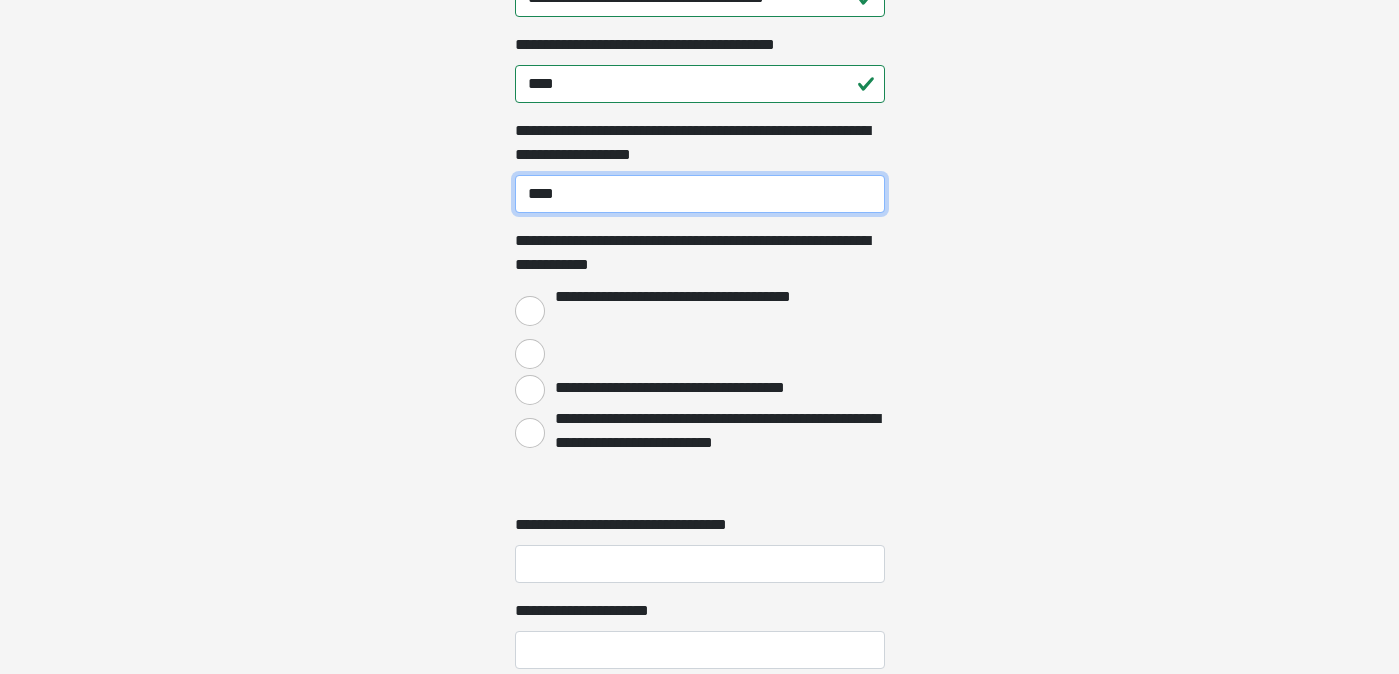 type on "****" 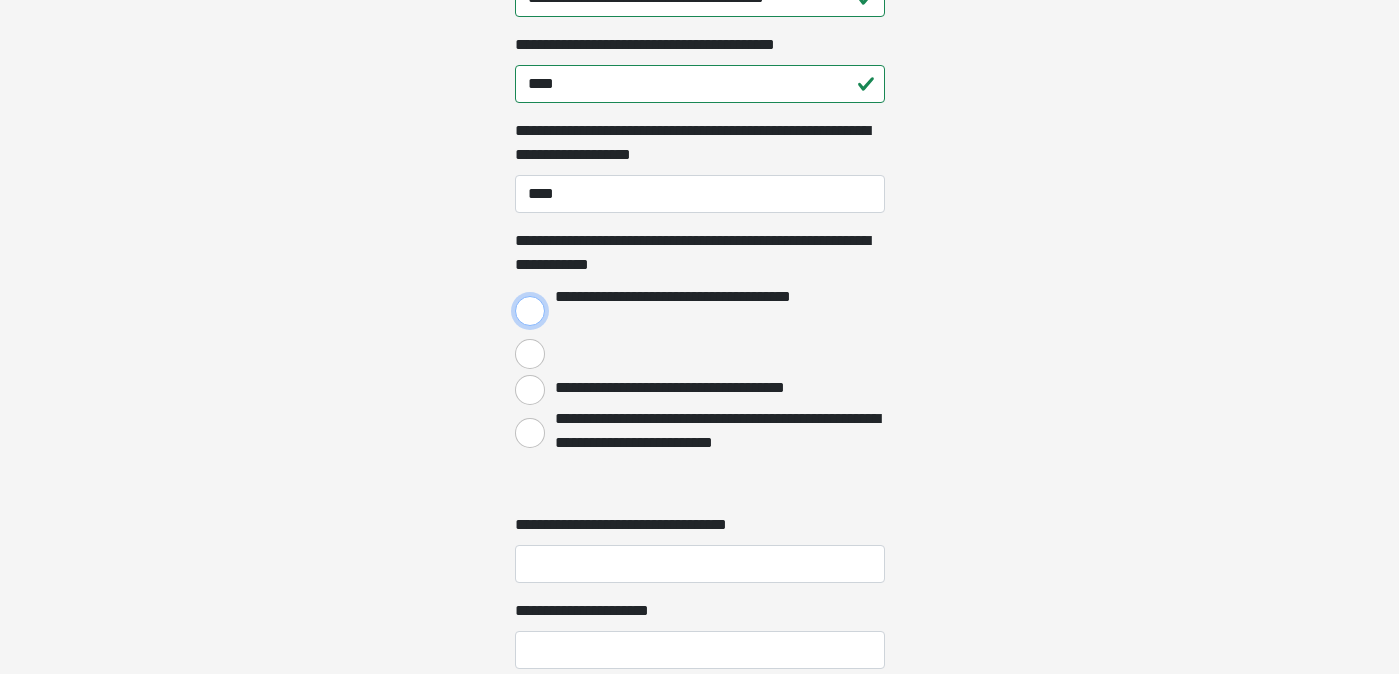 click on "**********" at bounding box center (530, 311) 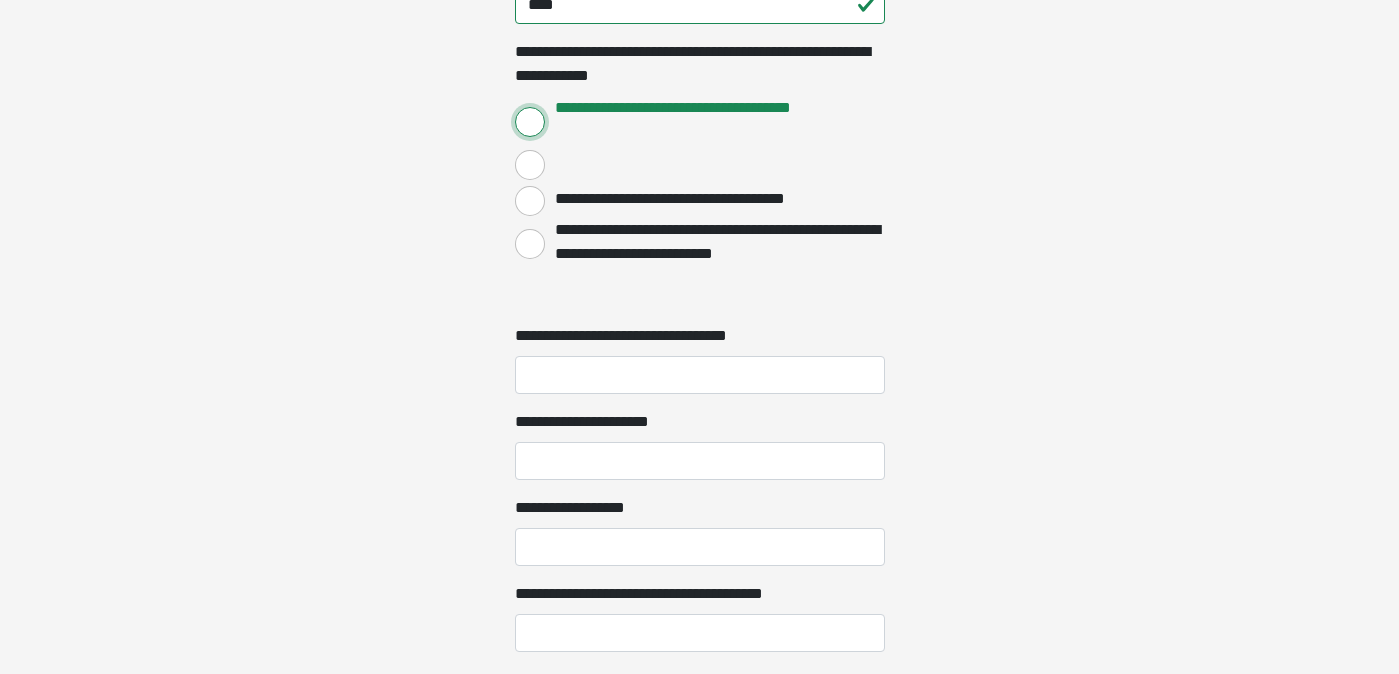 scroll, scrollTop: 2169, scrollLeft: 0, axis: vertical 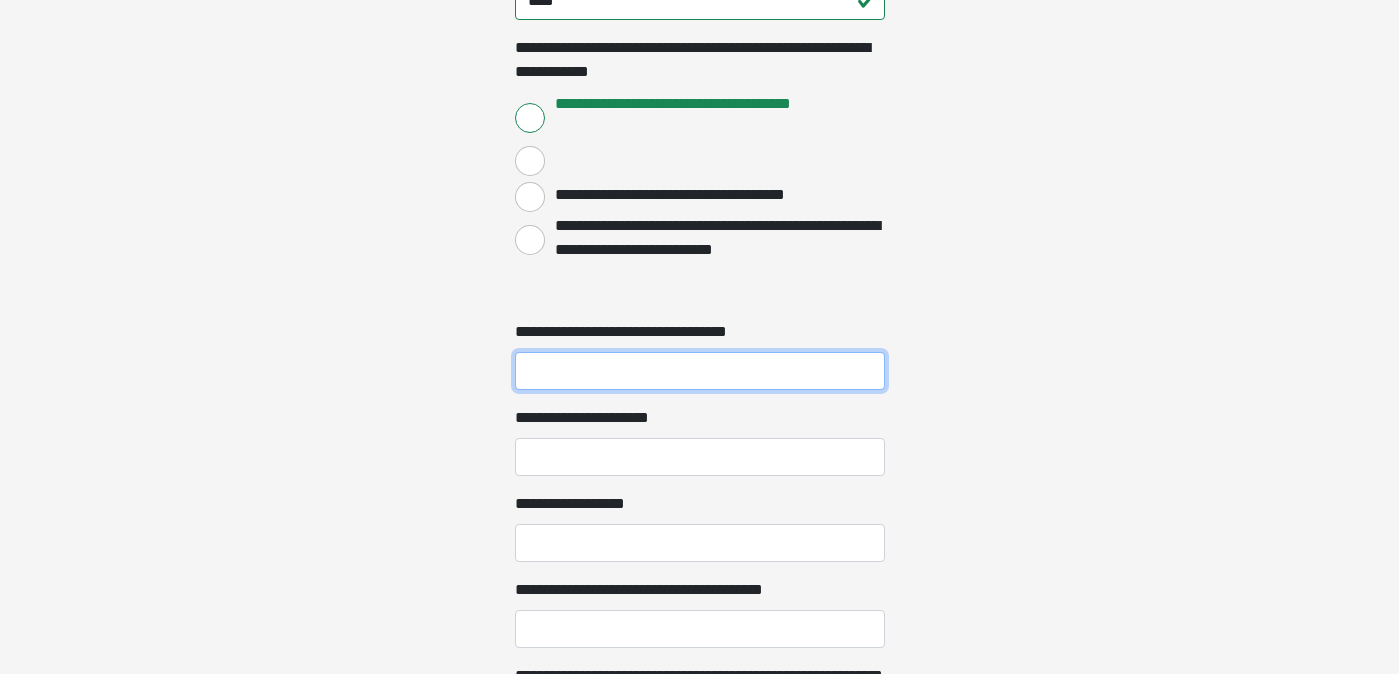 click on "**********" at bounding box center [700, 371] 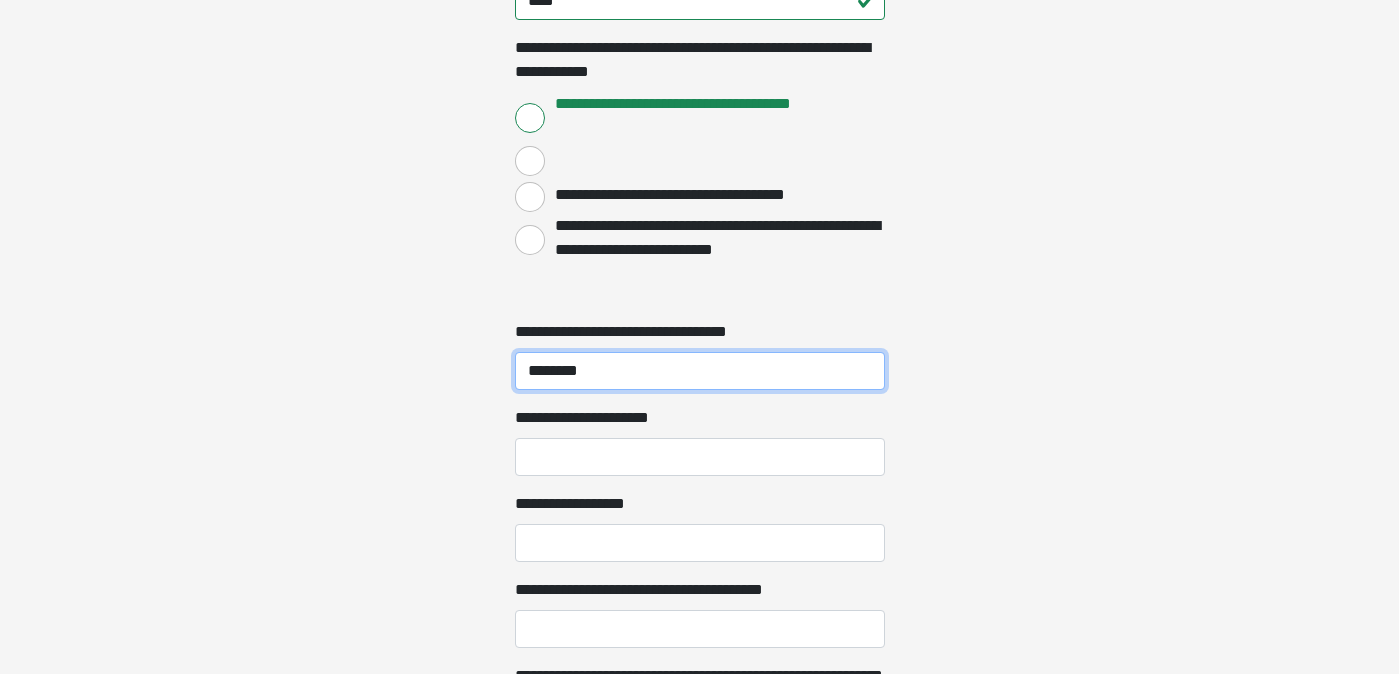 type on "********" 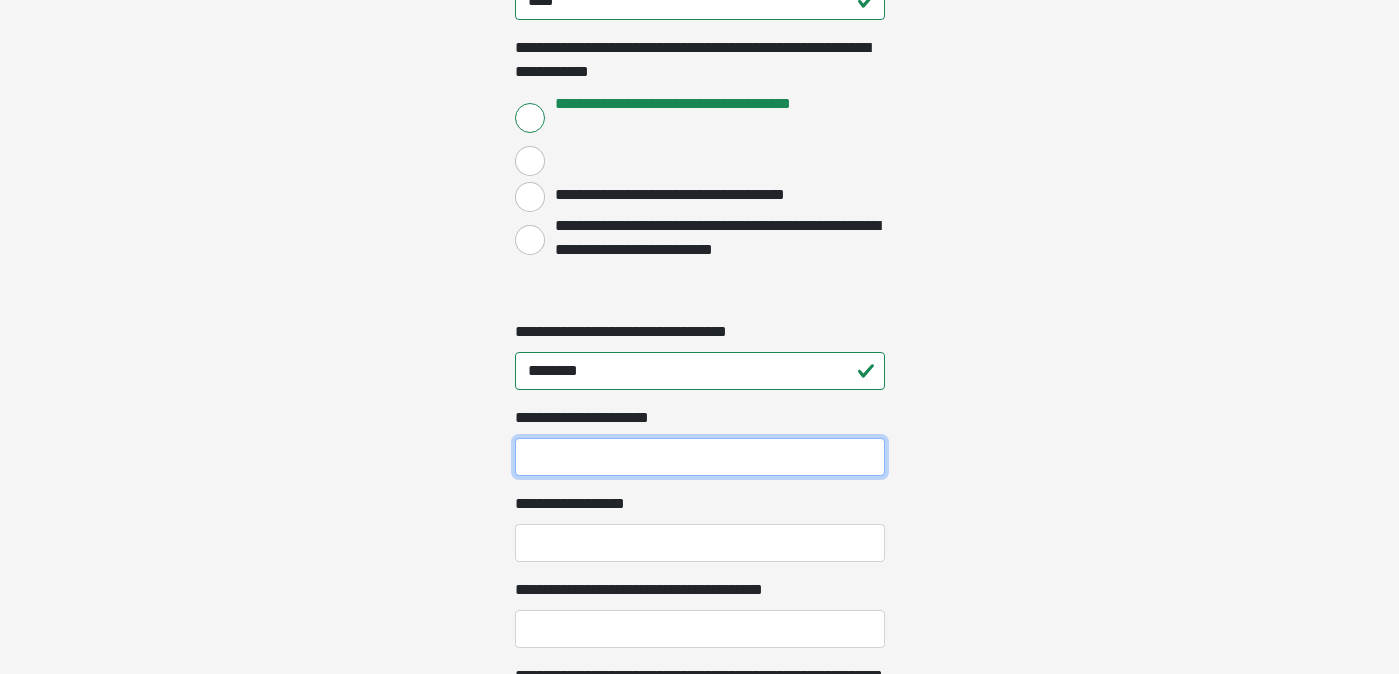 click on "**********" at bounding box center [700, 457] 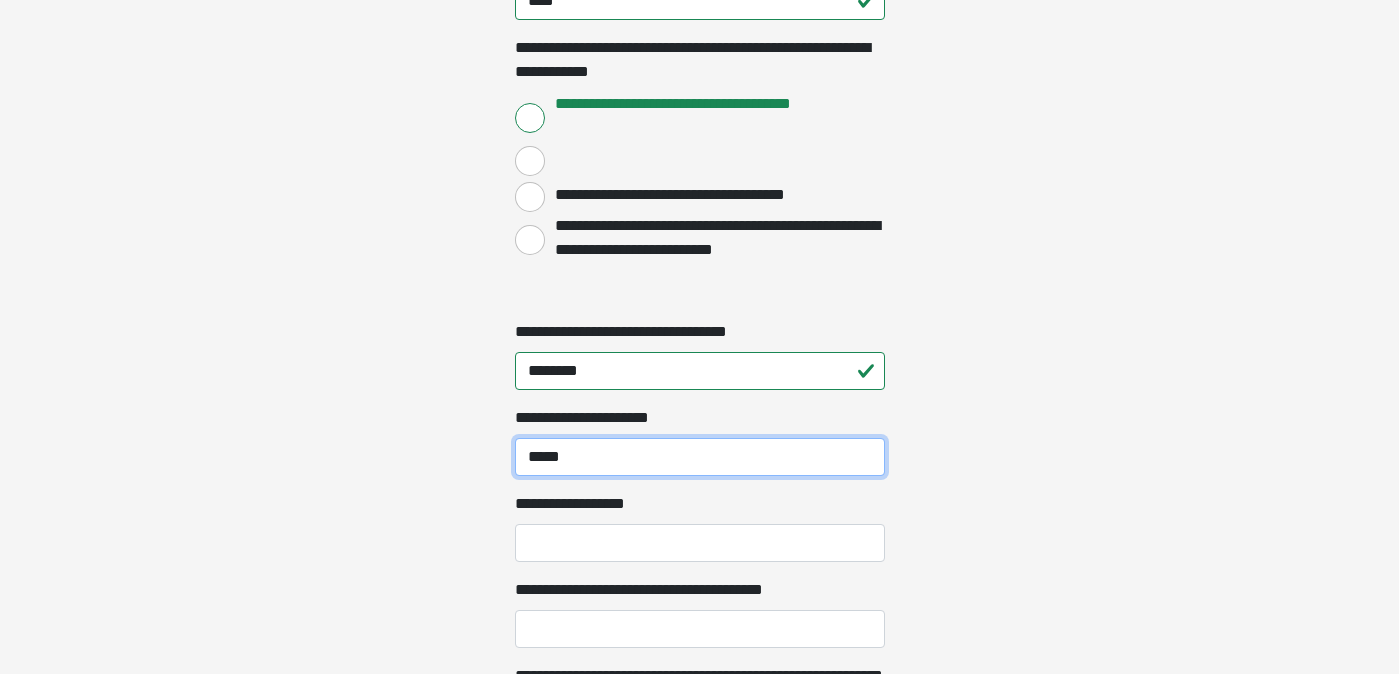 type on "*****" 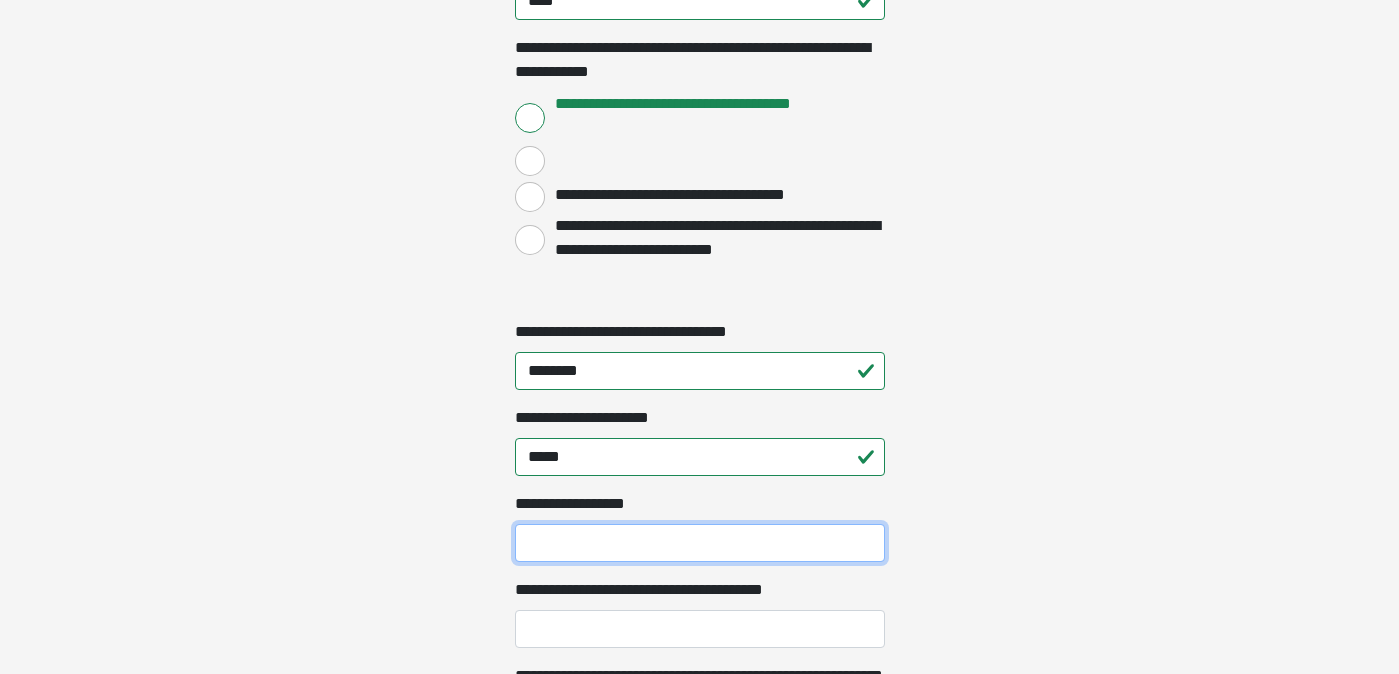 click on "**********" at bounding box center (700, 543) 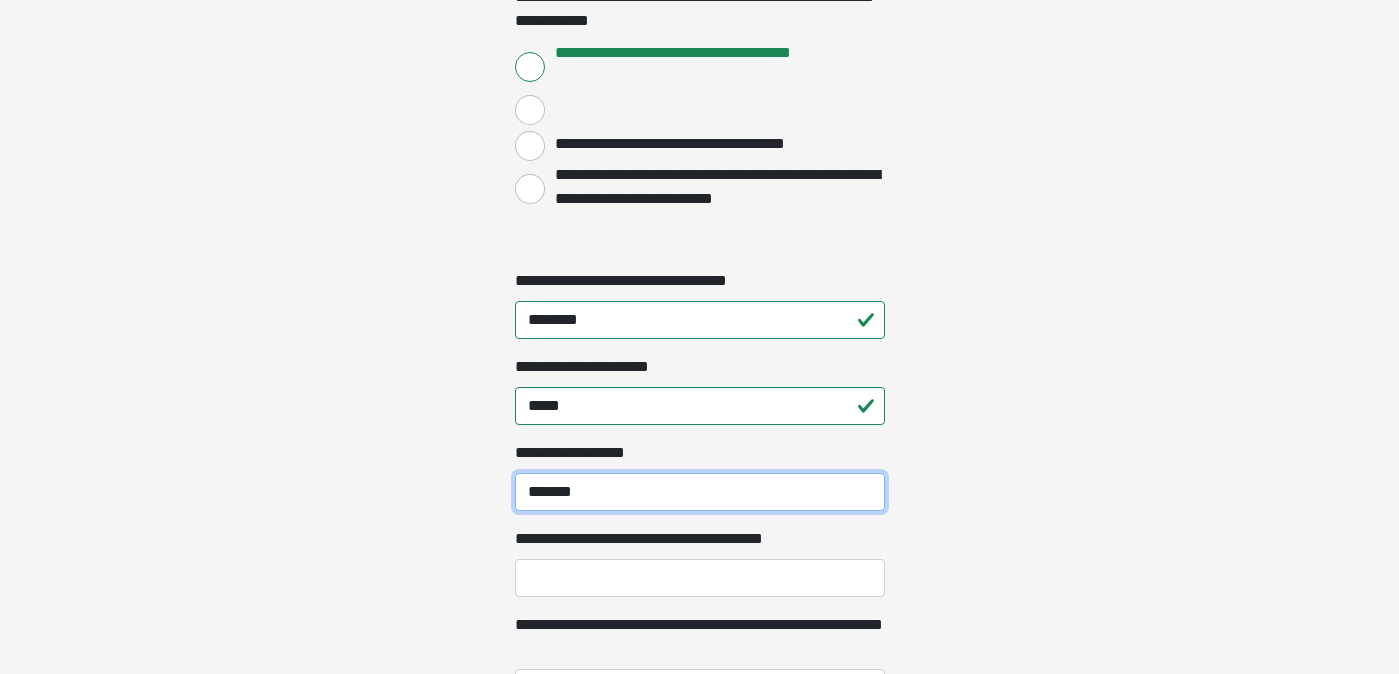 scroll, scrollTop: 2229, scrollLeft: 0, axis: vertical 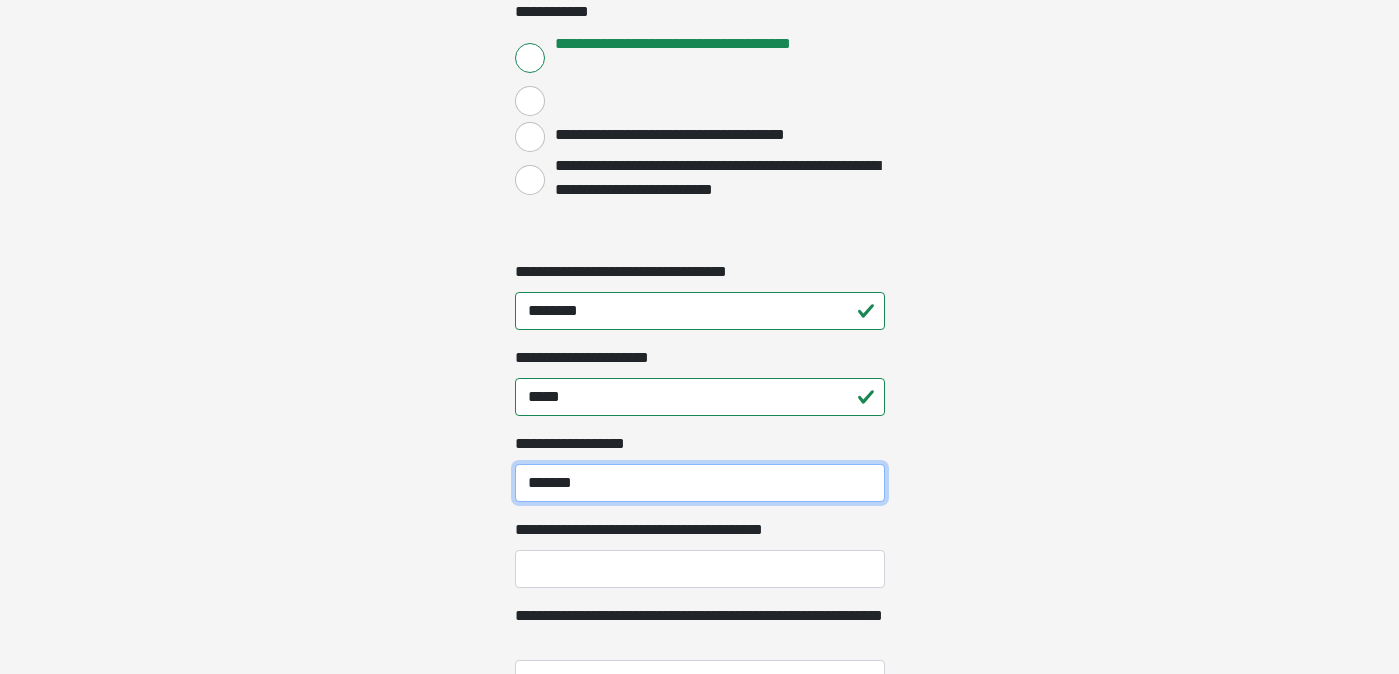 type on "*******" 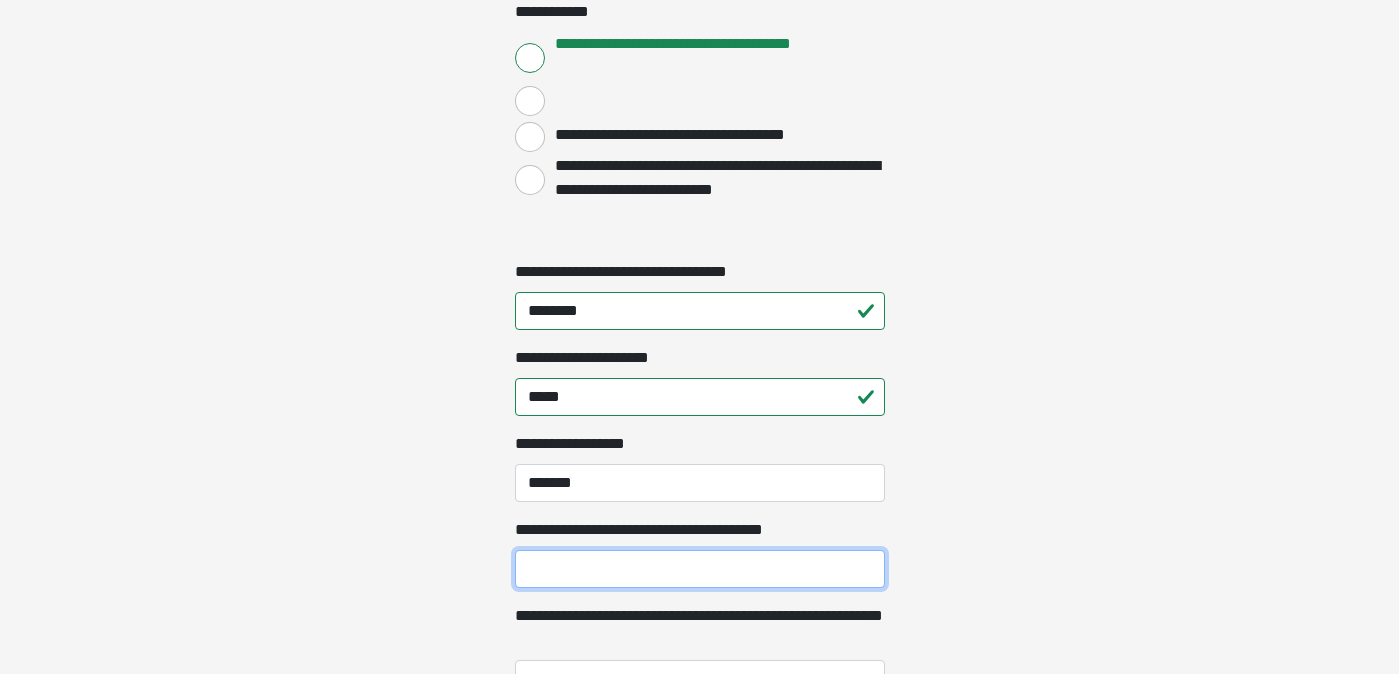 click on "**********" at bounding box center (700, 569) 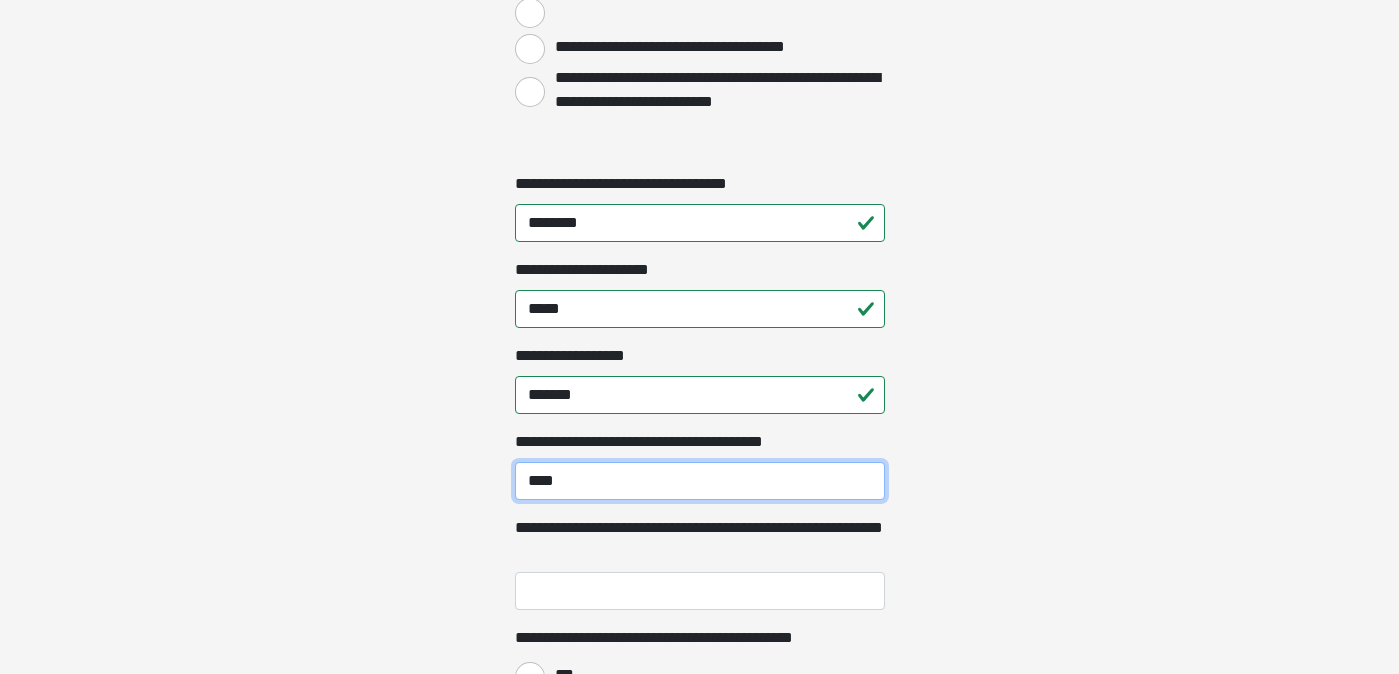 scroll, scrollTop: 2341, scrollLeft: 0, axis: vertical 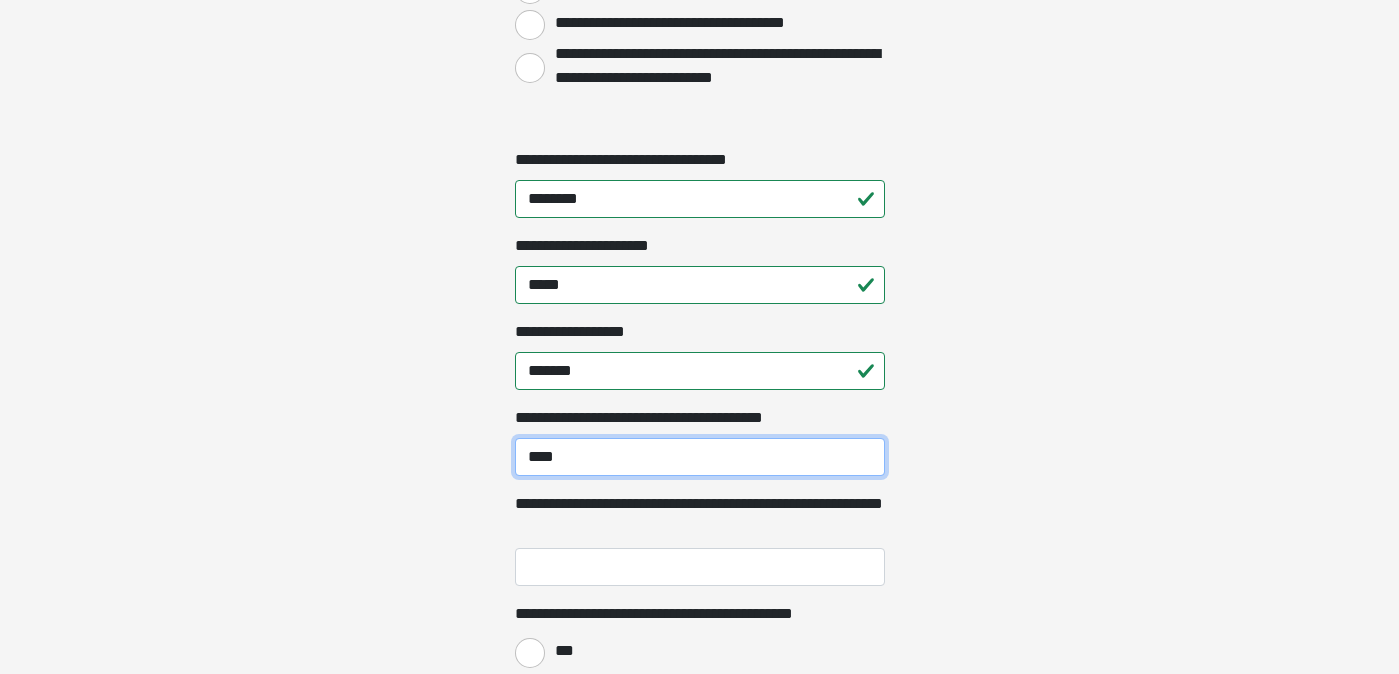 type on "****" 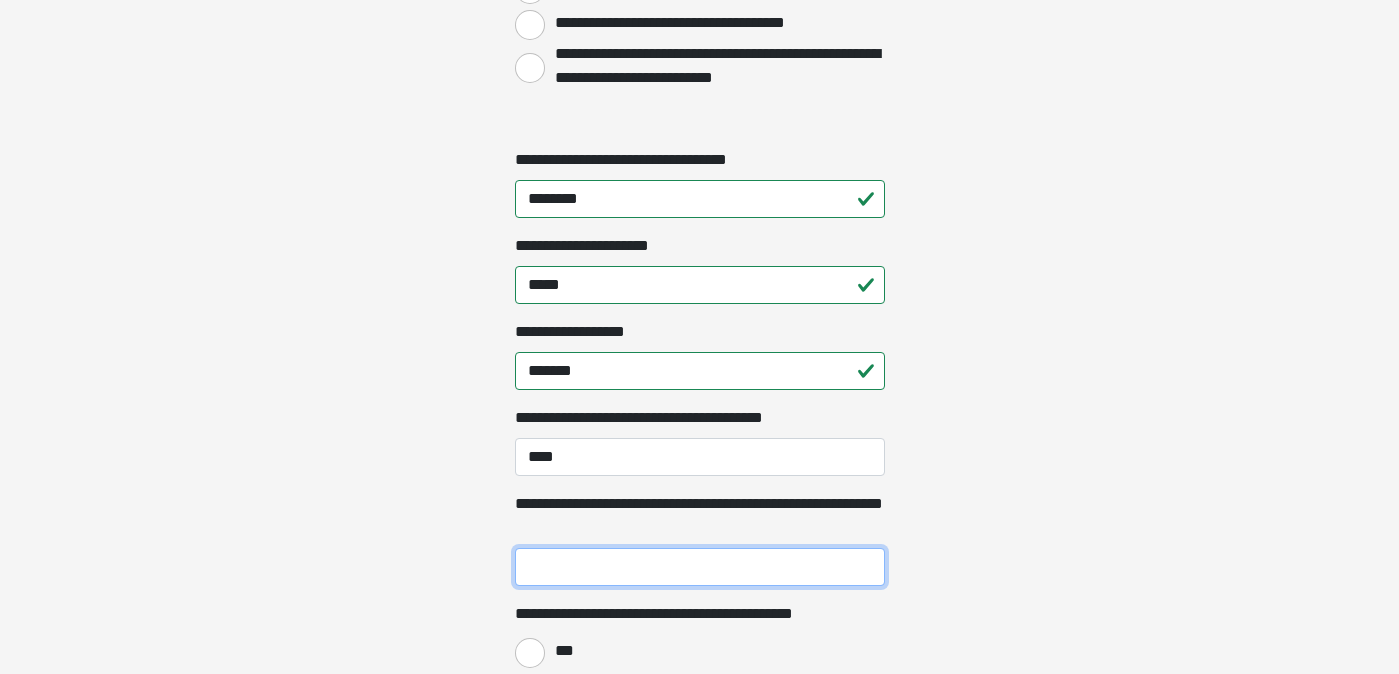 click on "**********" at bounding box center (700, 567) 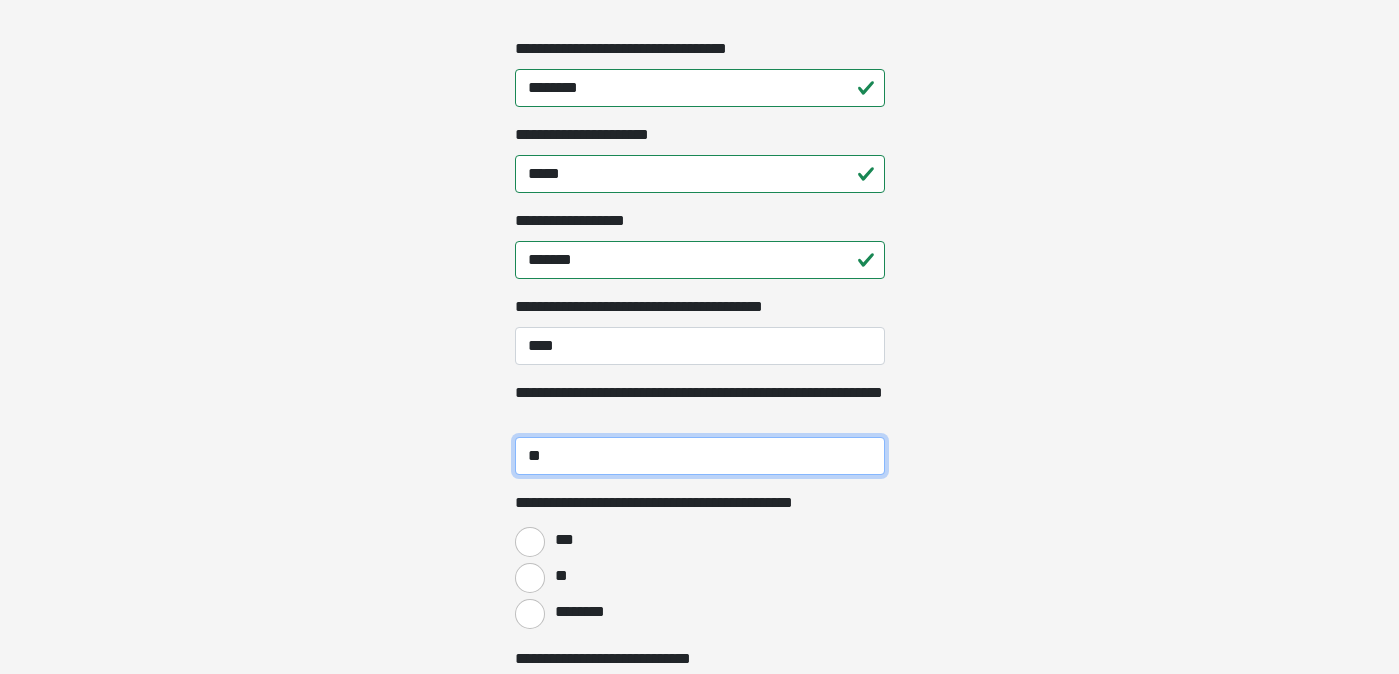 scroll, scrollTop: 2463, scrollLeft: 0, axis: vertical 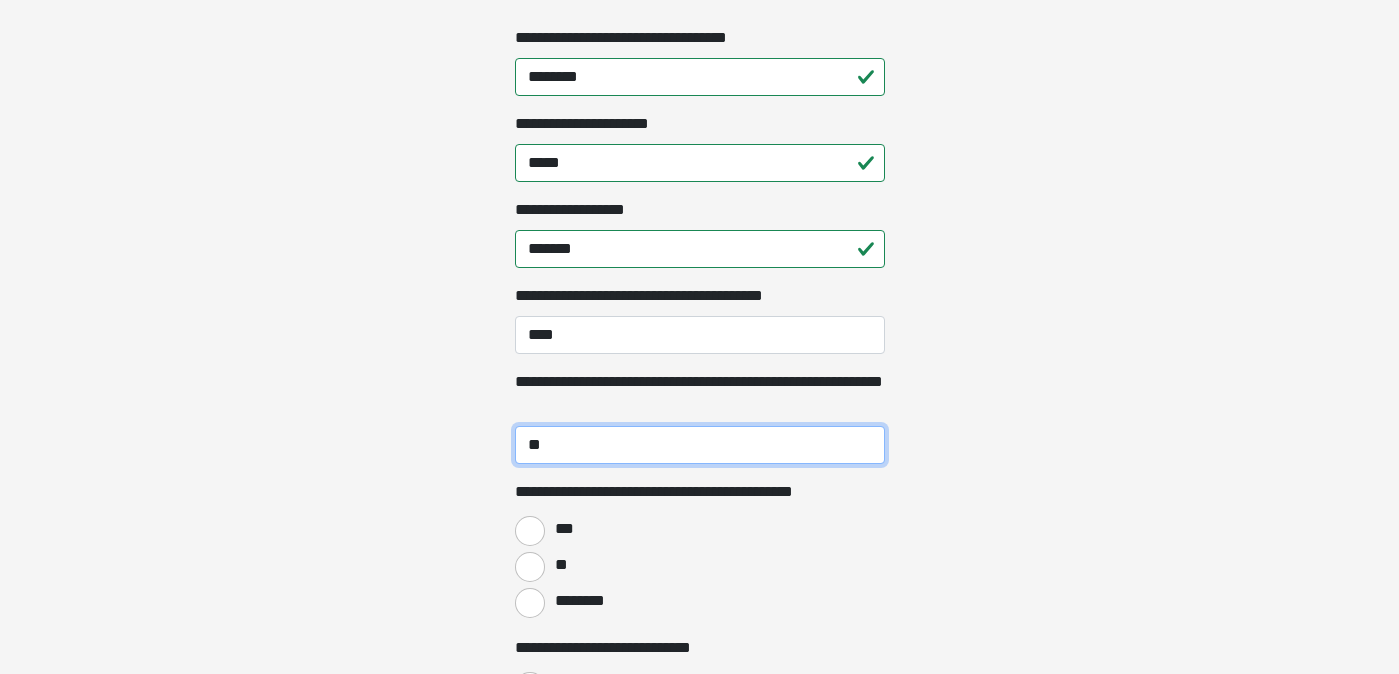 type on "**" 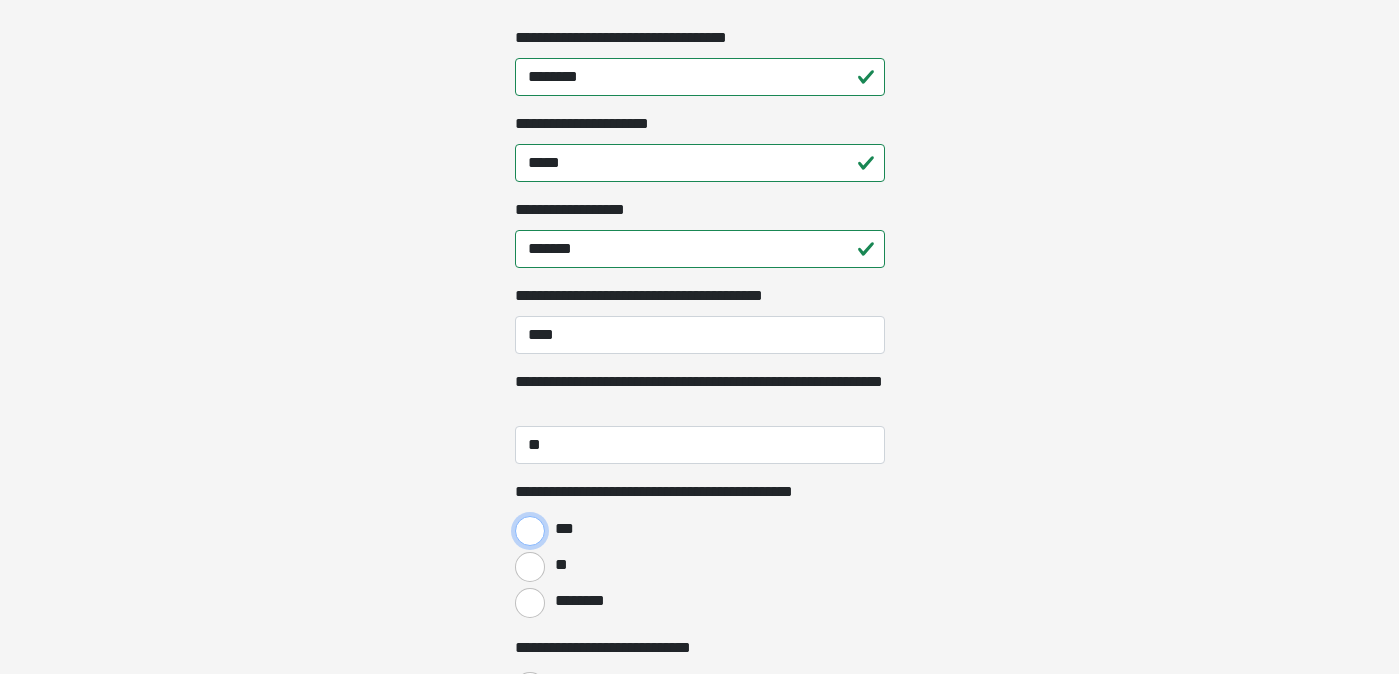 click on "***" at bounding box center [530, 531] 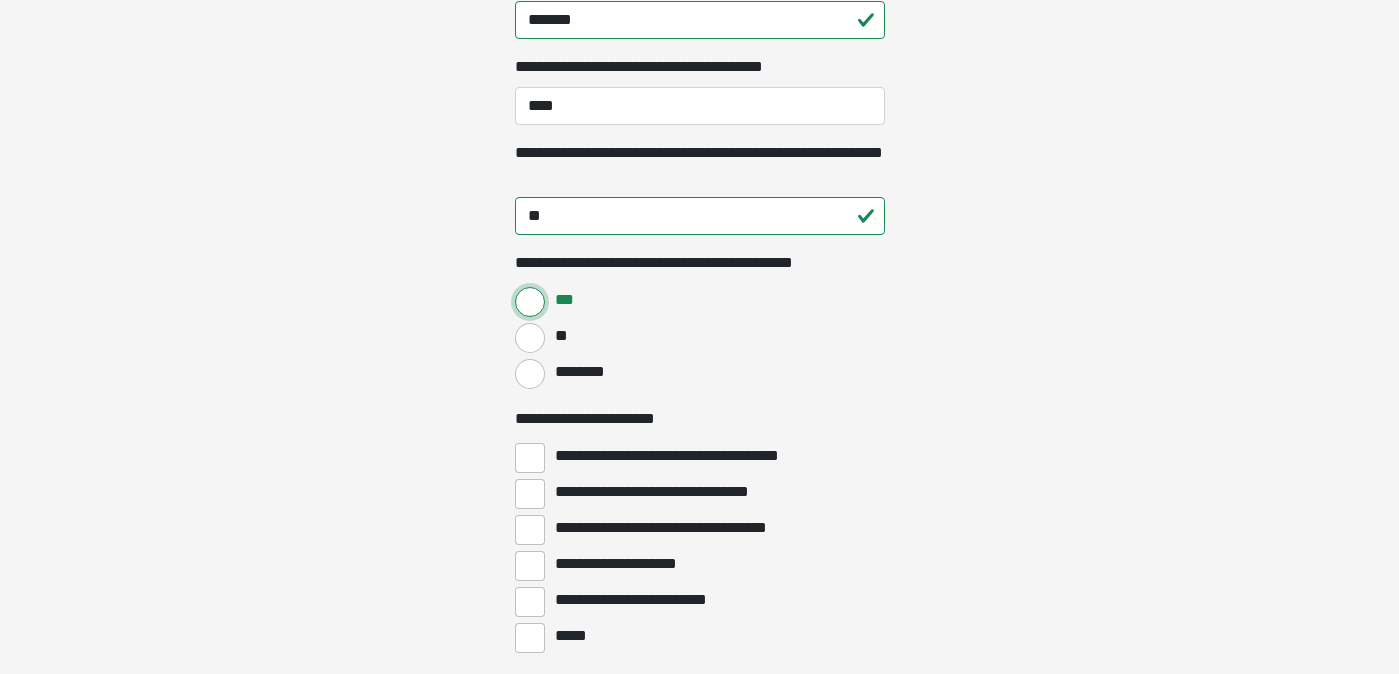 scroll, scrollTop: 2696, scrollLeft: 0, axis: vertical 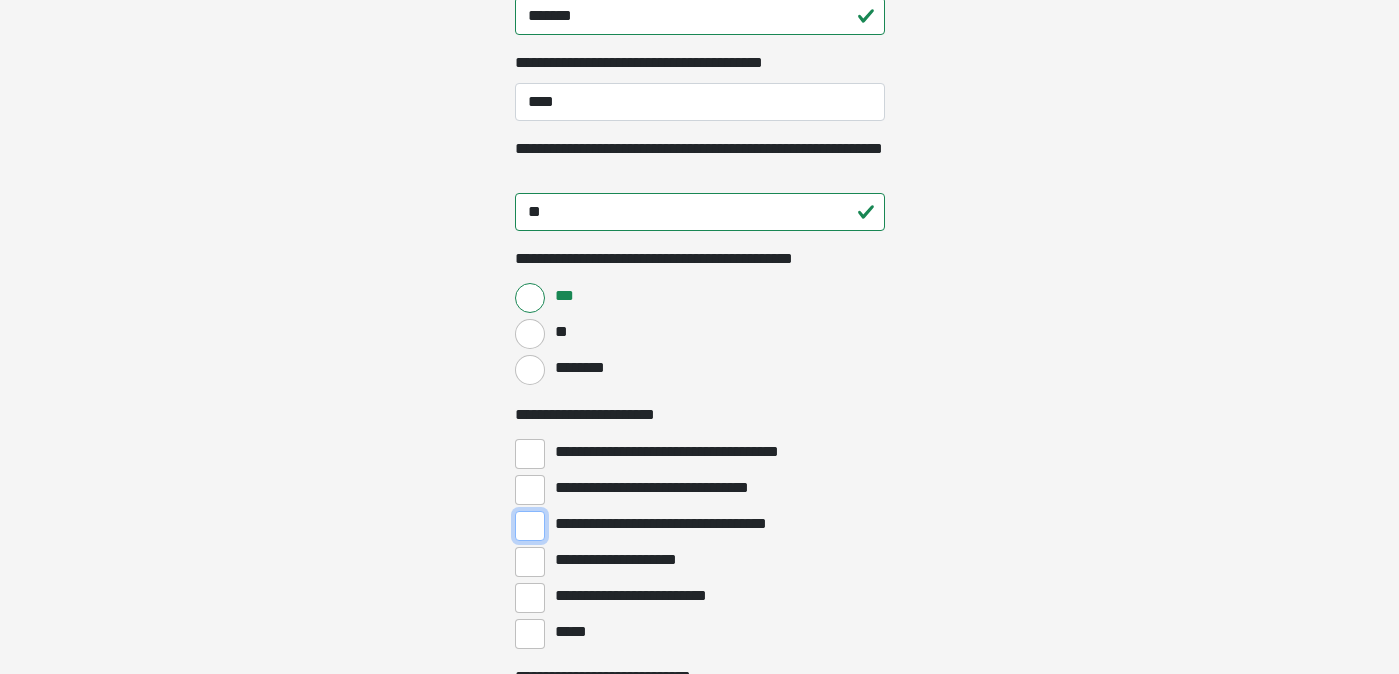 click on "**********" at bounding box center (530, 526) 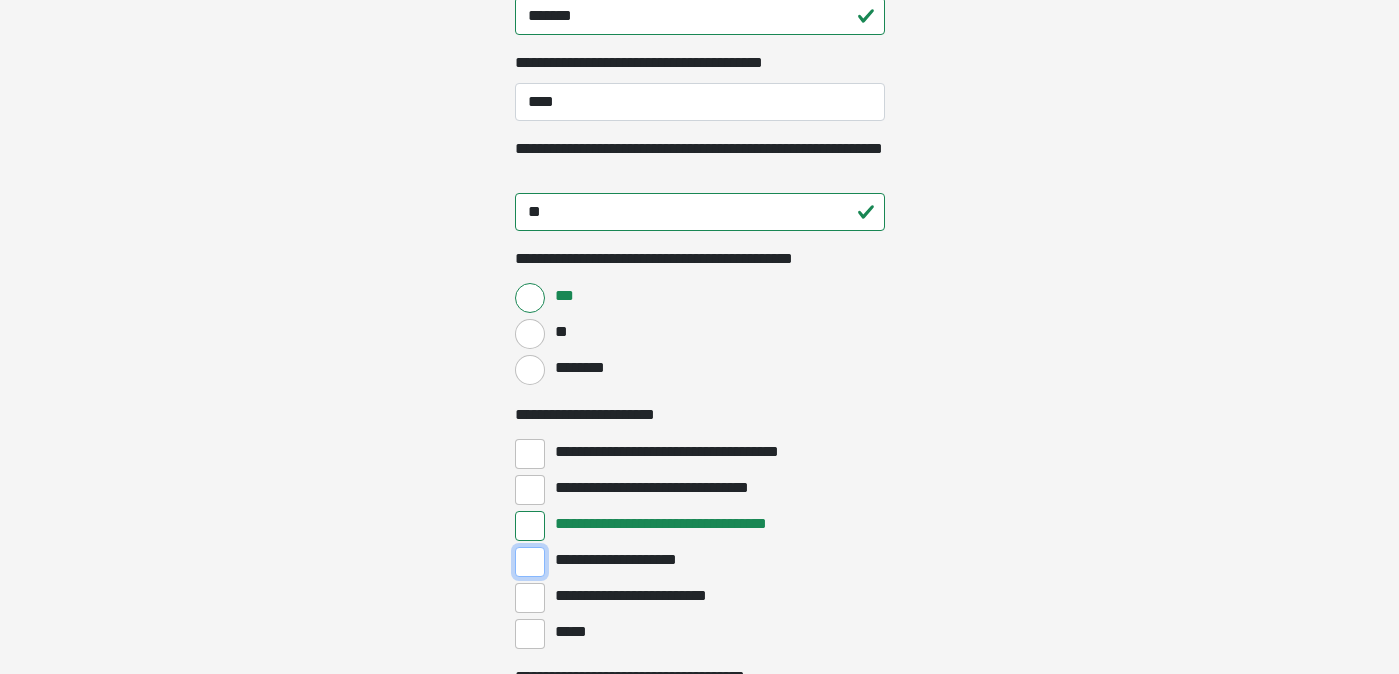 click on "**********" at bounding box center [530, 562] 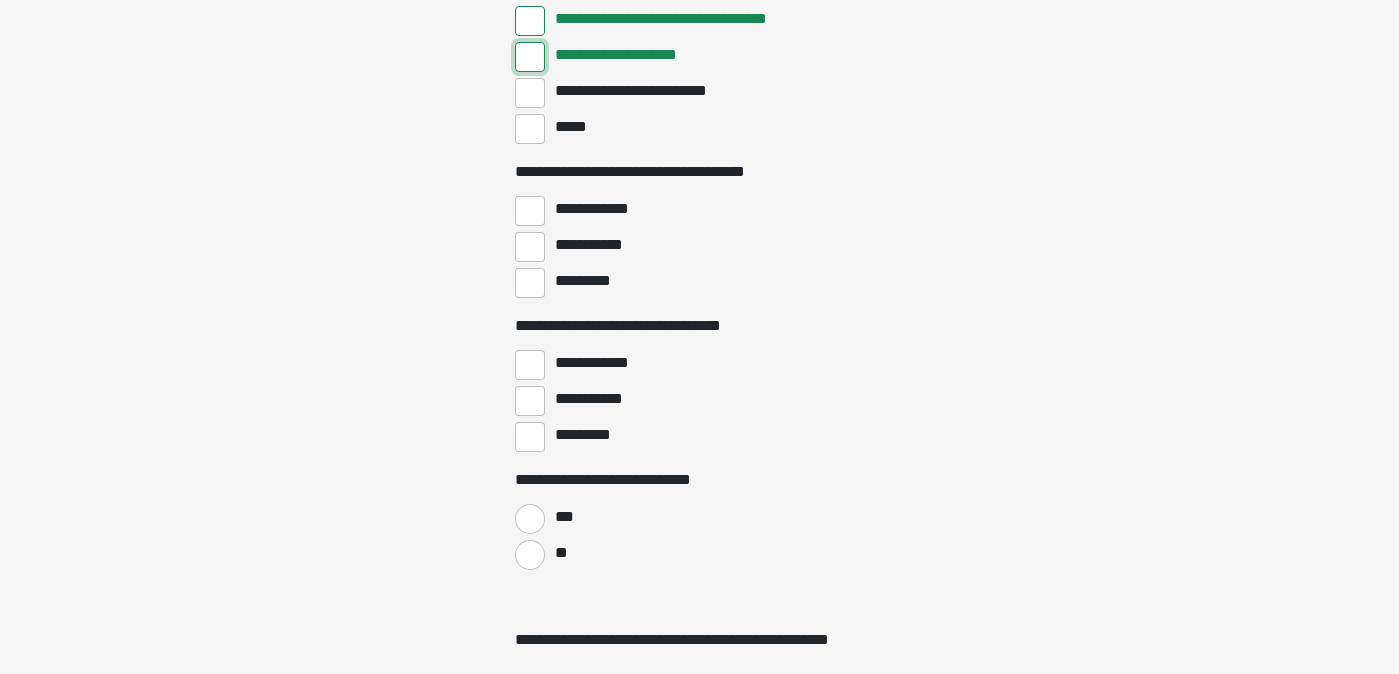 scroll, scrollTop: 3207, scrollLeft: 0, axis: vertical 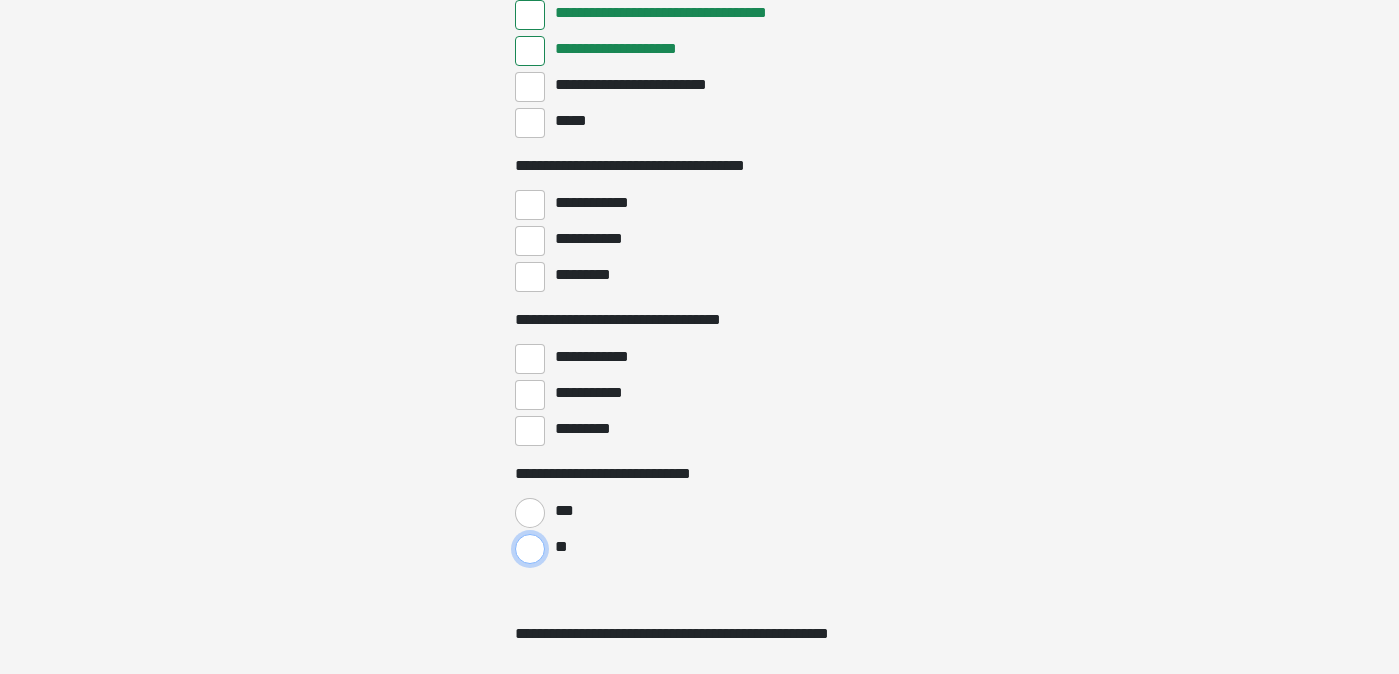 click on "**" at bounding box center (530, 549) 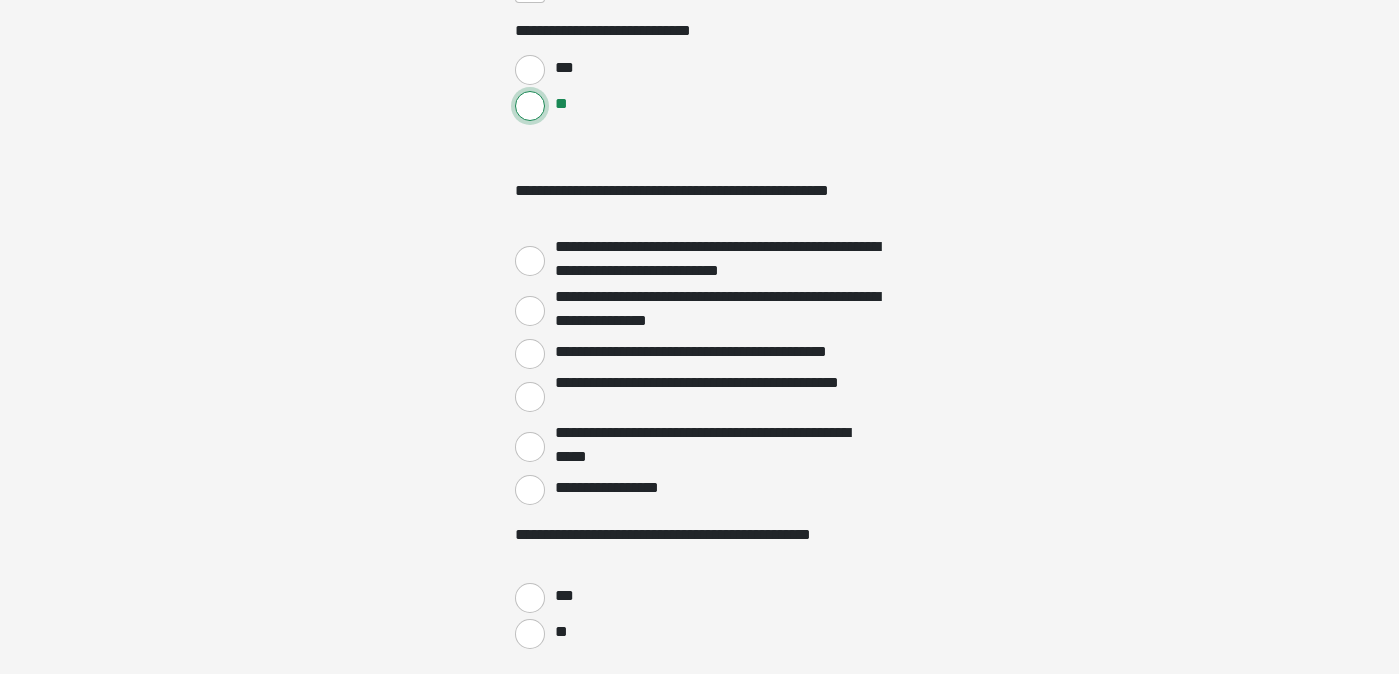 scroll, scrollTop: 3652, scrollLeft: 0, axis: vertical 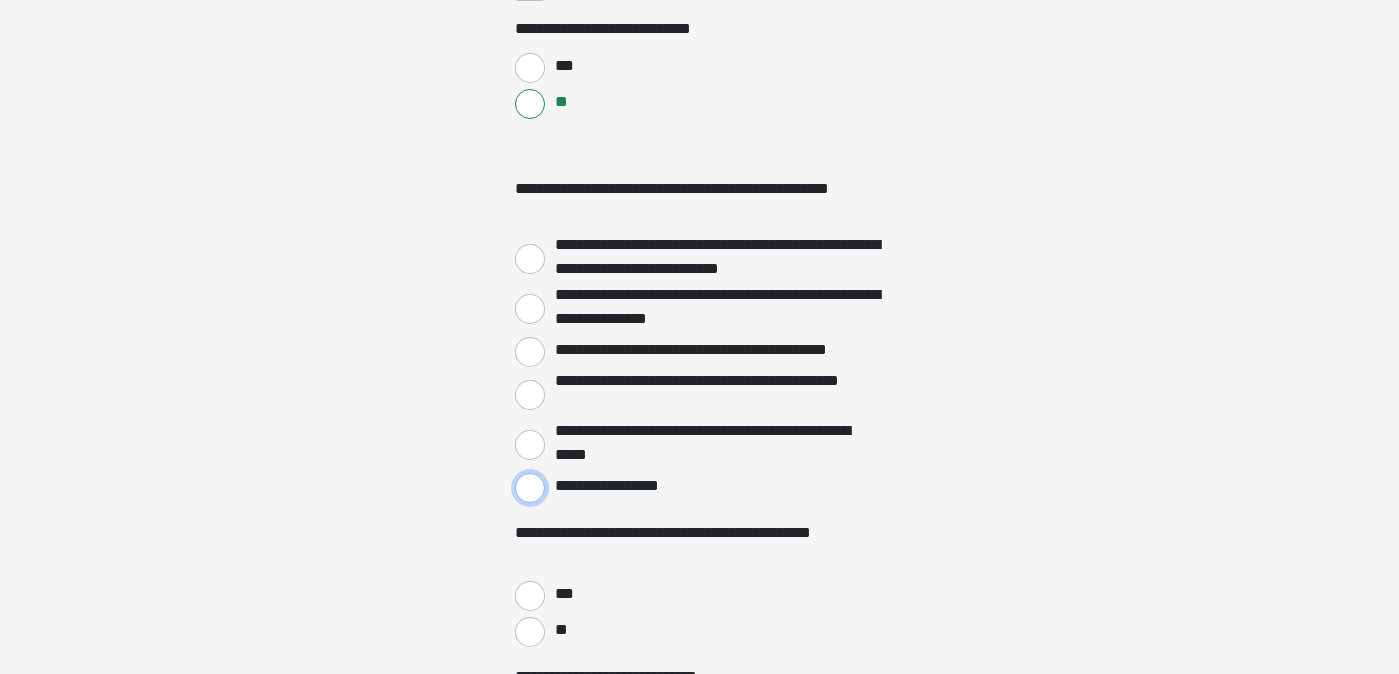 click on "**********" at bounding box center (530, 488) 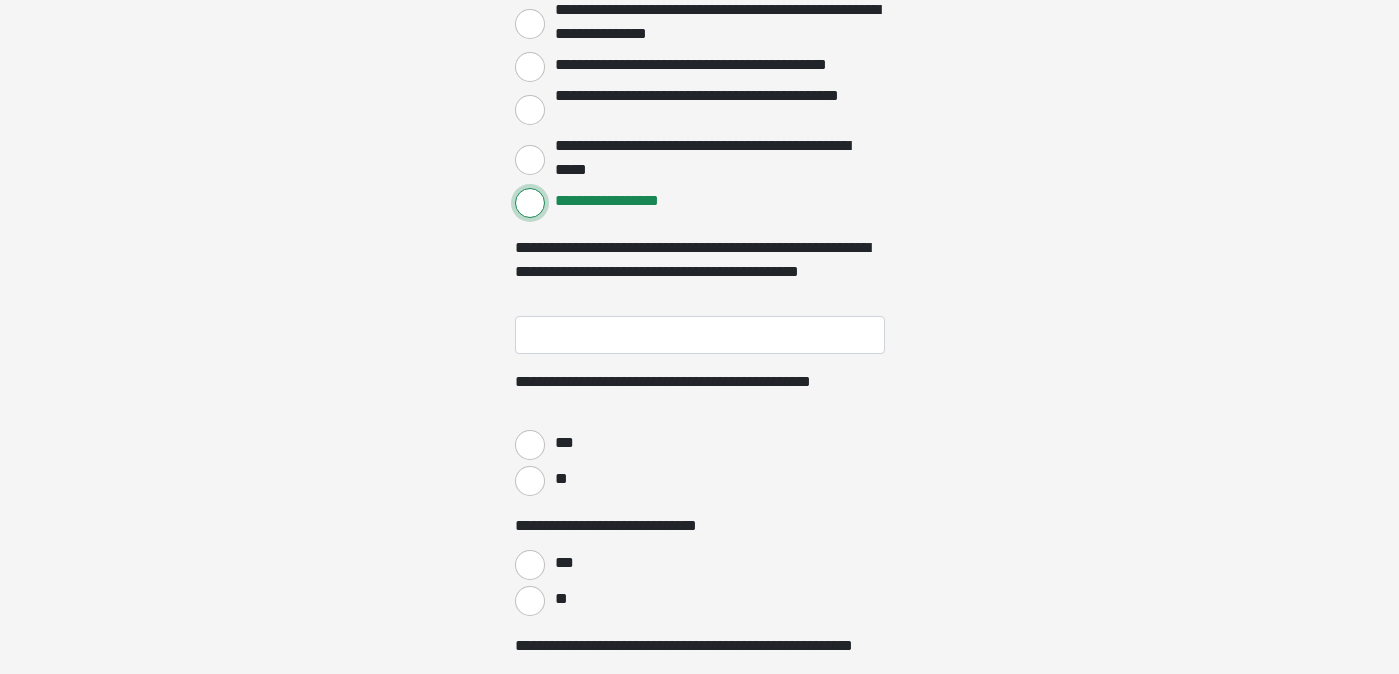 scroll, scrollTop: 3941, scrollLeft: 0, axis: vertical 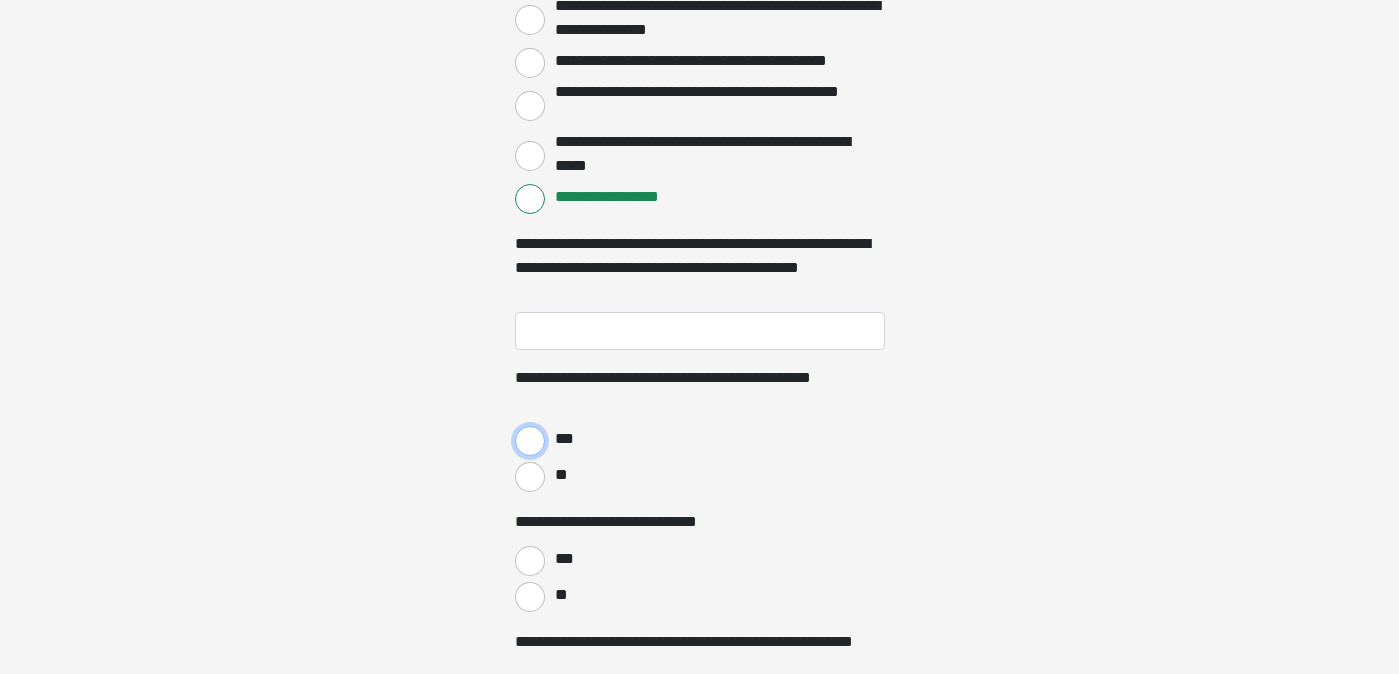 click on "***" at bounding box center (530, 441) 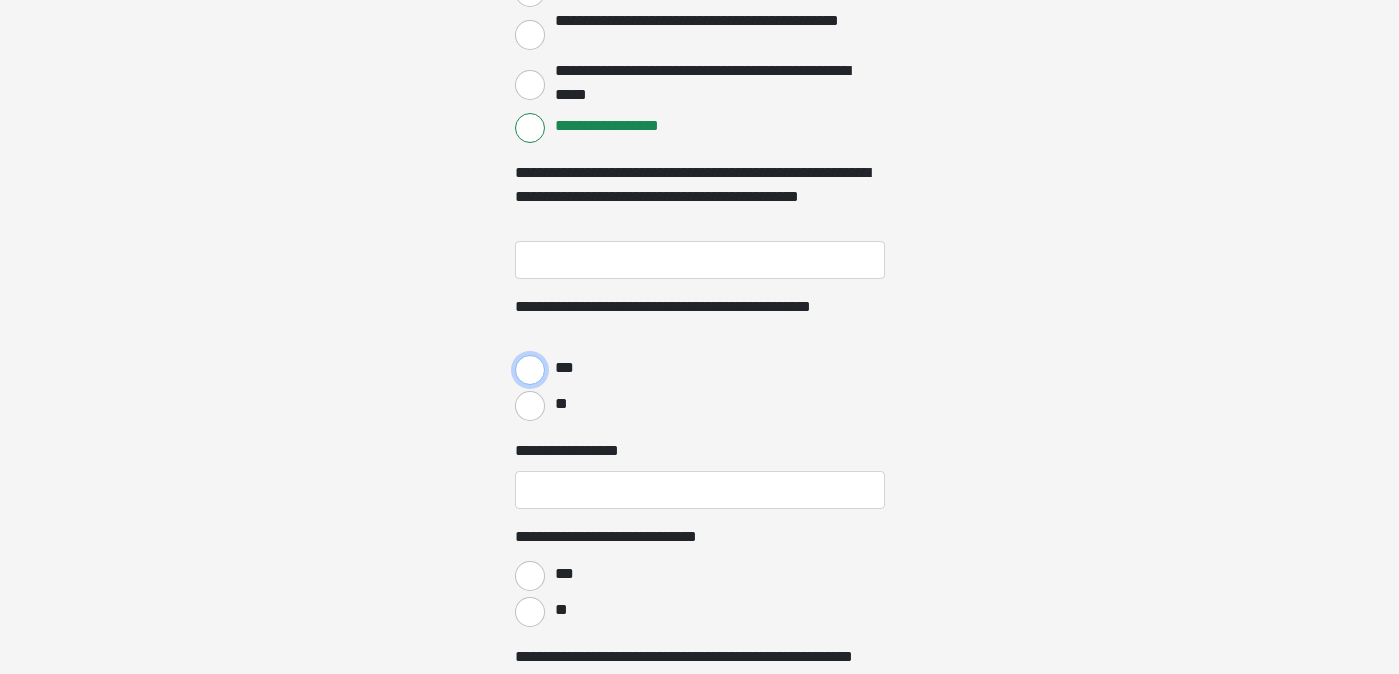 scroll, scrollTop: 4016, scrollLeft: 0, axis: vertical 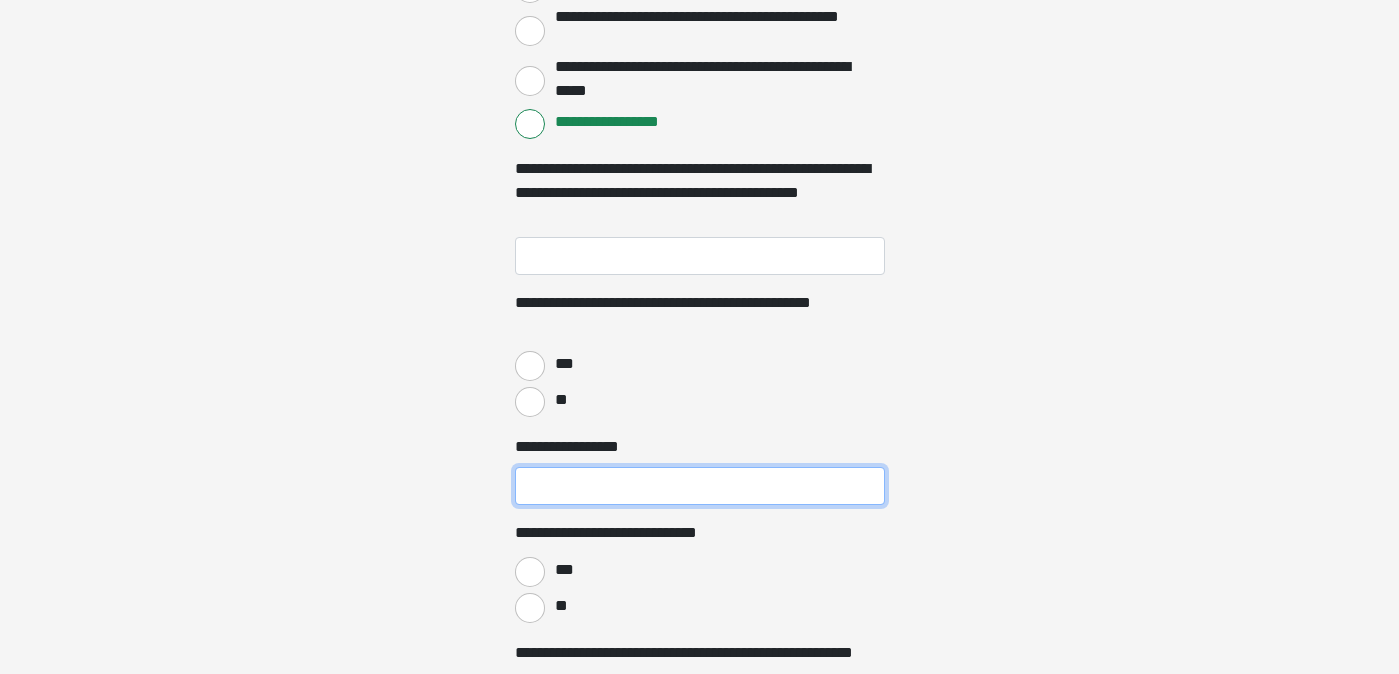 click on "**********" at bounding box center (700, 486) 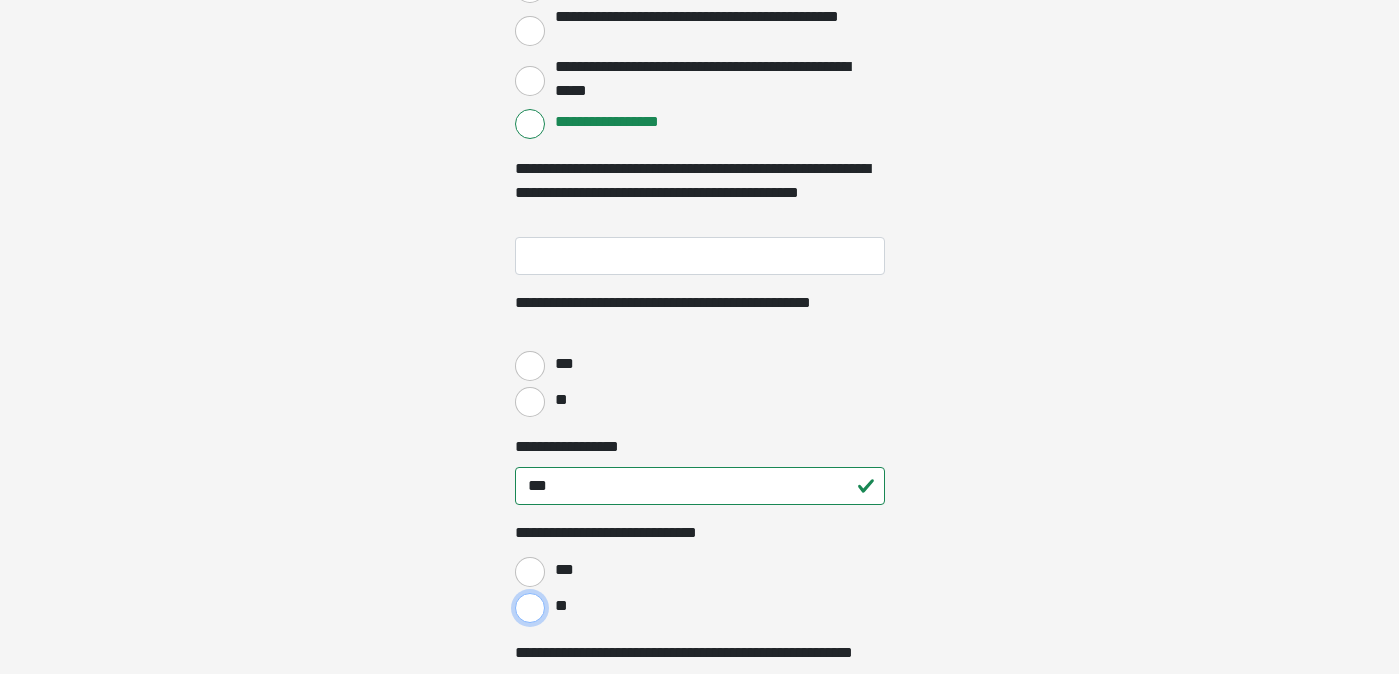 click on "**" at bounding box center (530, 608) 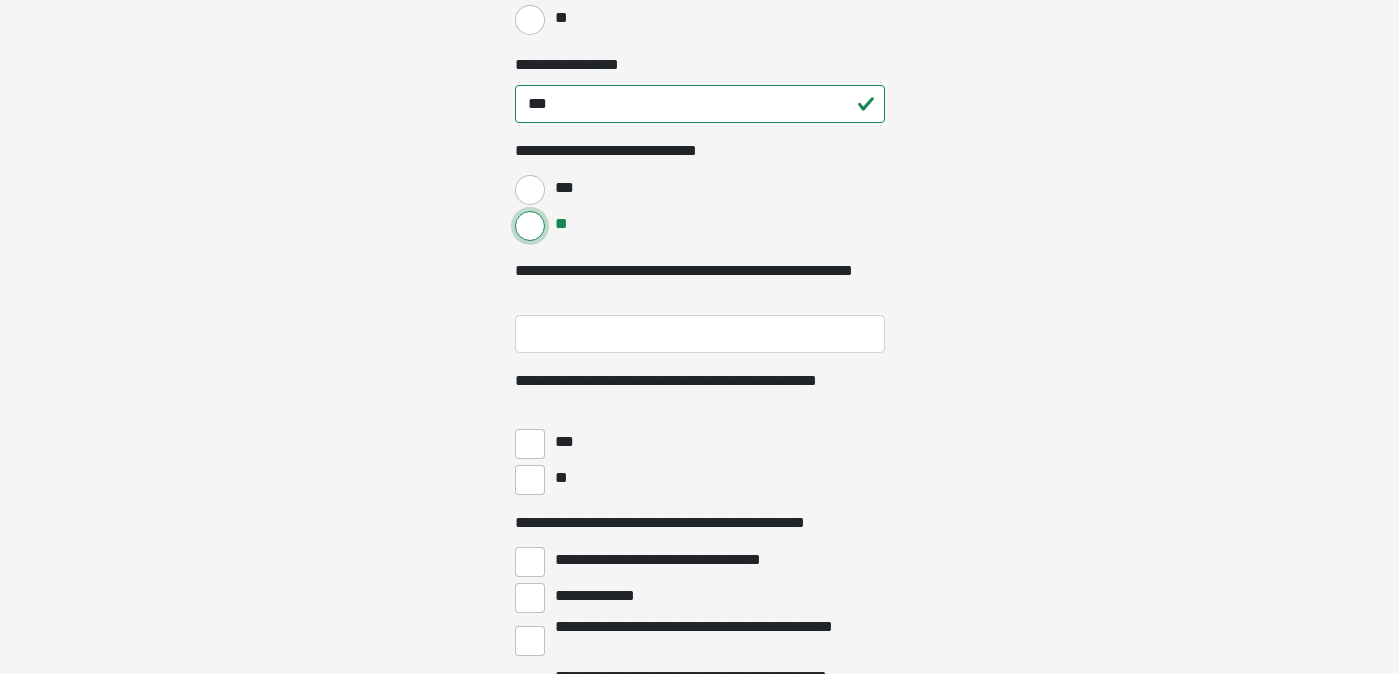 scroll, scrollTop: 4405, scrollLeft: 0, axis: vertical 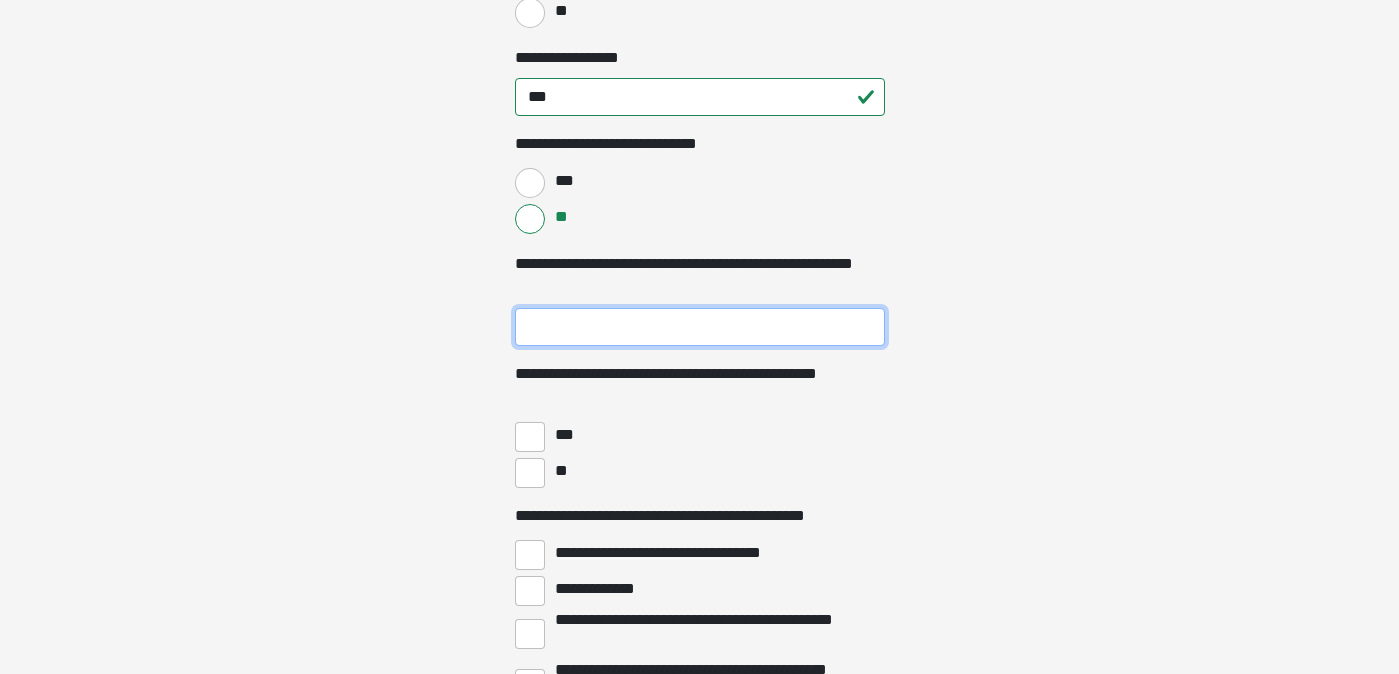 click on "**********" at bounding box center [700, 327] 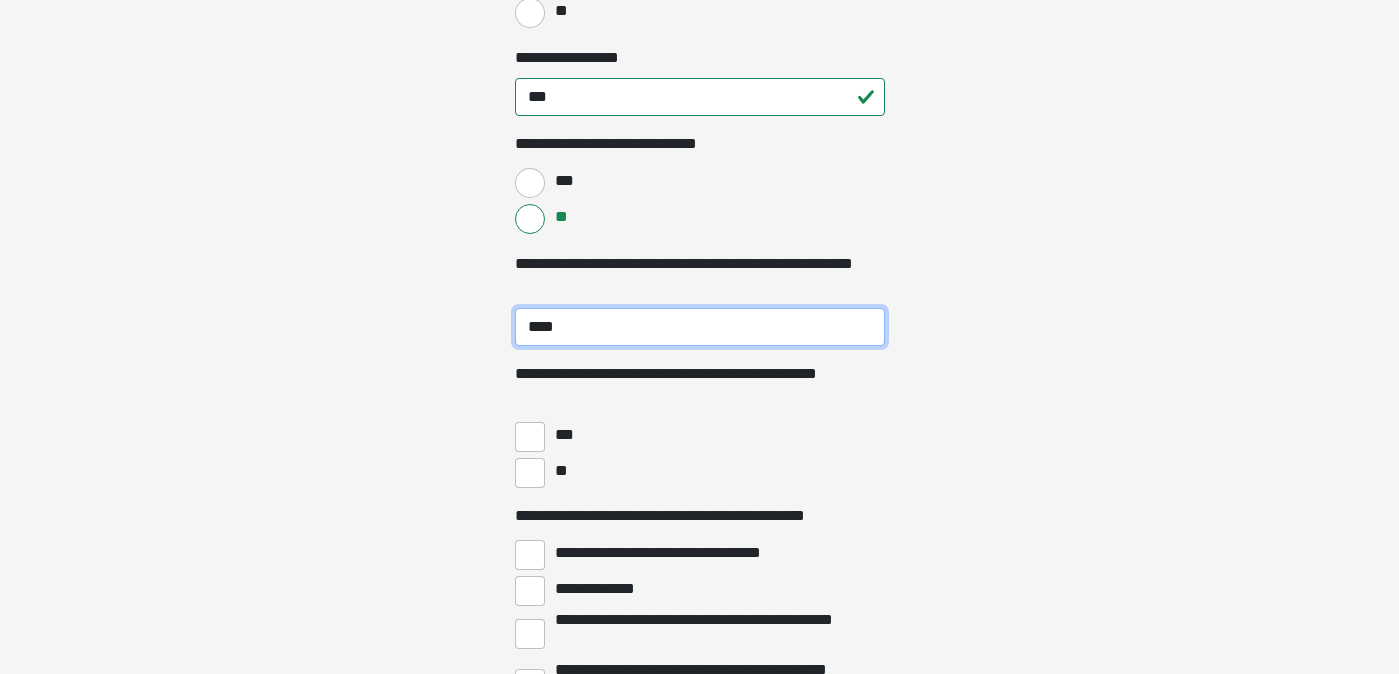 type on "****" 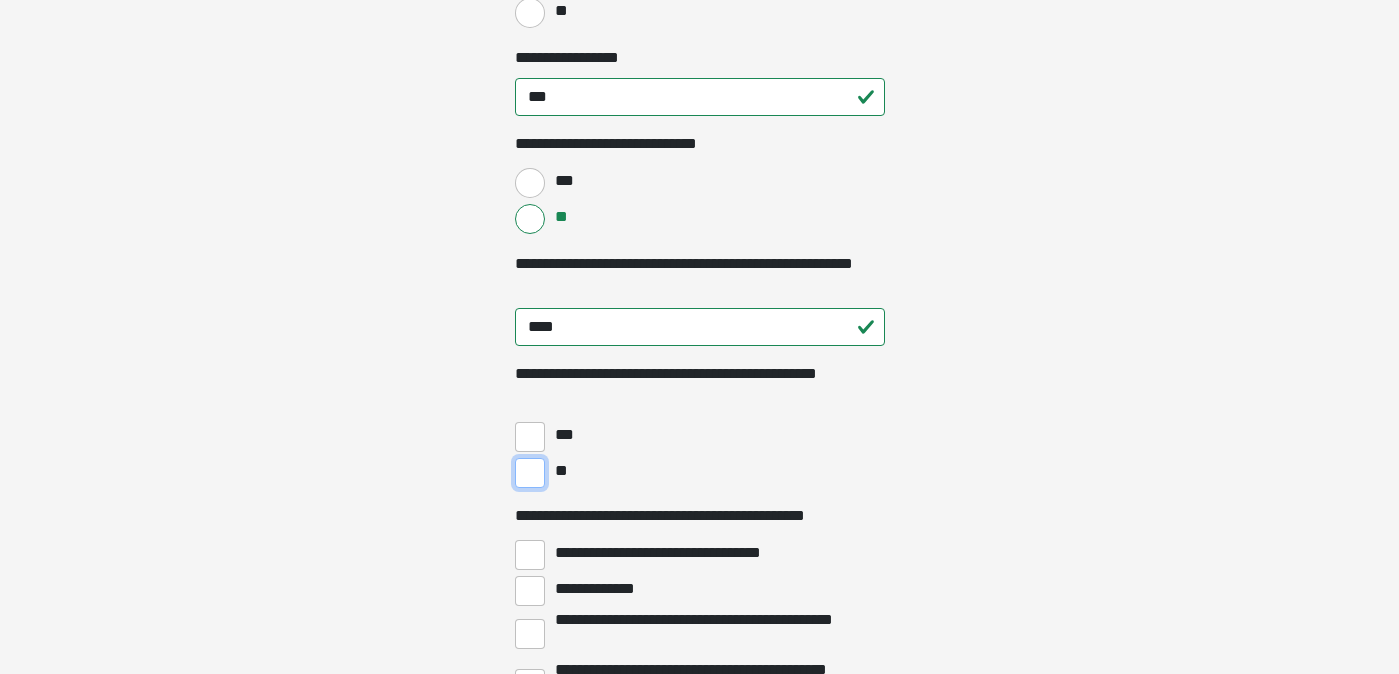 click on "**" at bounding box center (530, 473) 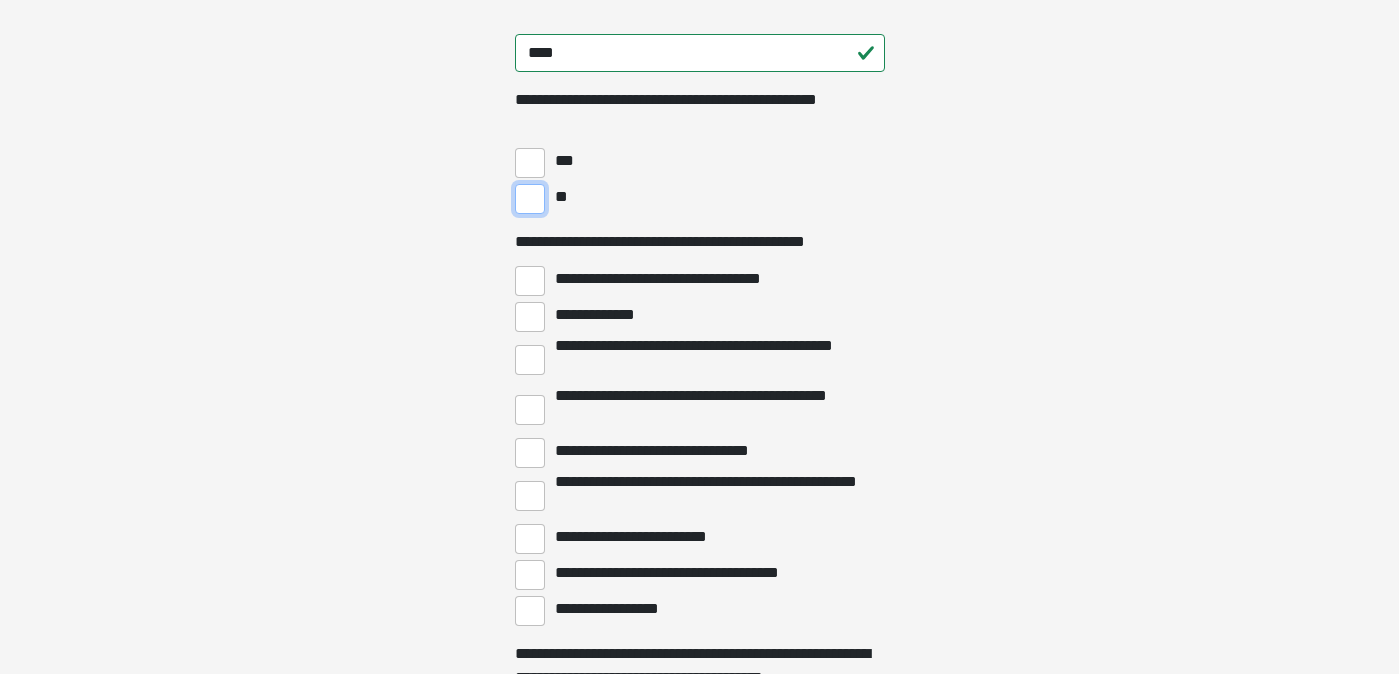 scroll, scrollTop: 4685, scrollLeft: 0, axis: vertical 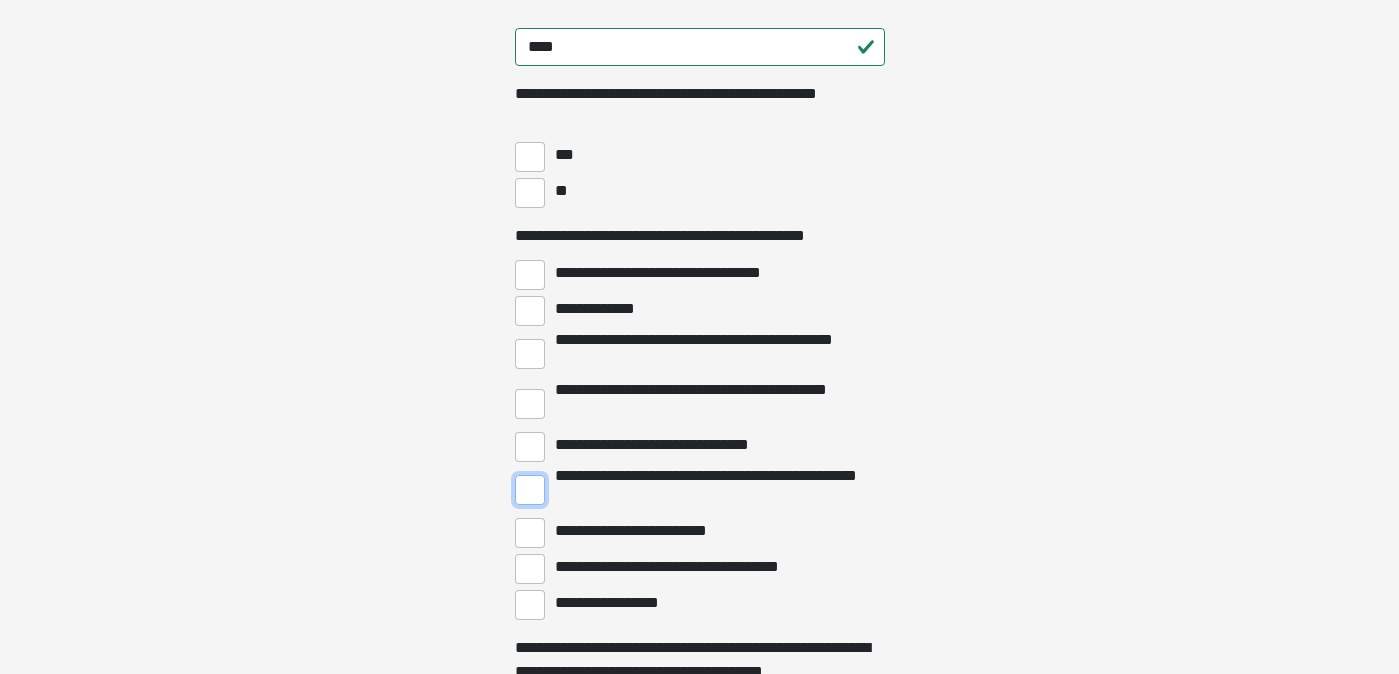 click on "**********" at bounding box center (530, 490) 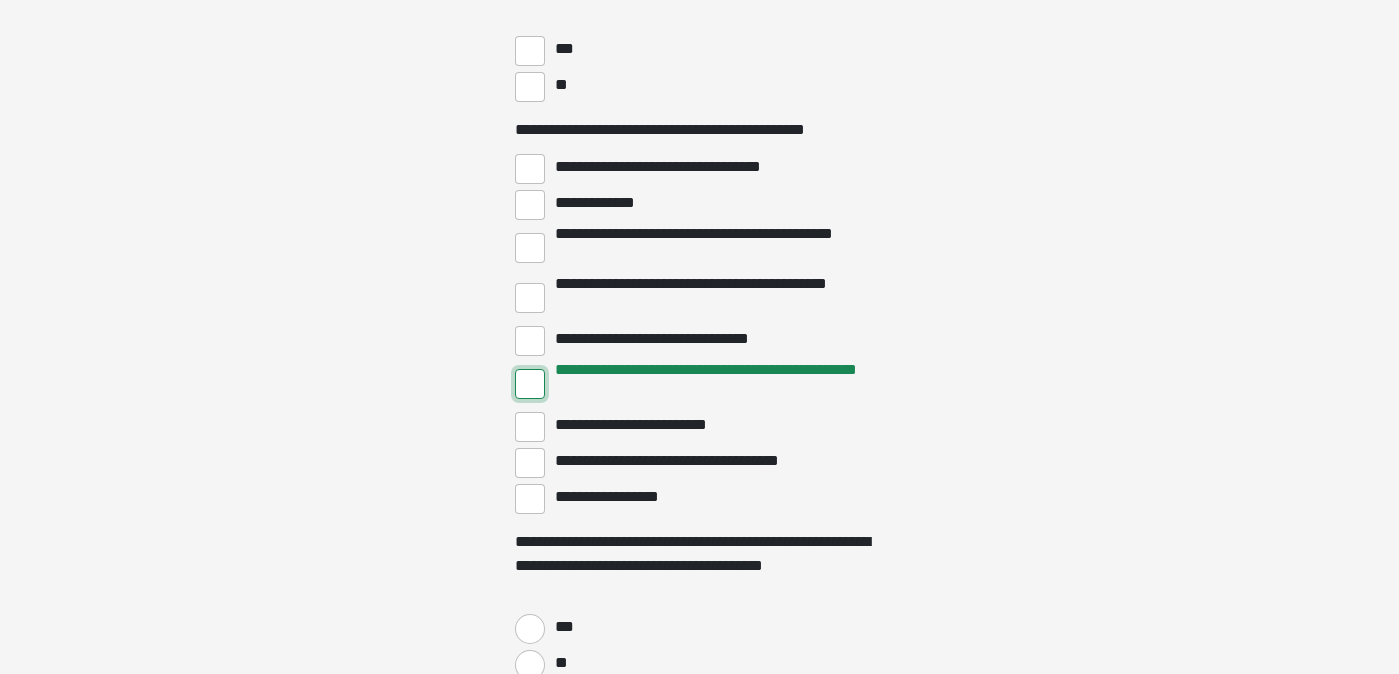 scroll, scrollTop: 4795, scrollLeft: 0, axis: vertical 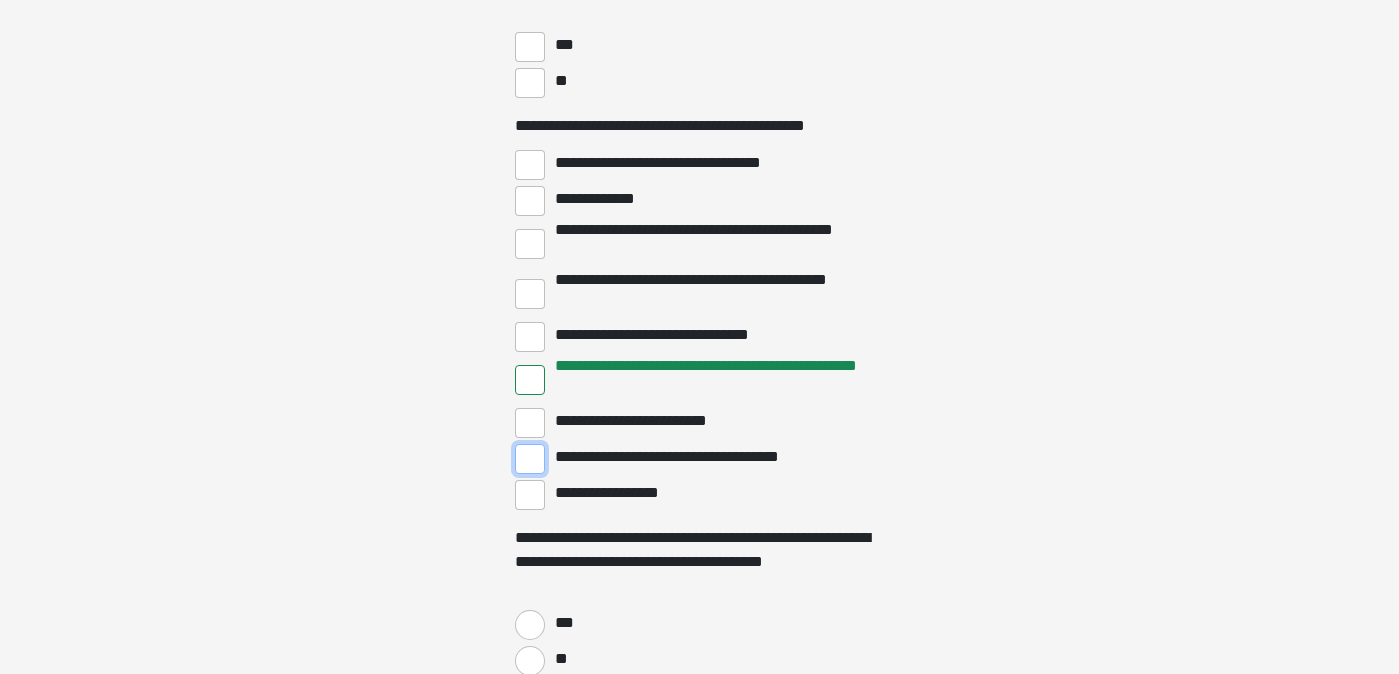 click on "**********" at bounding box center [530, 459] 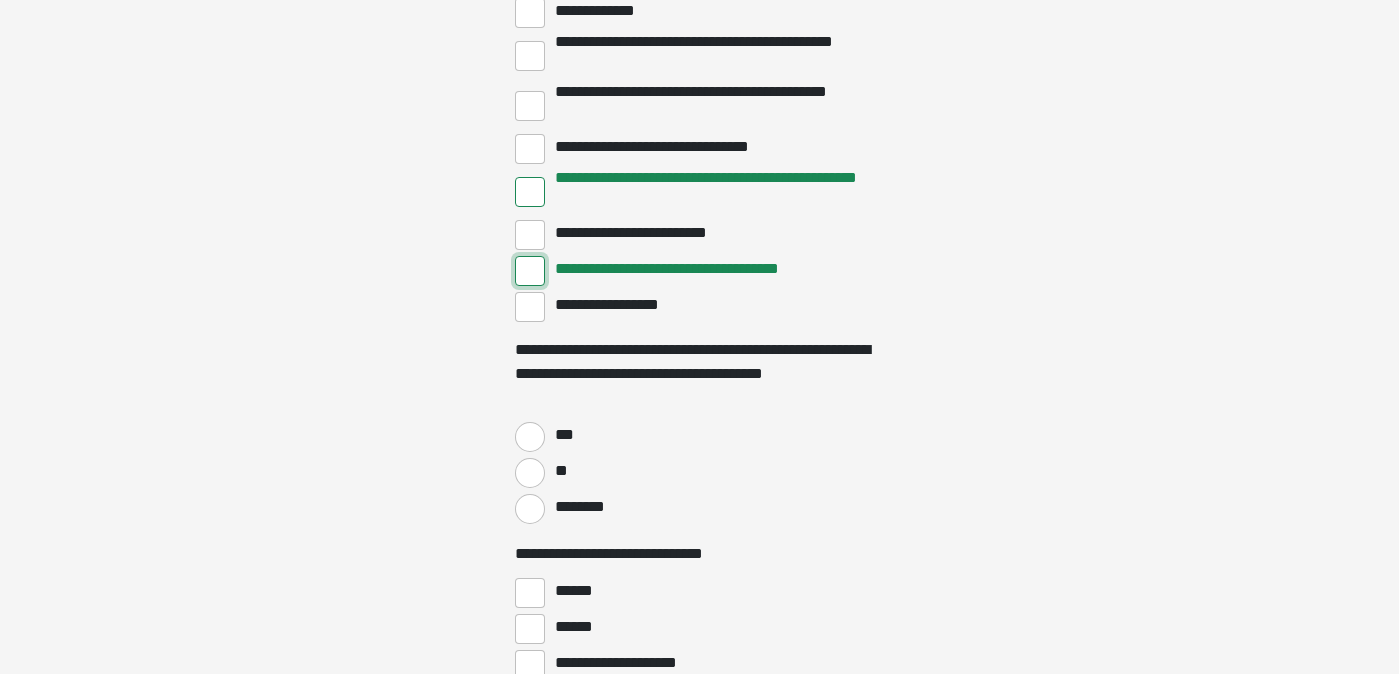 scroll, scrollTop: 4989, scrollLeft: 0, axis: vertical 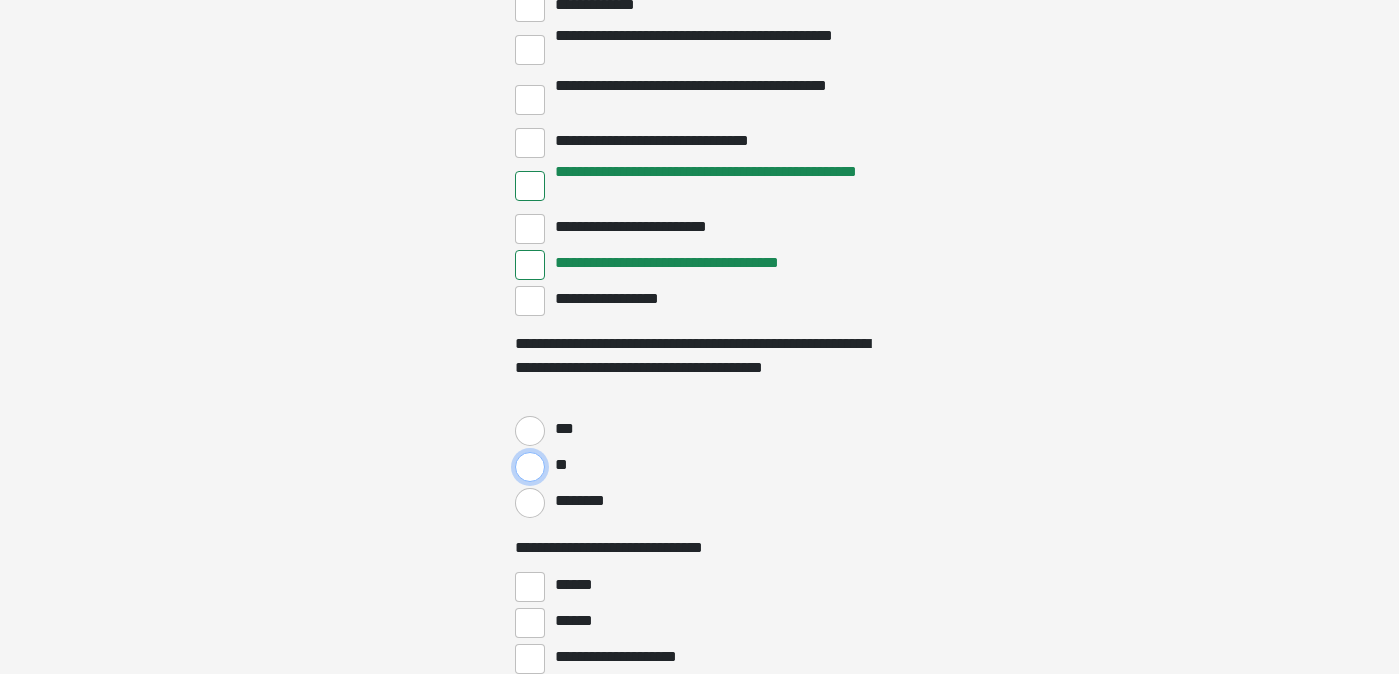 click on "**" at bounding box center [530, 467] 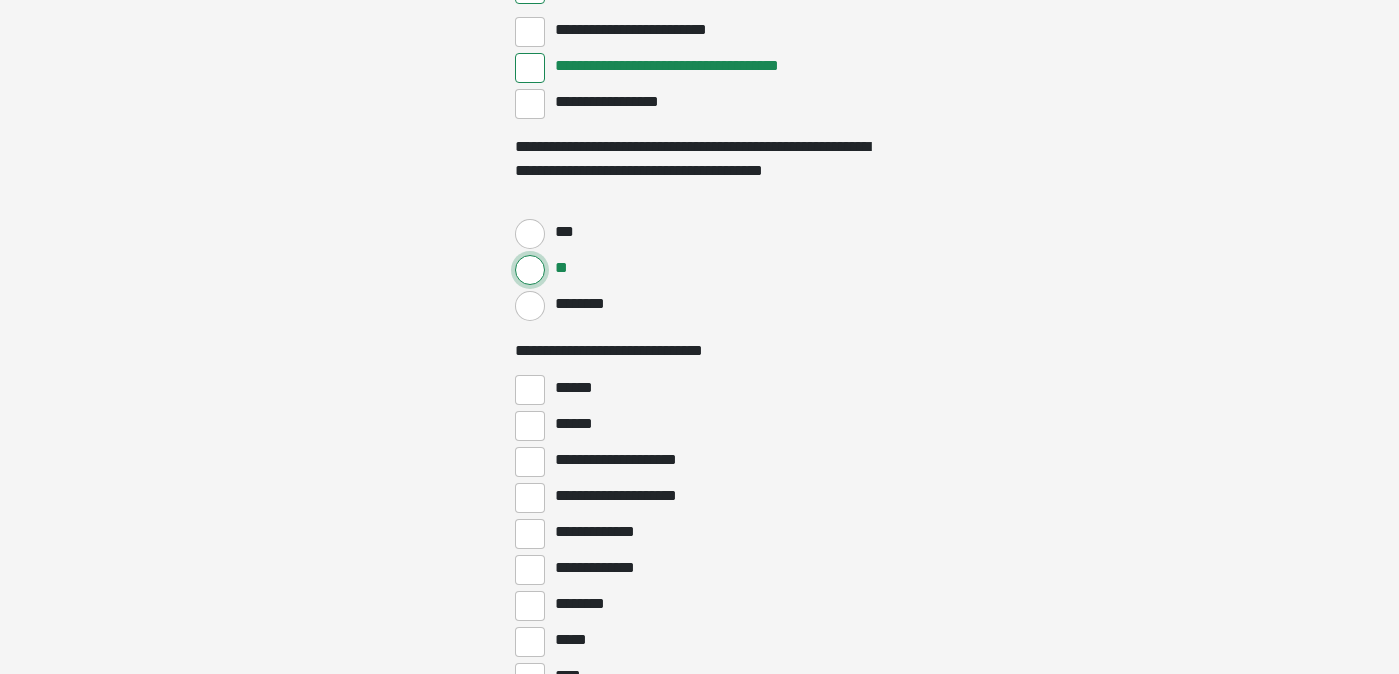 scroll, scrollTop: 5192, scrollLeft: 0, axis: vertical 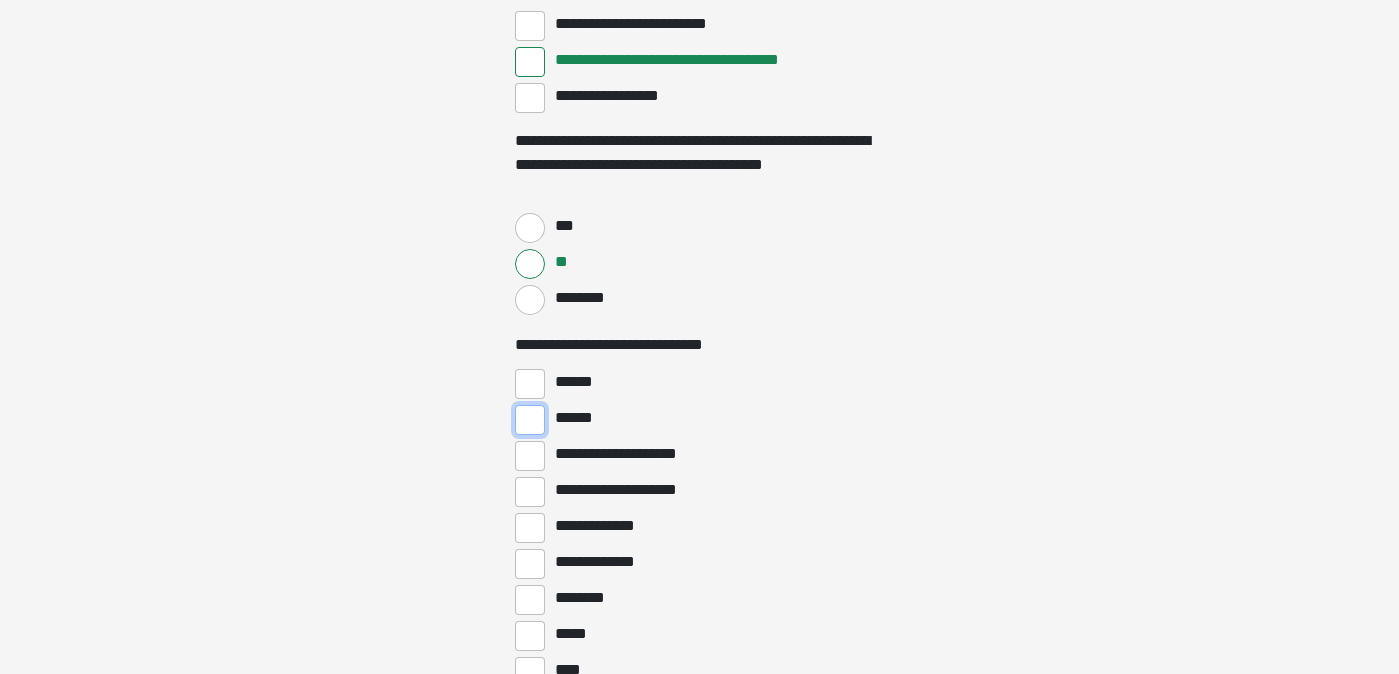 click on "******" at bounding box center (530, 420) 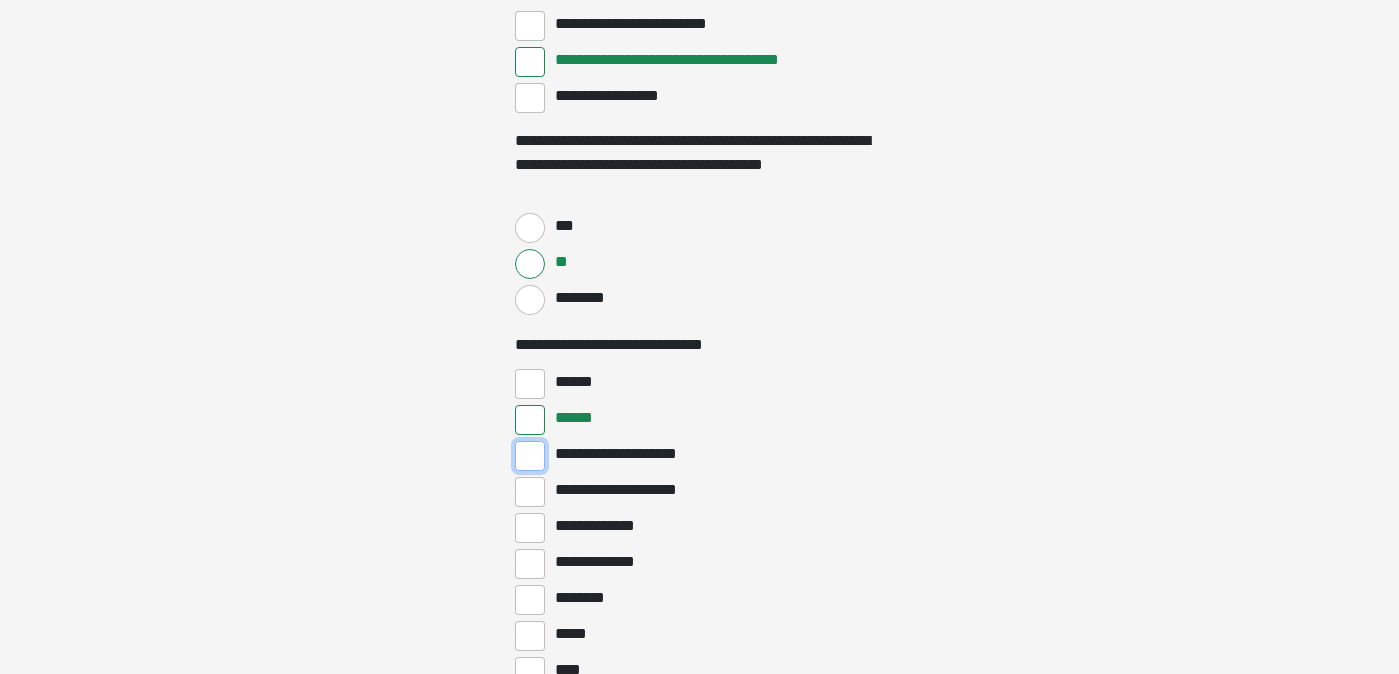 click on "**********" at bounding box center (530, 456) 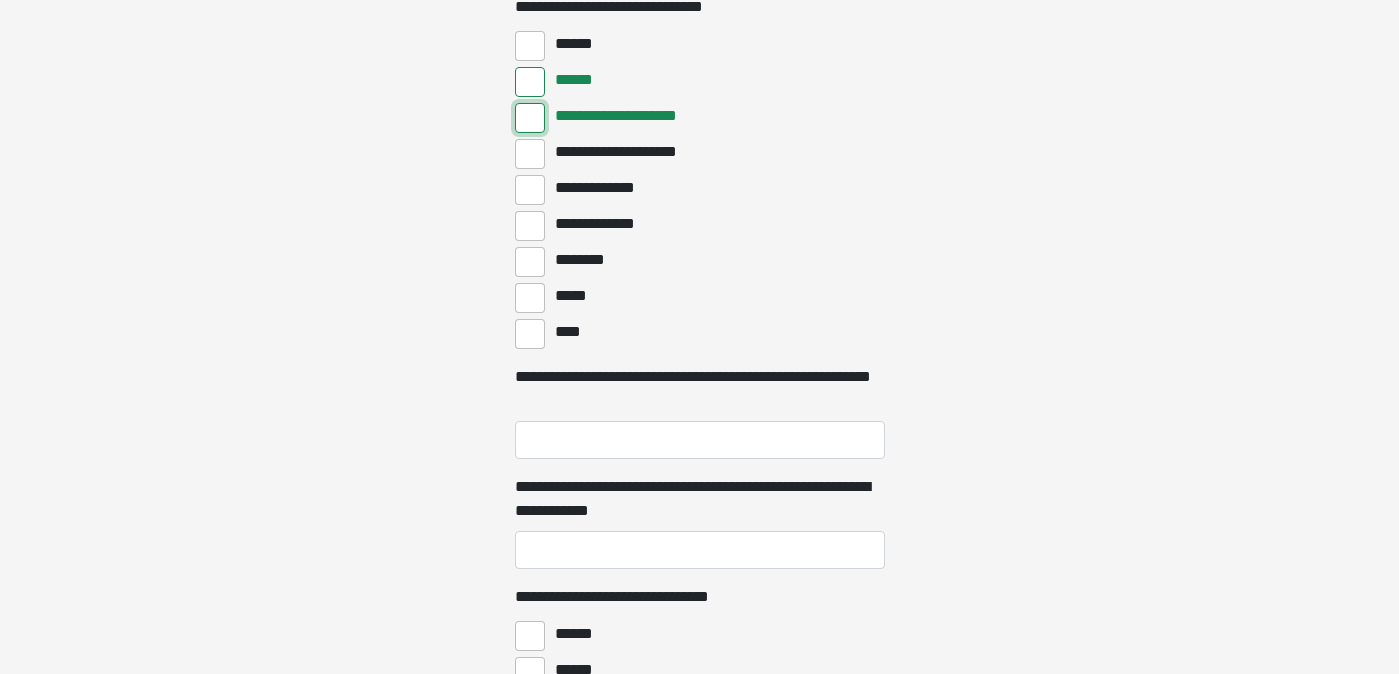 scroll, scrollTop: 5532, scrollLeft: 0, axis: vertical 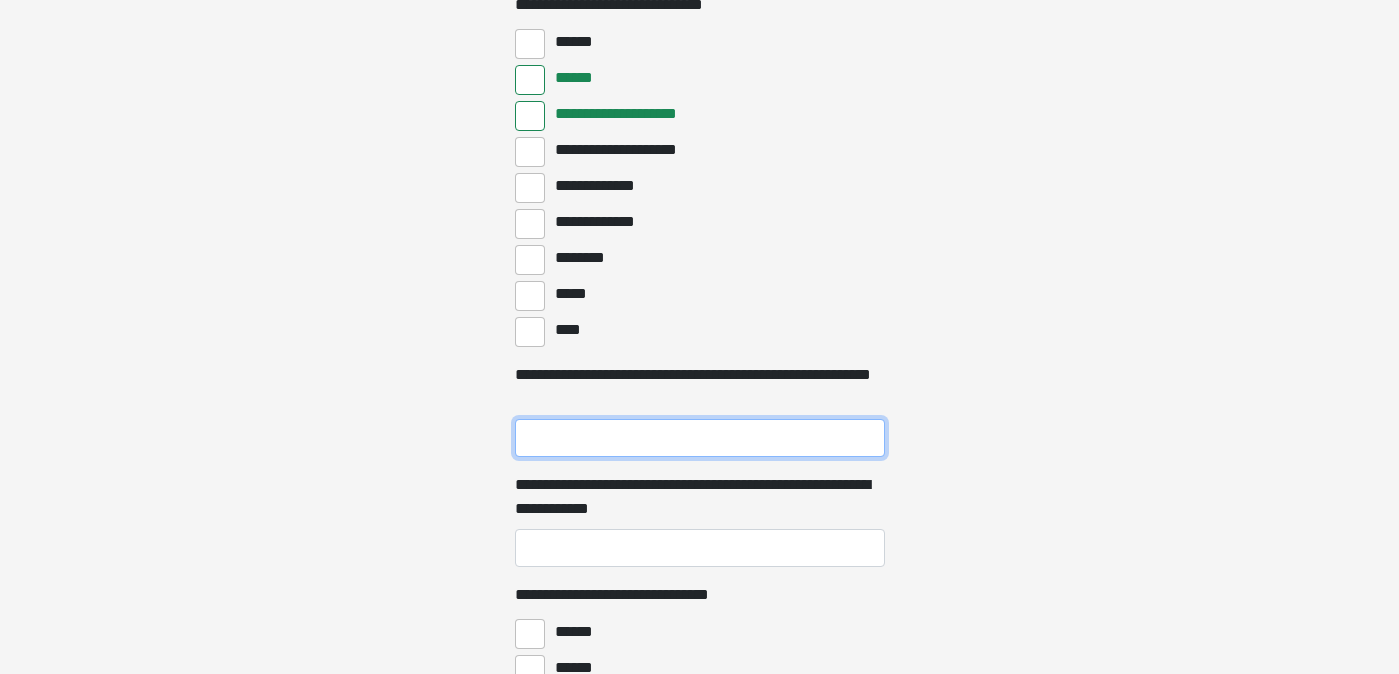 click on "**********" at bounding box center (700, 438) 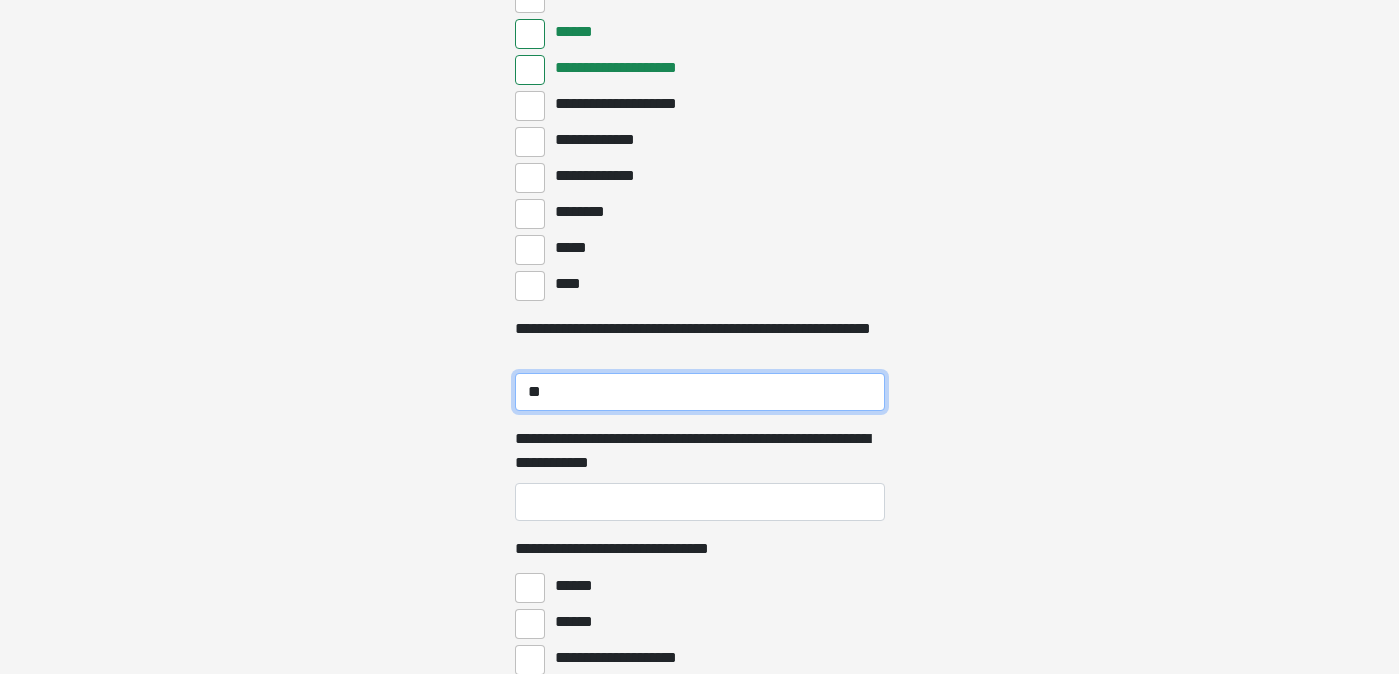 scroll, scrollTop: 5579, scrollLeft: 0, axis: vertical 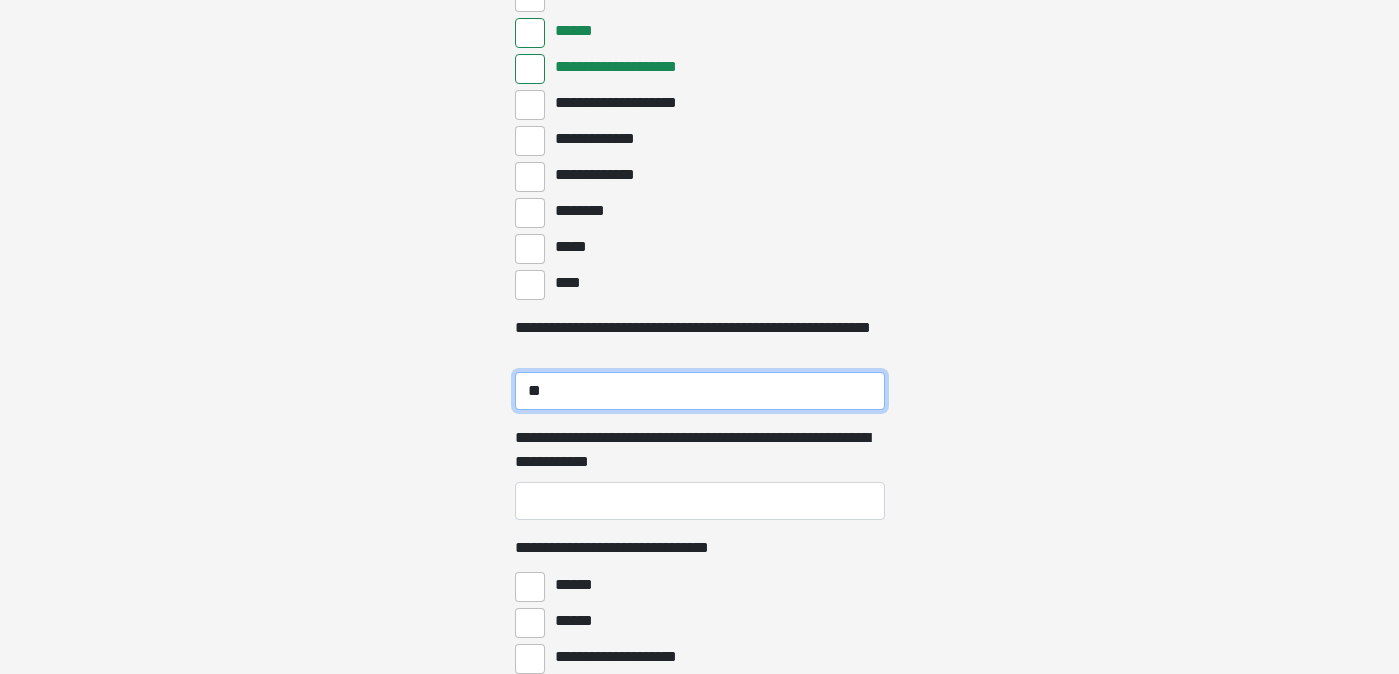 type on "**" 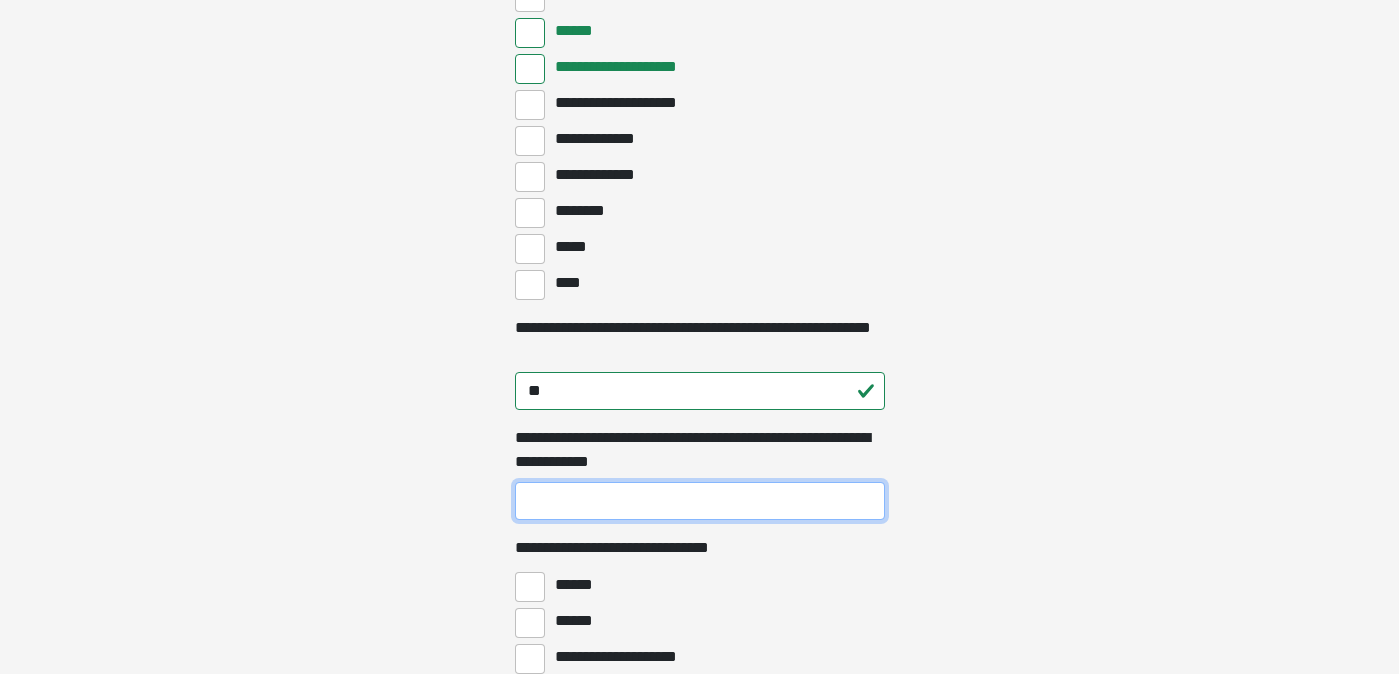 click on "**********" at bounding box center [700, 501] 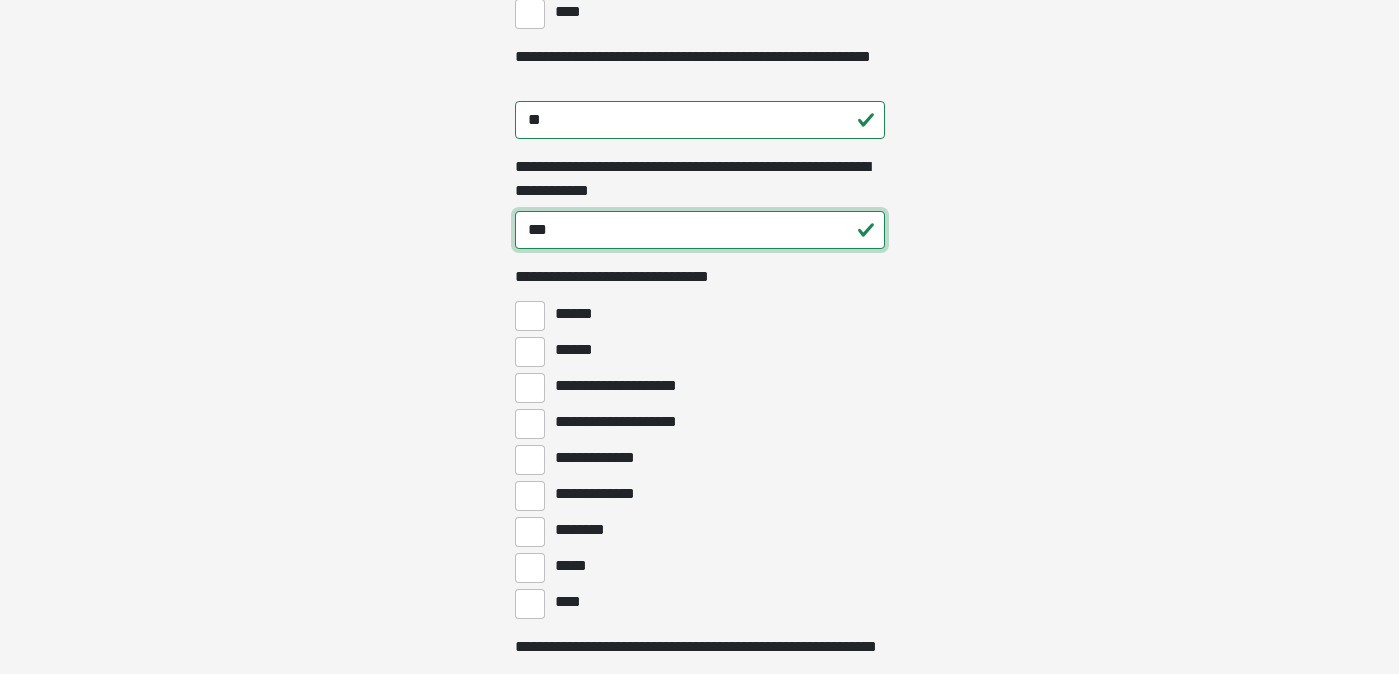 scroll, scrollTop: 5868, scrollLeft: 0, axis: vertical 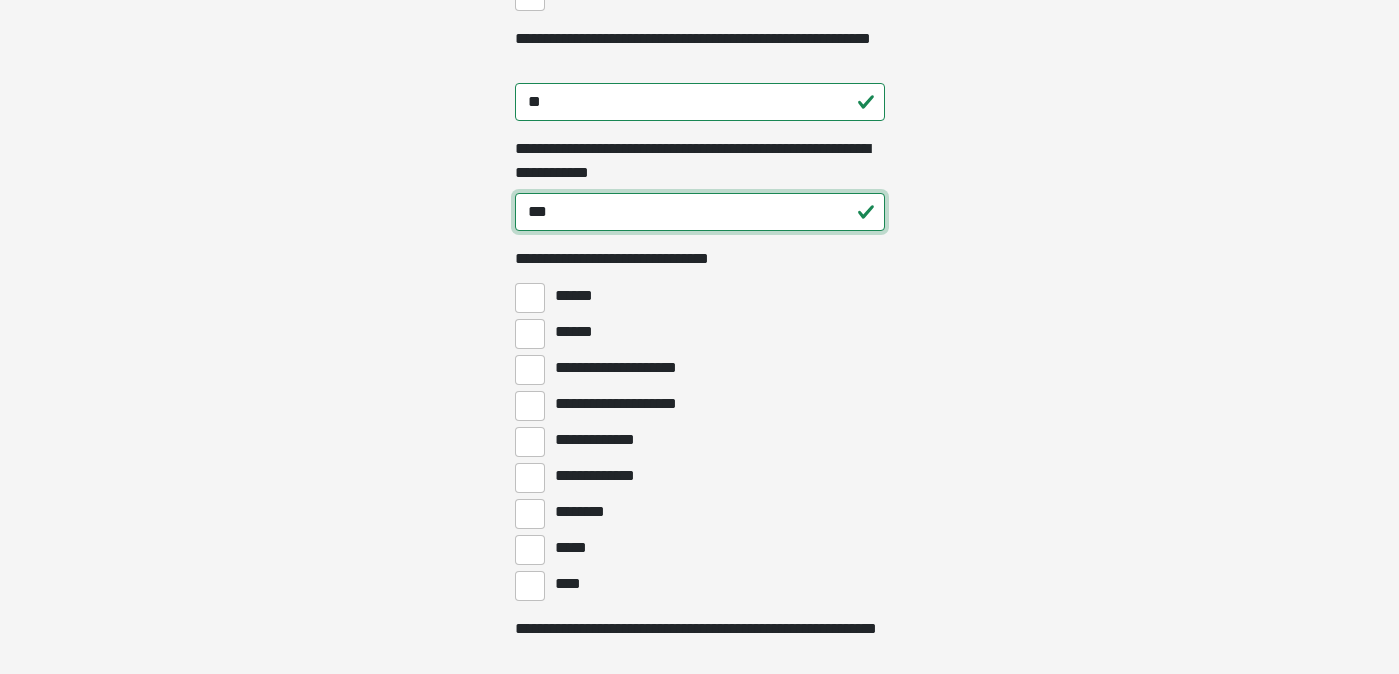 type on "***" 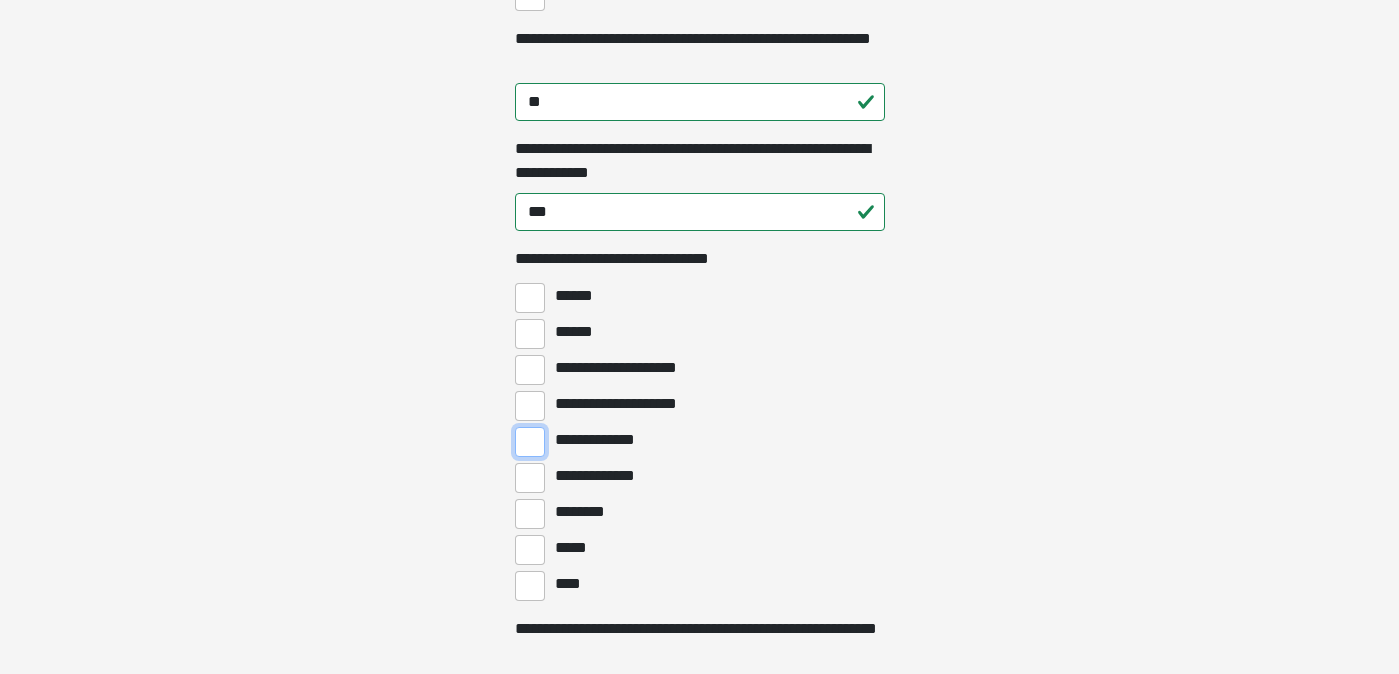 click on "**********" at bounding box center [530, 442] 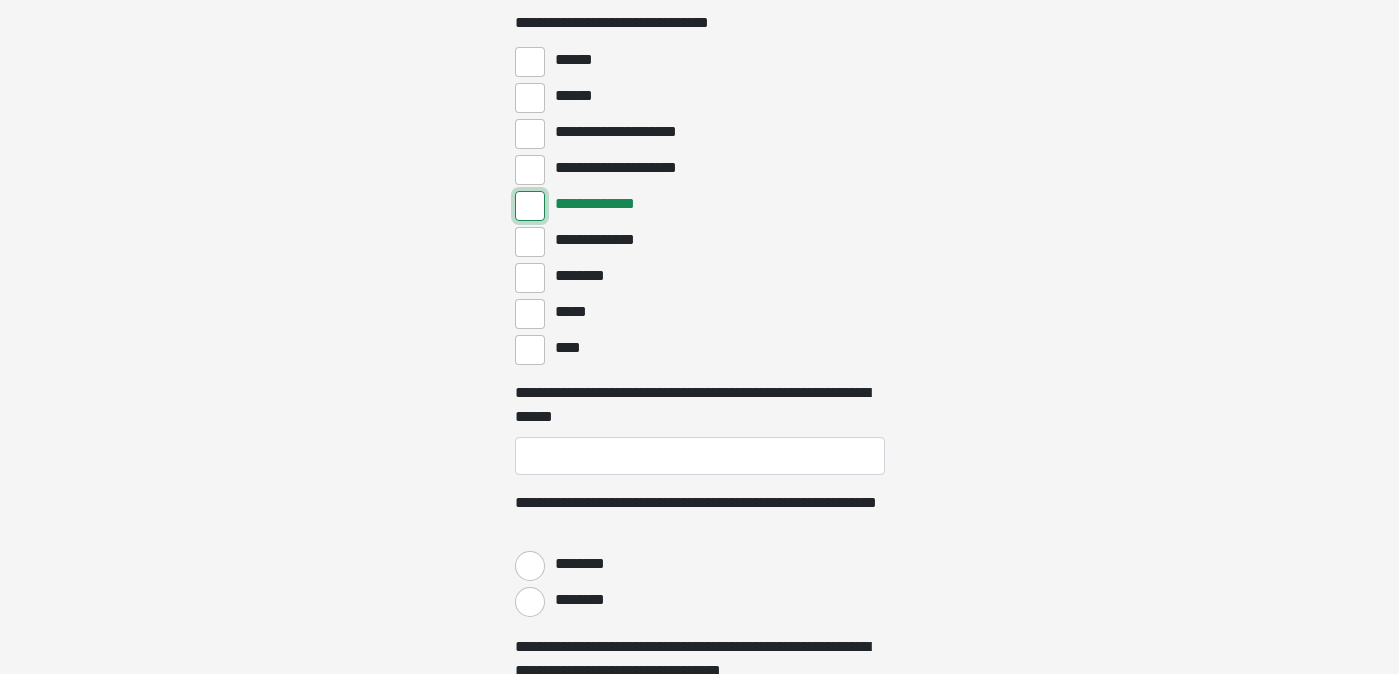 scroll, scrollTop: 6107, scrollLeft: 0, axis: vertical 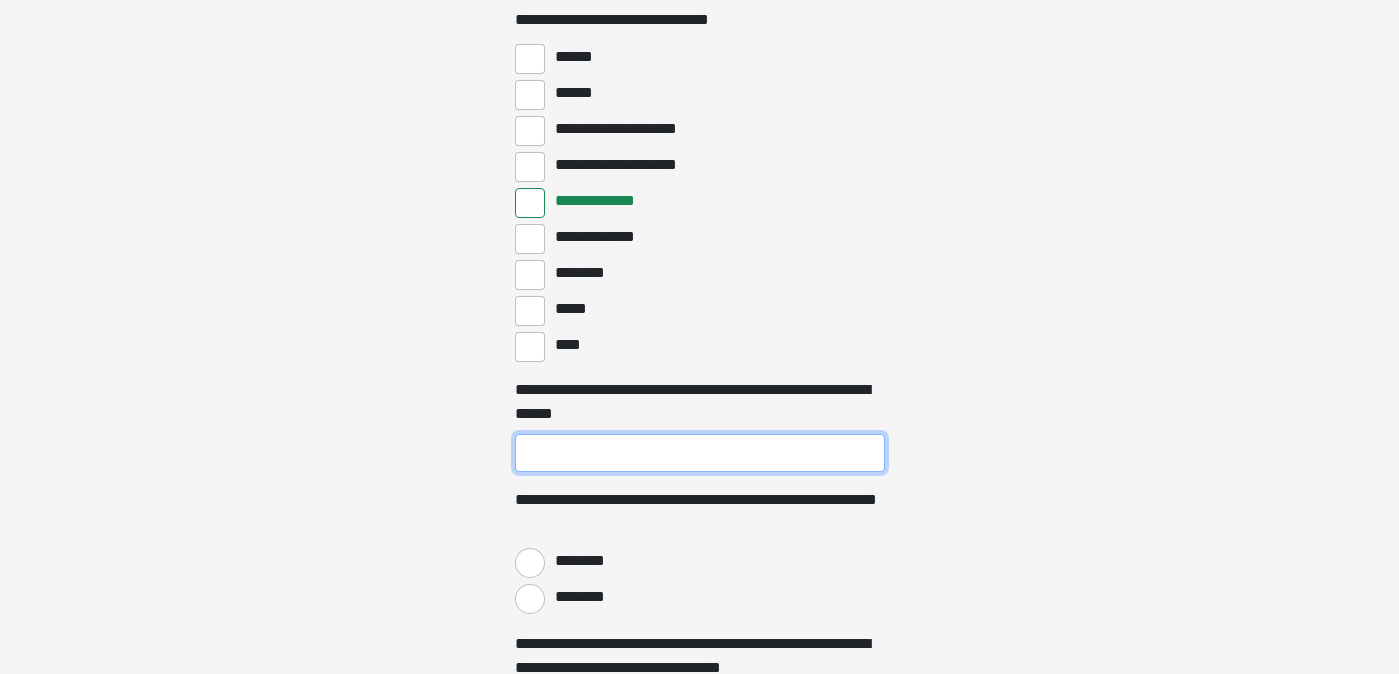 drag, startPoint x: 551, startPoint y: 451, endPoint x: 530, endPoint y: 451, distance: 21 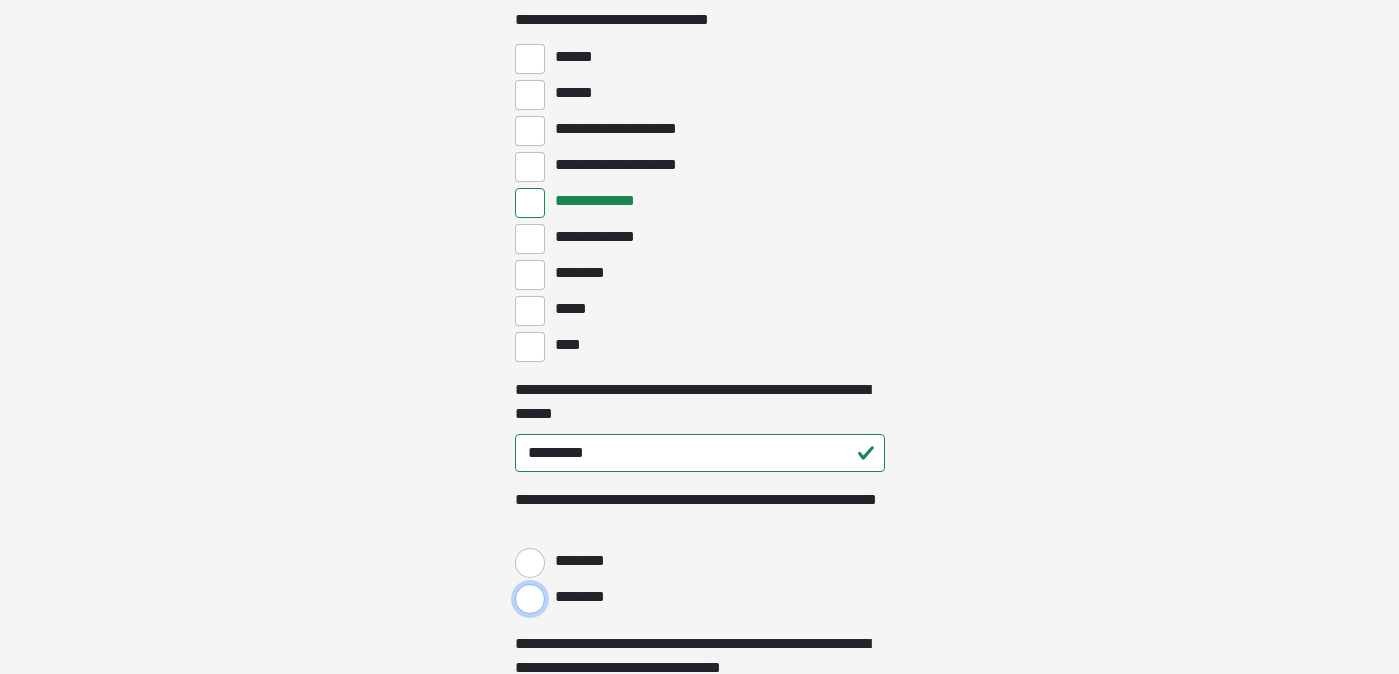 click on "********" at bounding box center (530, 599) 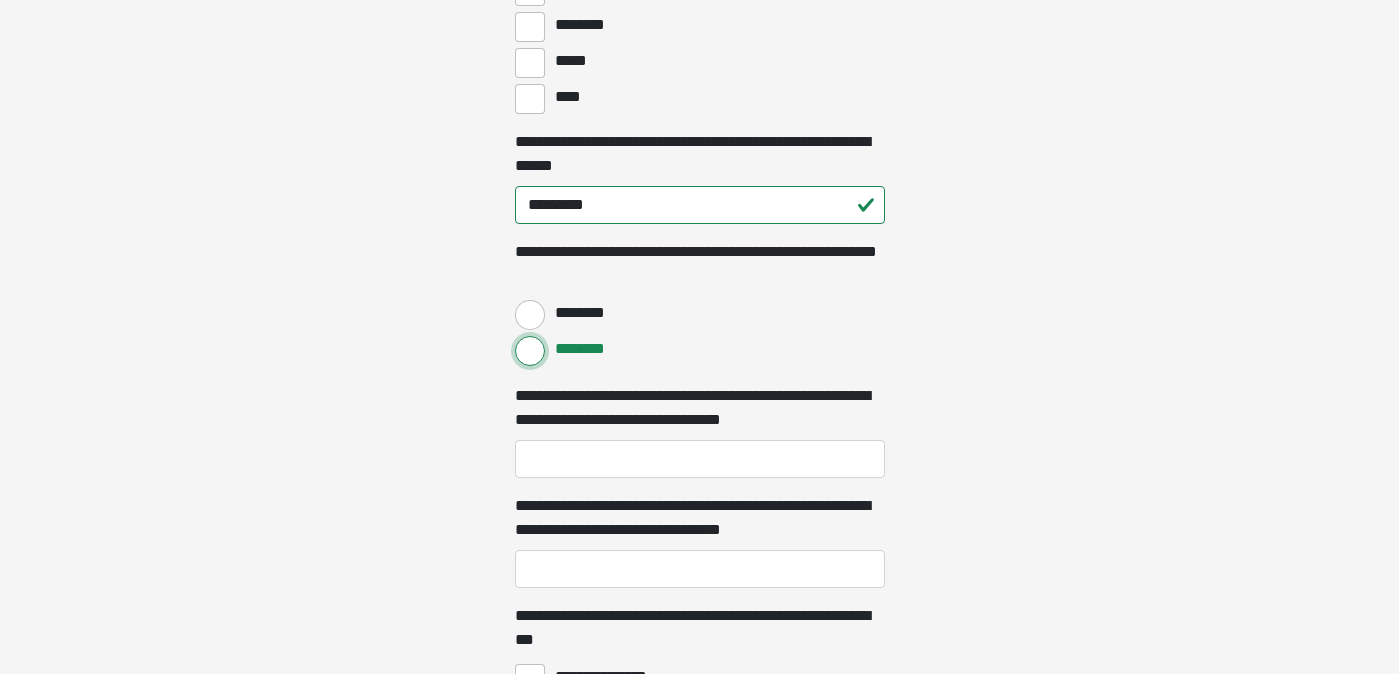 scroll, scrollTop: 6356, scrollLeft: 0, axis: vertical 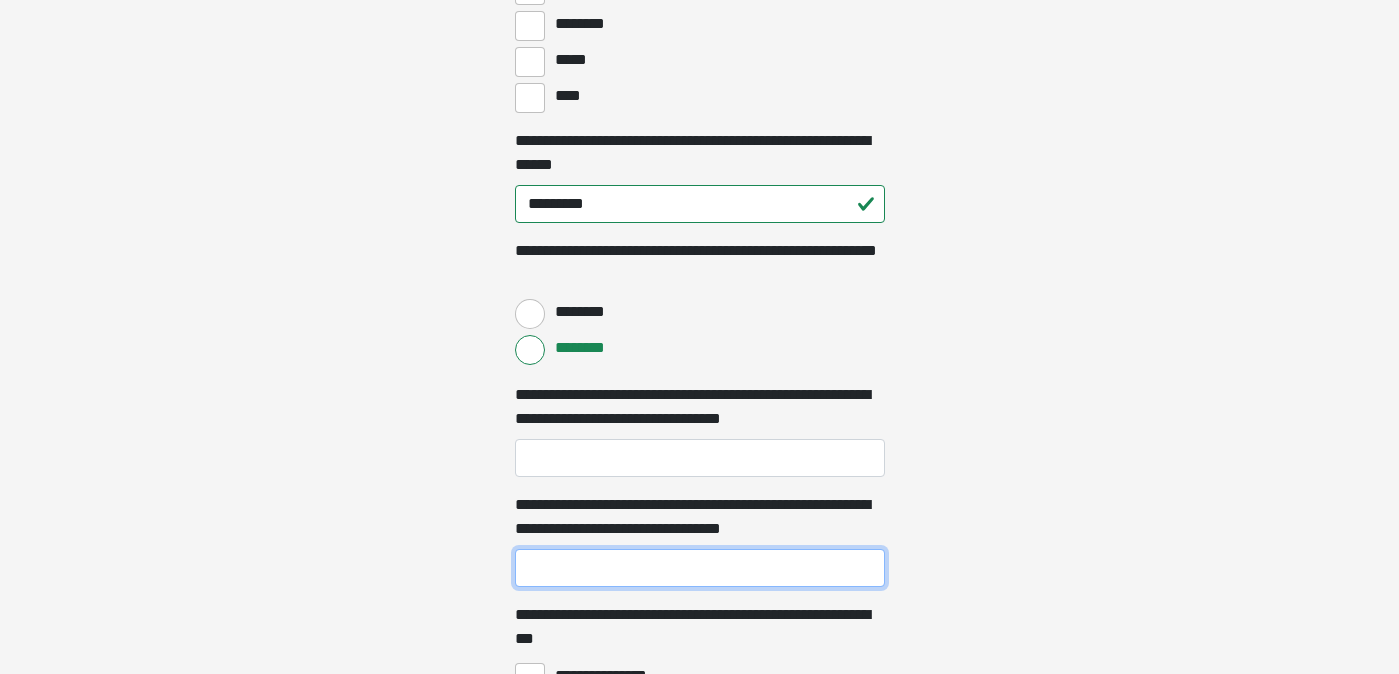 click on "**********" at bounding box center [700, 568] 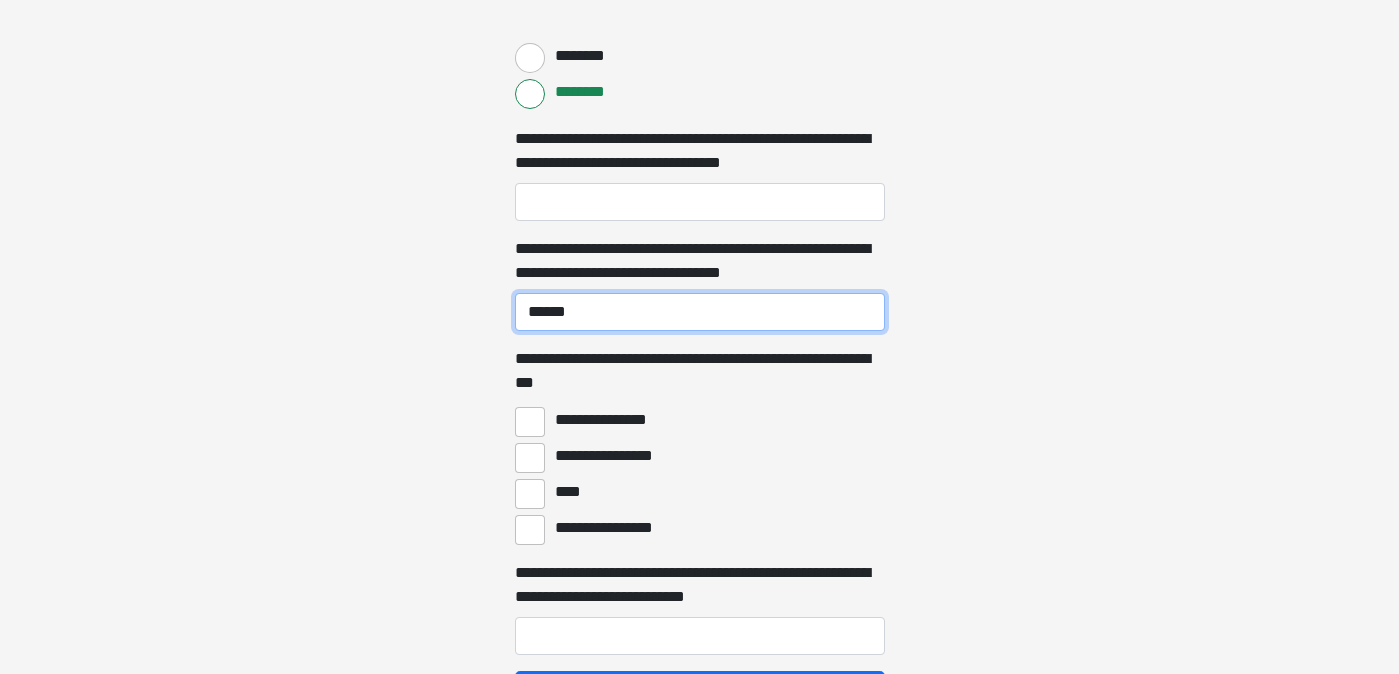 scroll, scrollTop: 6614, scrollLeft: 0, axis: vertical 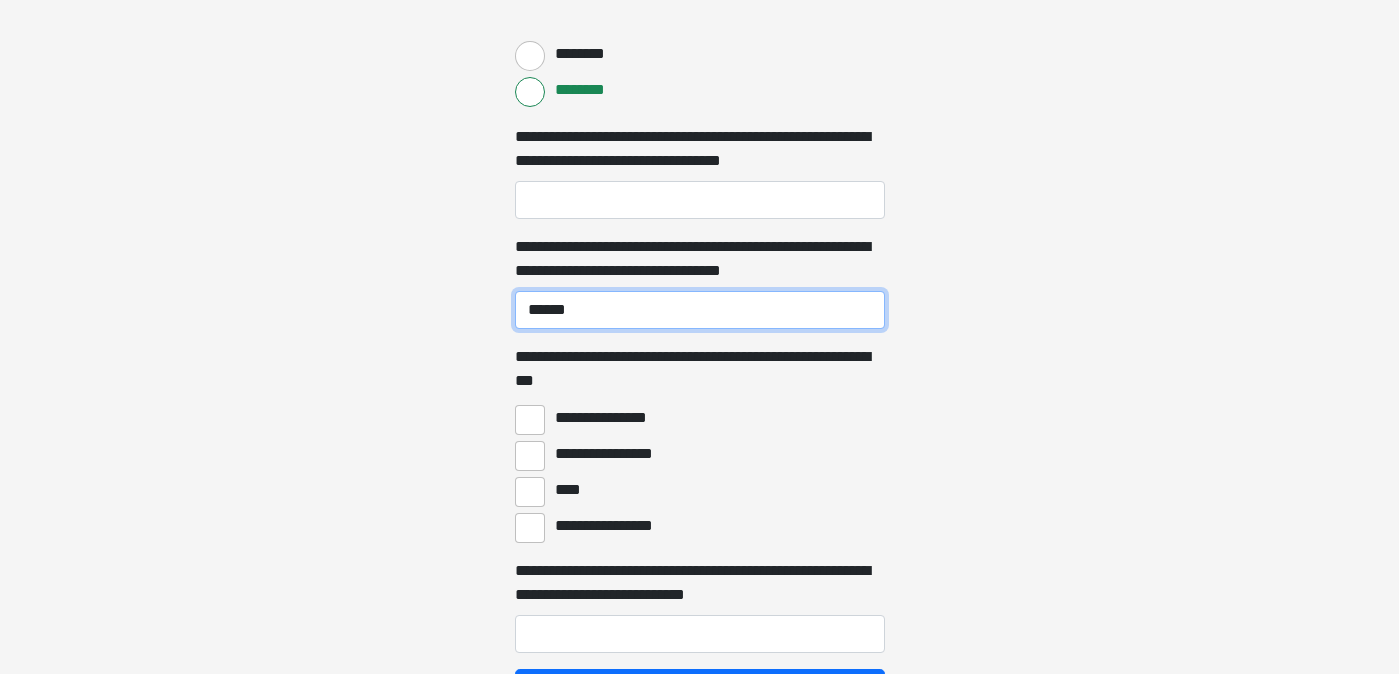 type on "******" 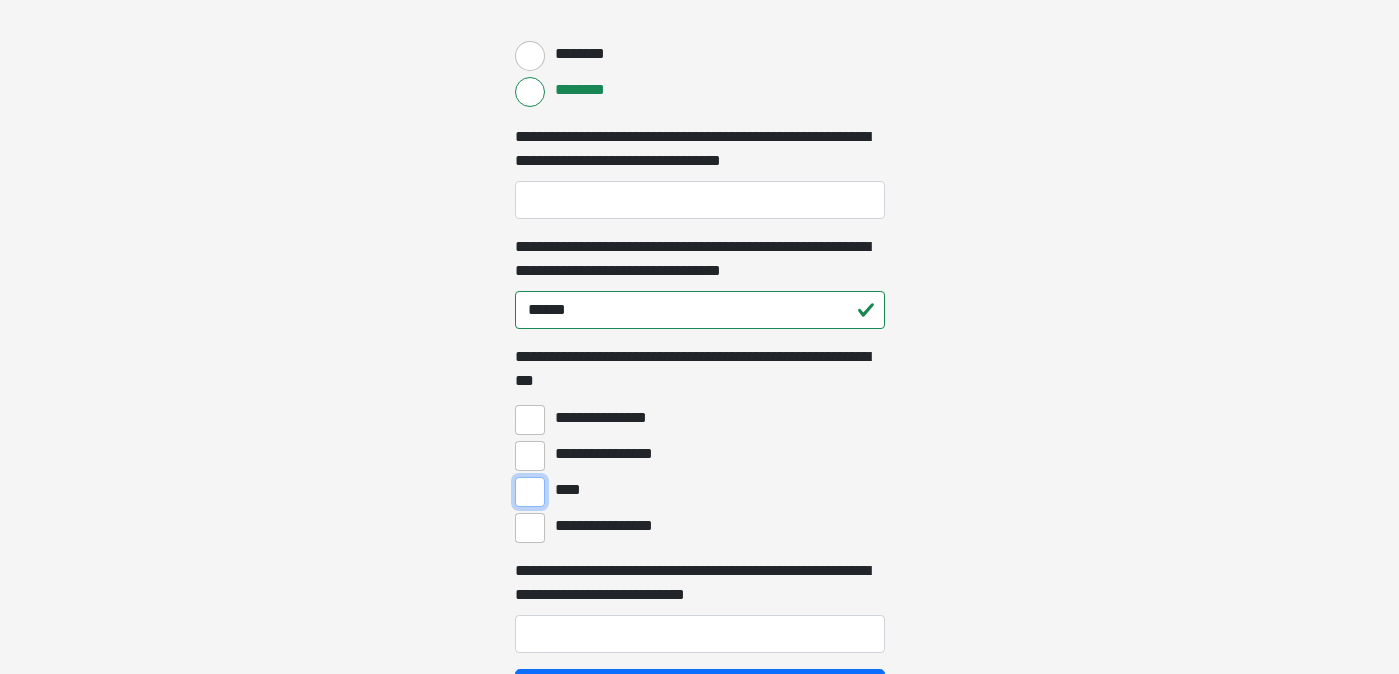 click on "****" at bounding box center (530, 492) 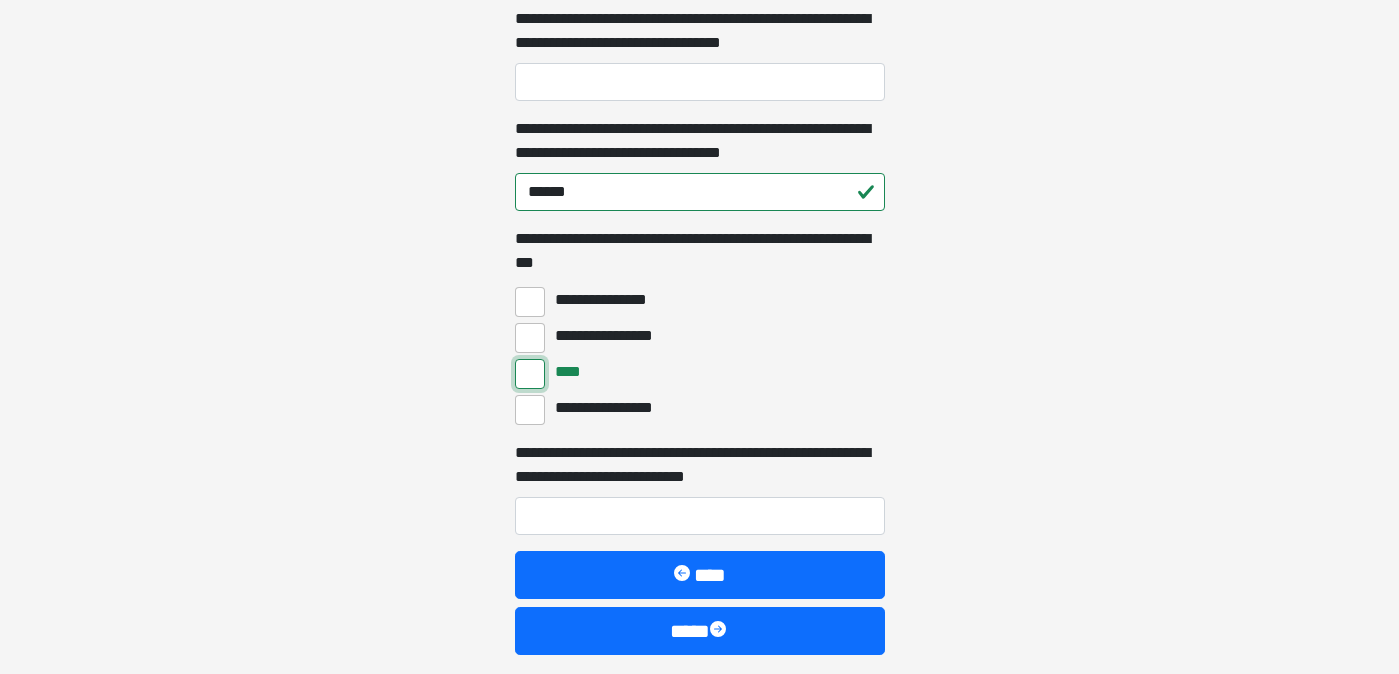 scroll, scrollTop: 6737, scrollLeft: 0, axis: vertical 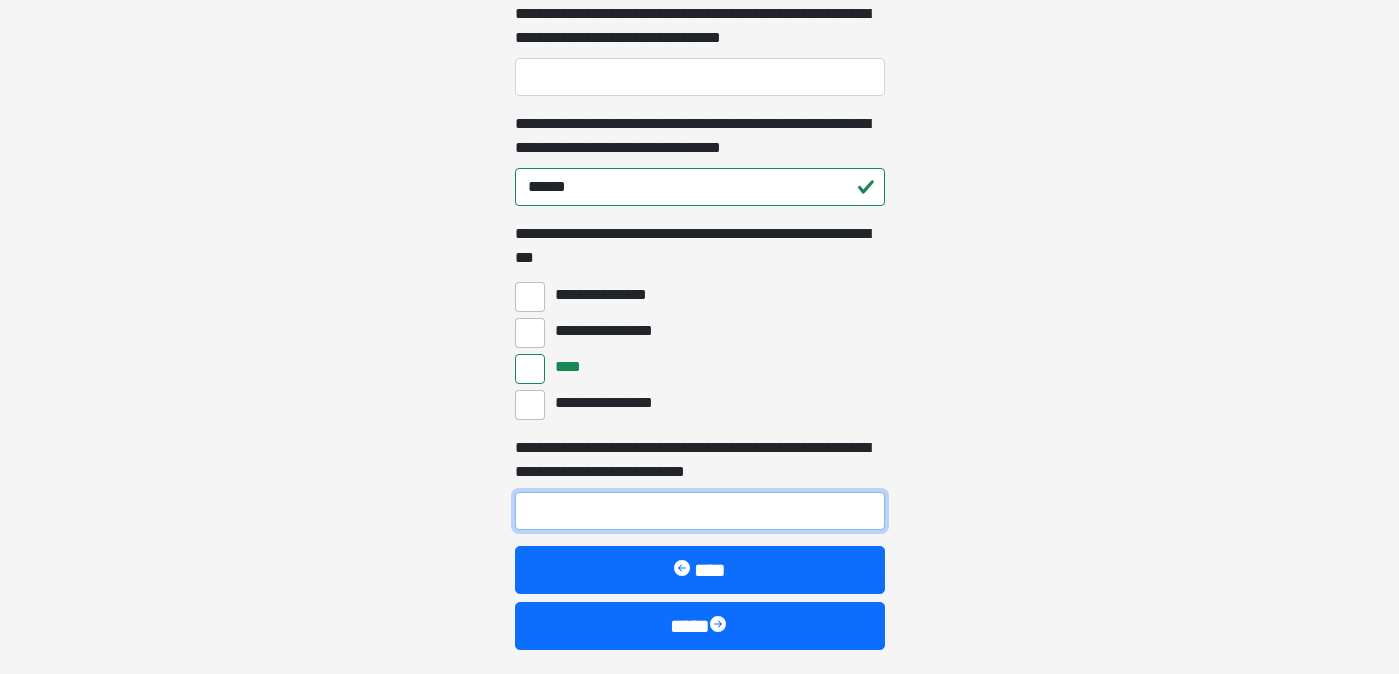 click on "**********" at bounding box center [700, 511] 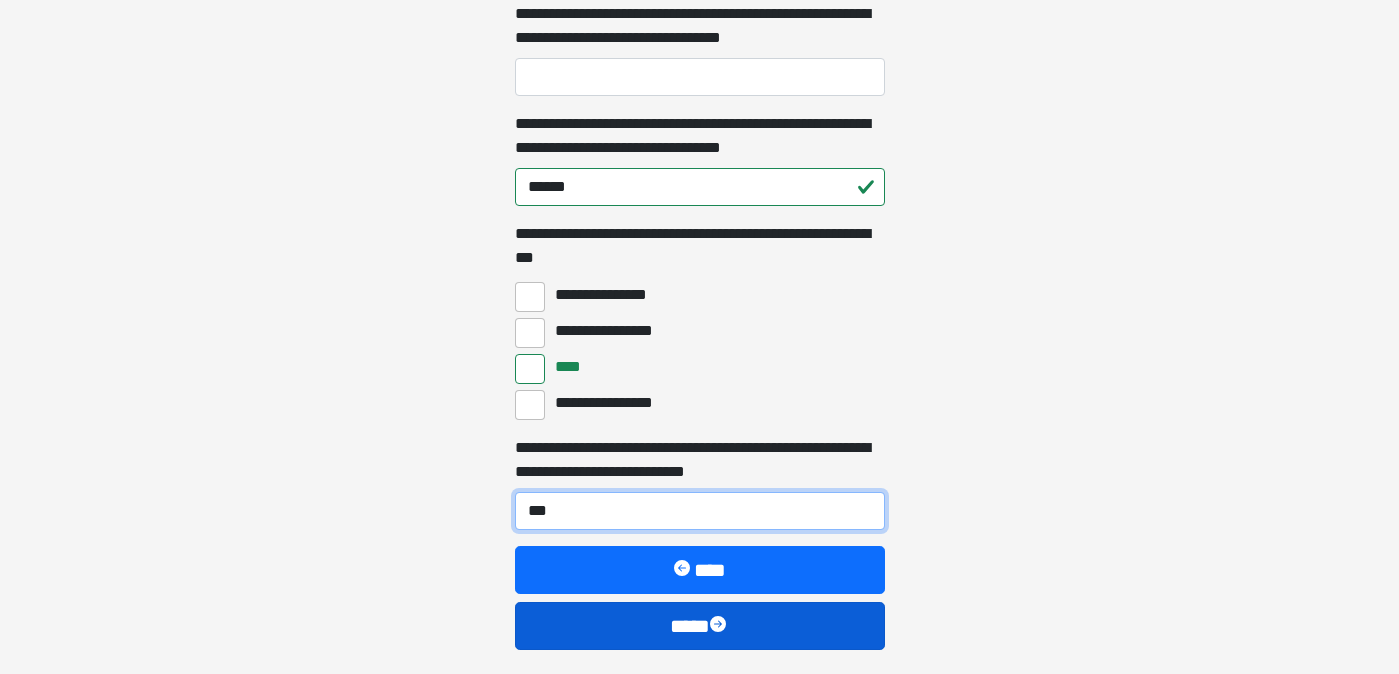 type on "***" 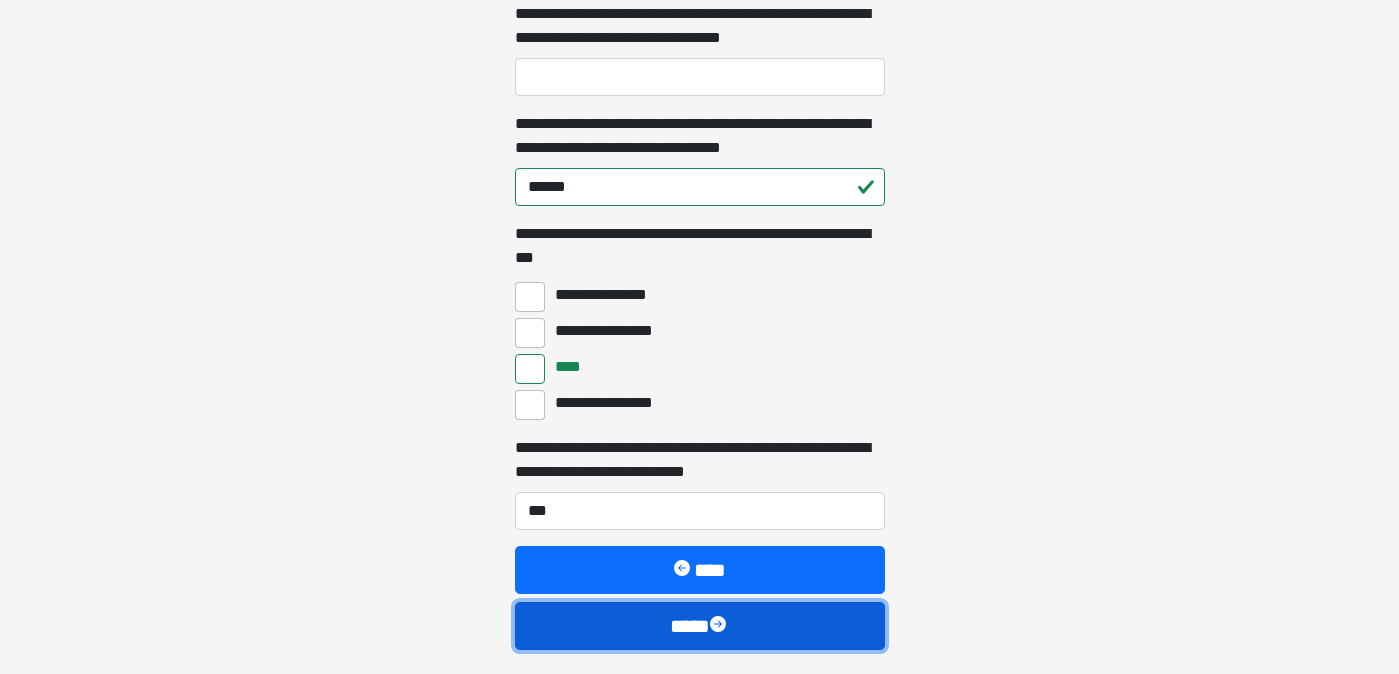 click at bounding box center [720, 626] 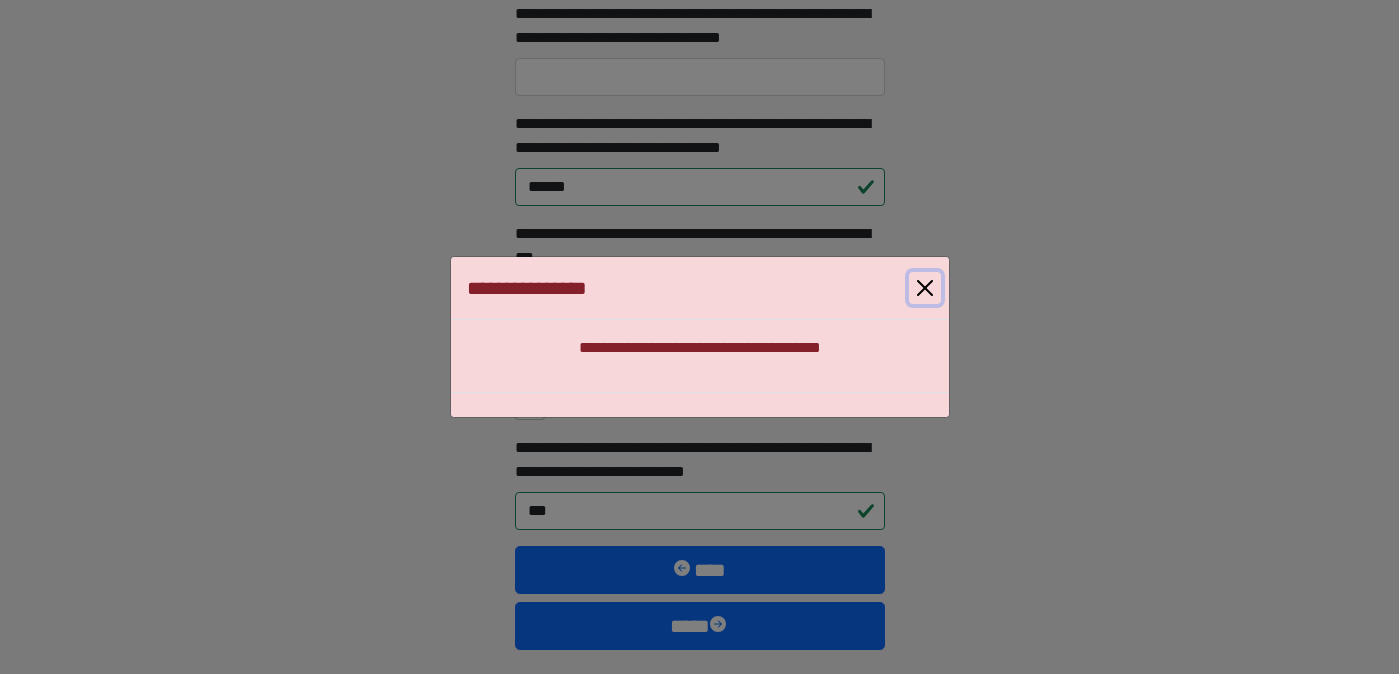 click at bounding box center (925, 288) 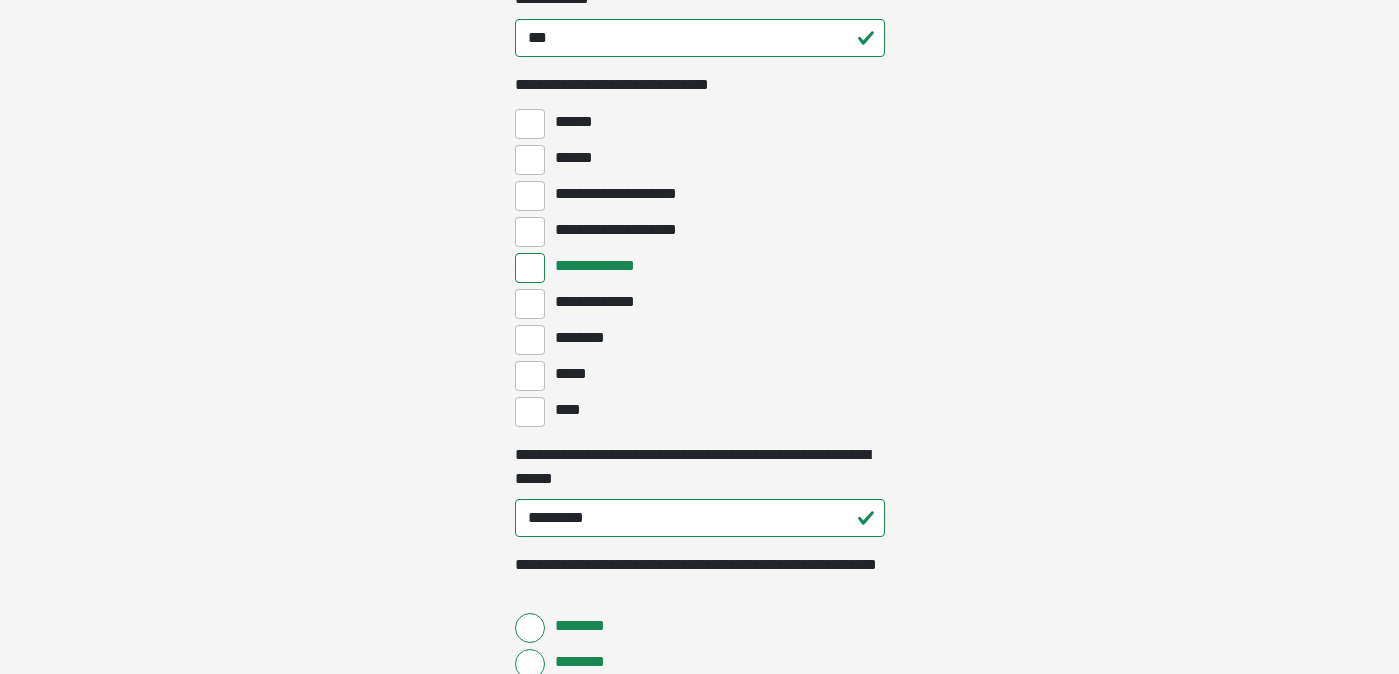 scroll, scrollTop: 6049, scrollLeft: 0, axis: vertical 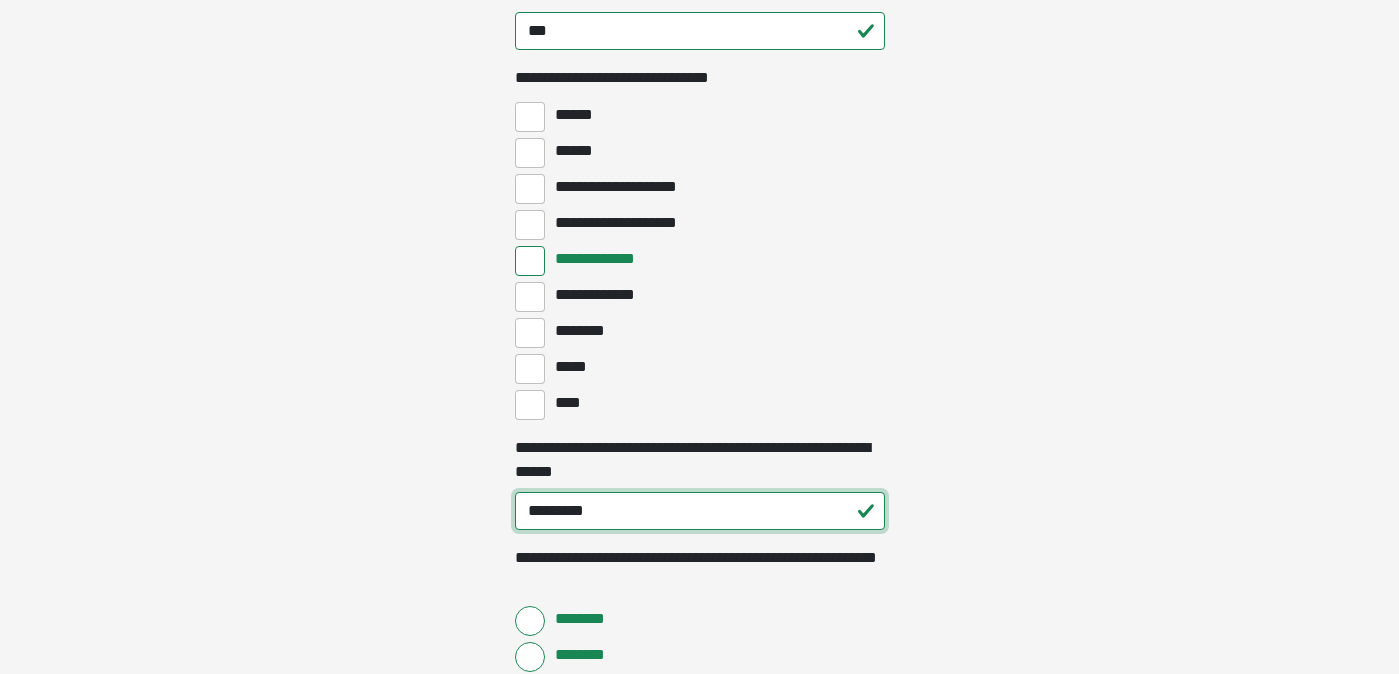 click on "********" at bounding box center (700, 511) 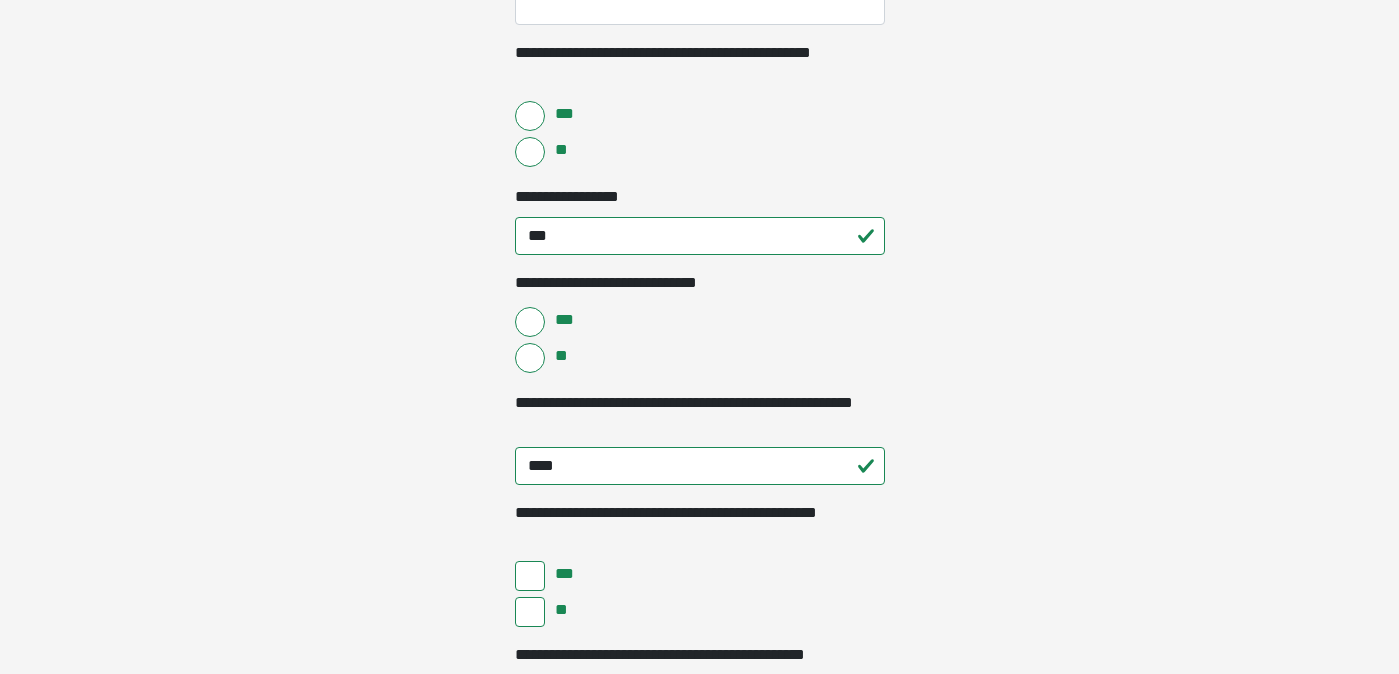 scroll, scrollTop: 4360, scrollLeft: 0, axis: vertical 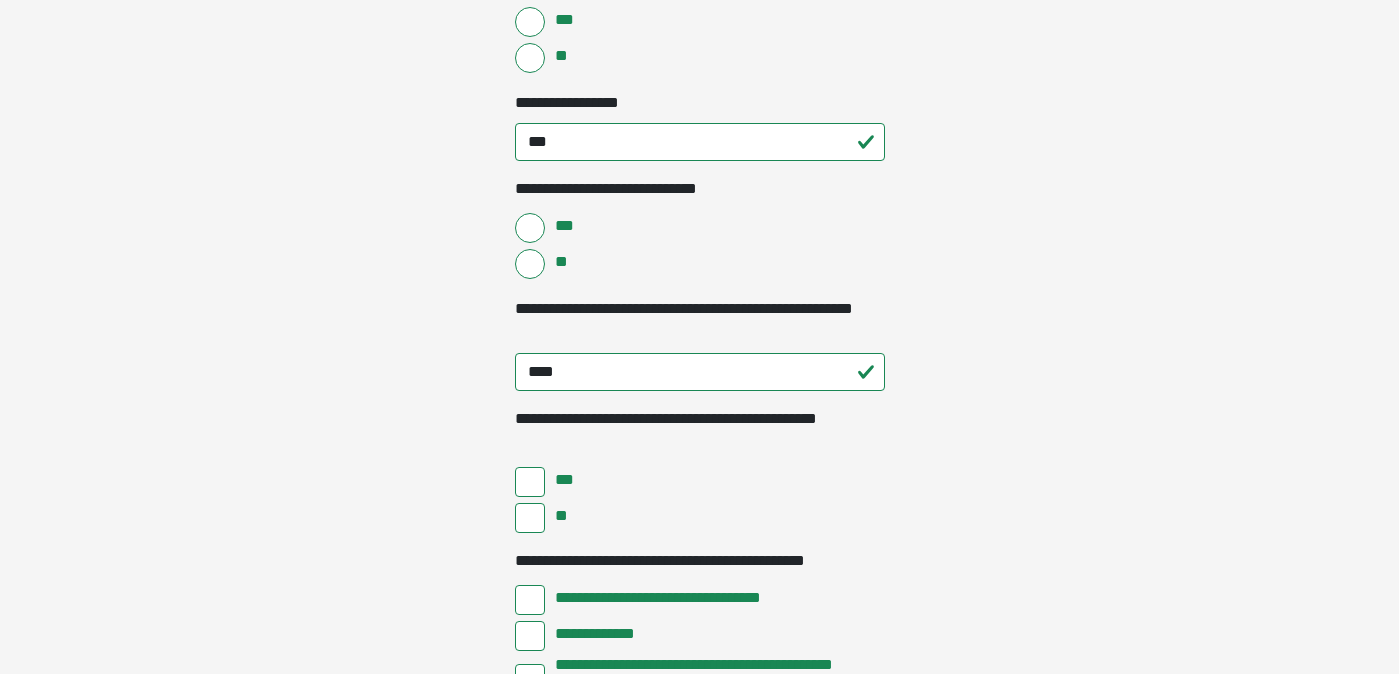 type on "**********" 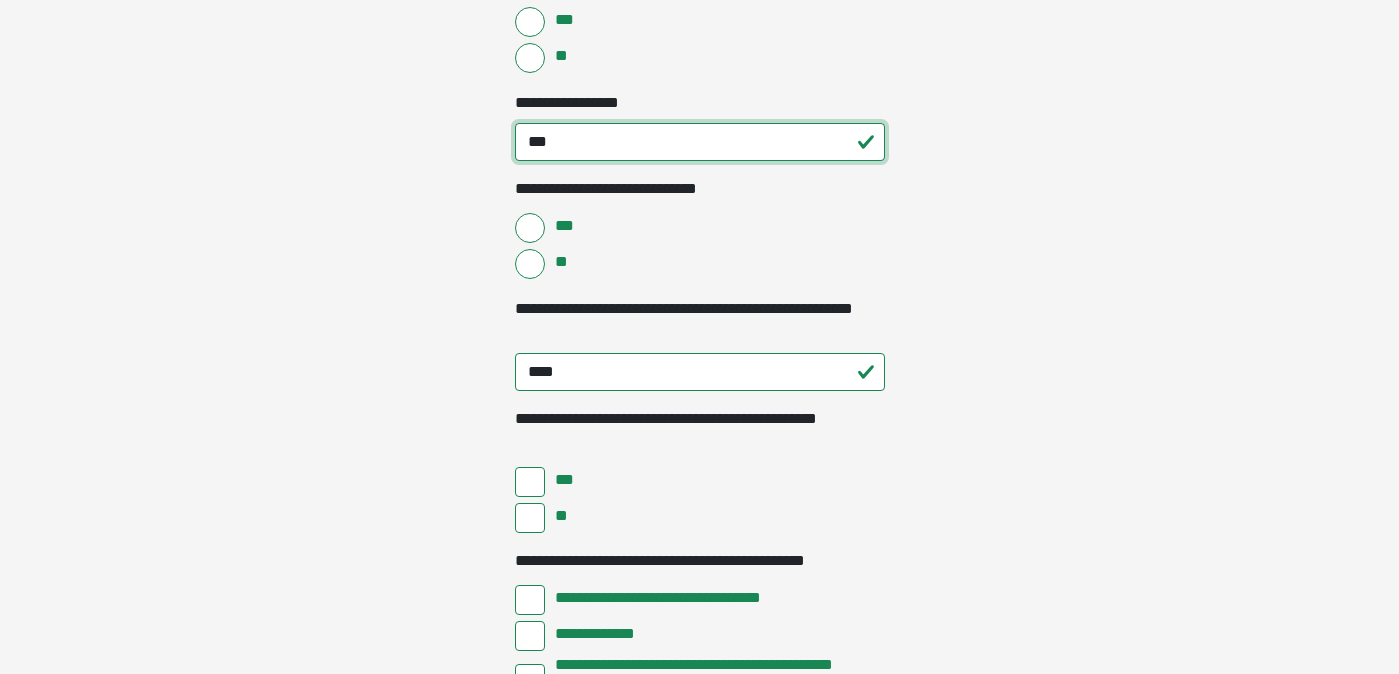 click on "***" at bounding box center [700, 142] 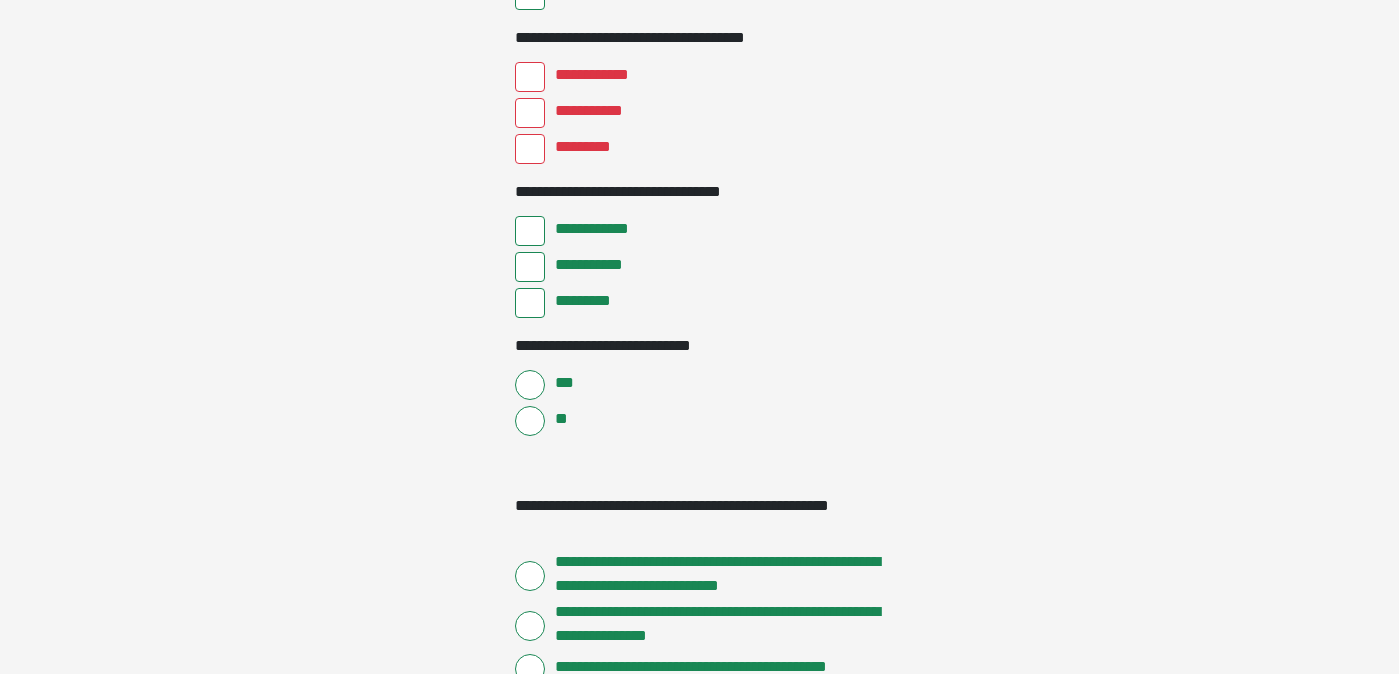 scroll, scrollTop: 3354, scrollLeft: 0, axis: vertical 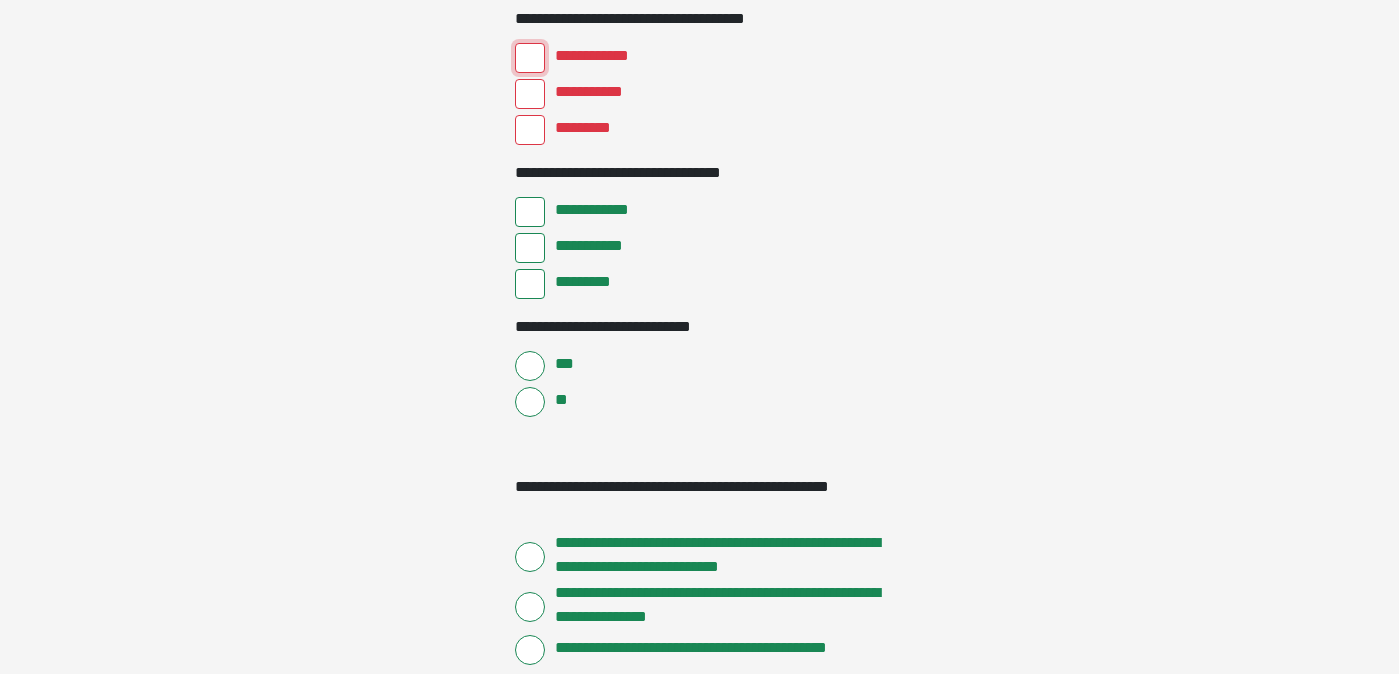 click on "**********" at bounding box center [530, 58] 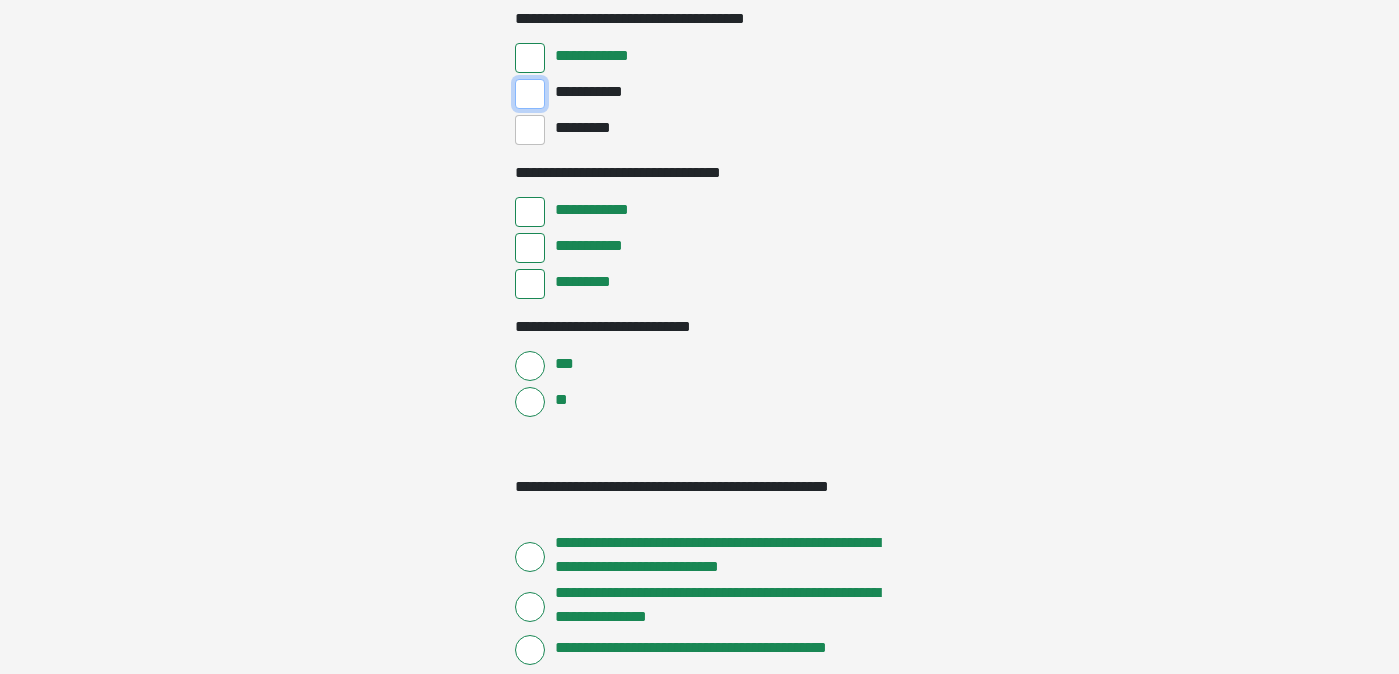 click on "**********" at bounding box center [530, 94] 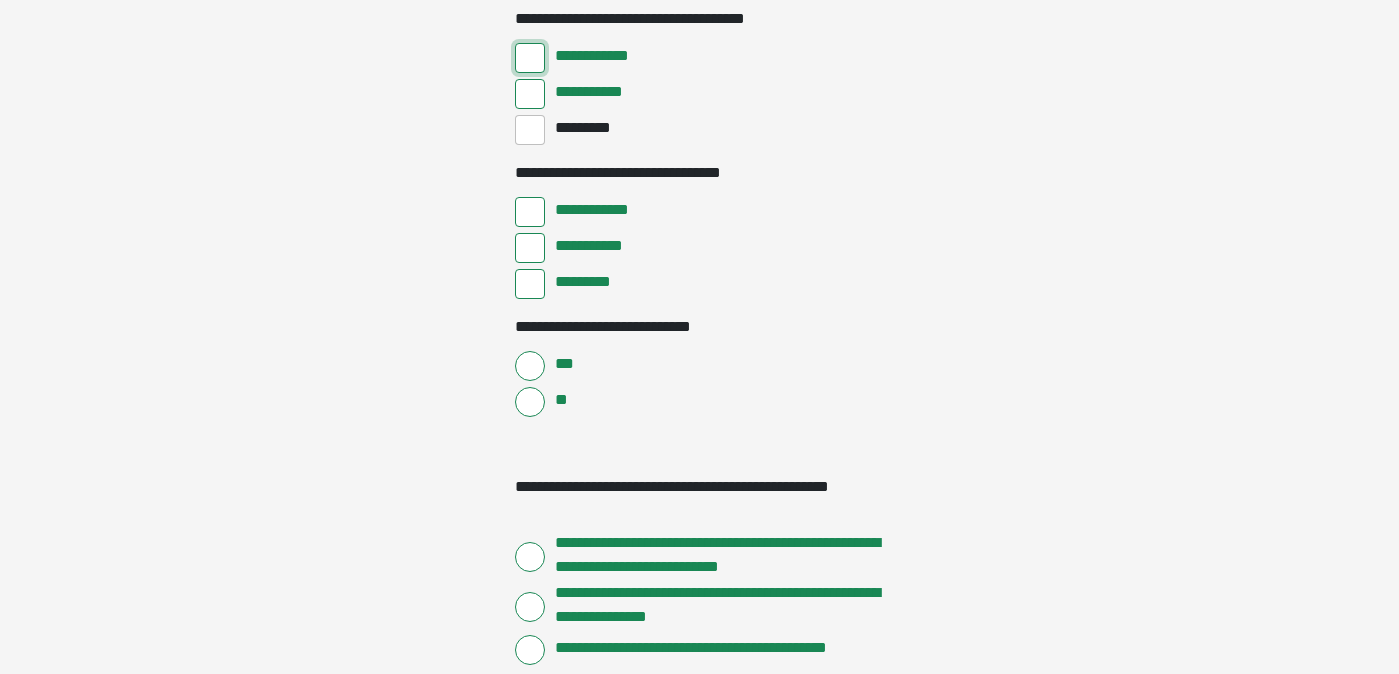 click on "**********" at bounding box center (530, 58) 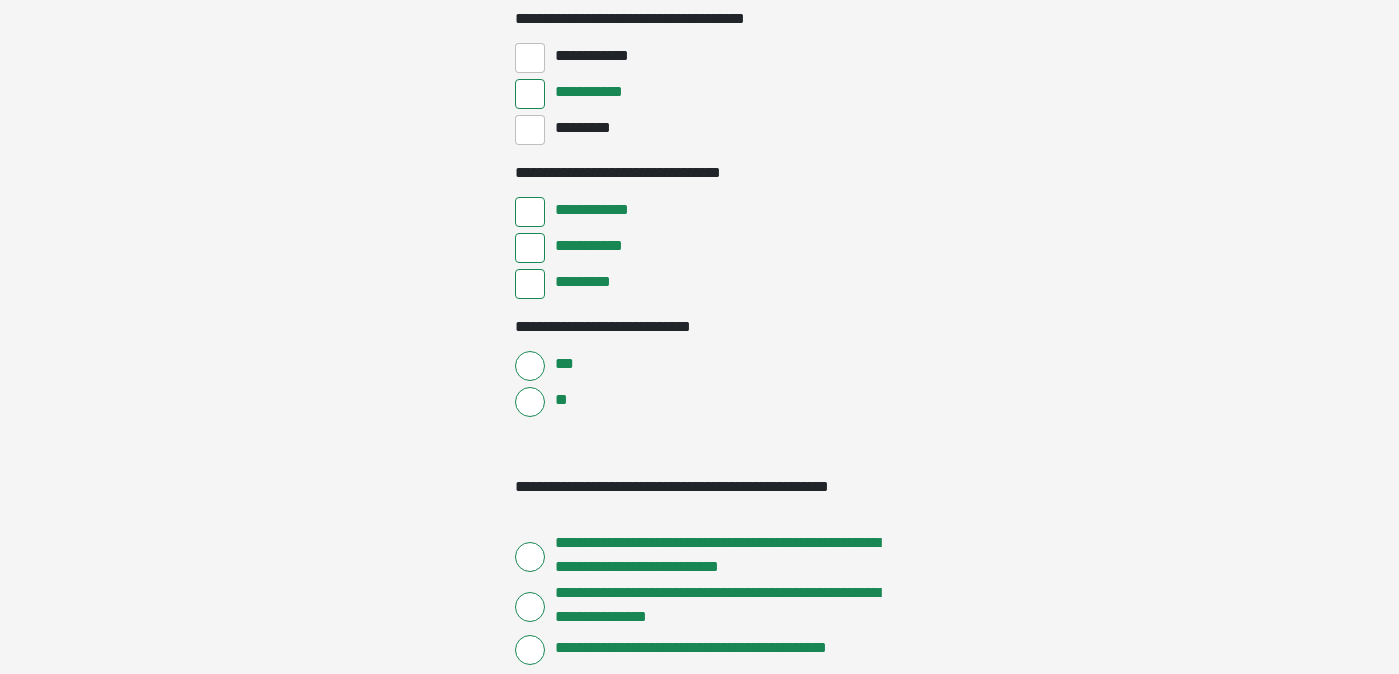 click on "**********" at bounding box center [589, 92] 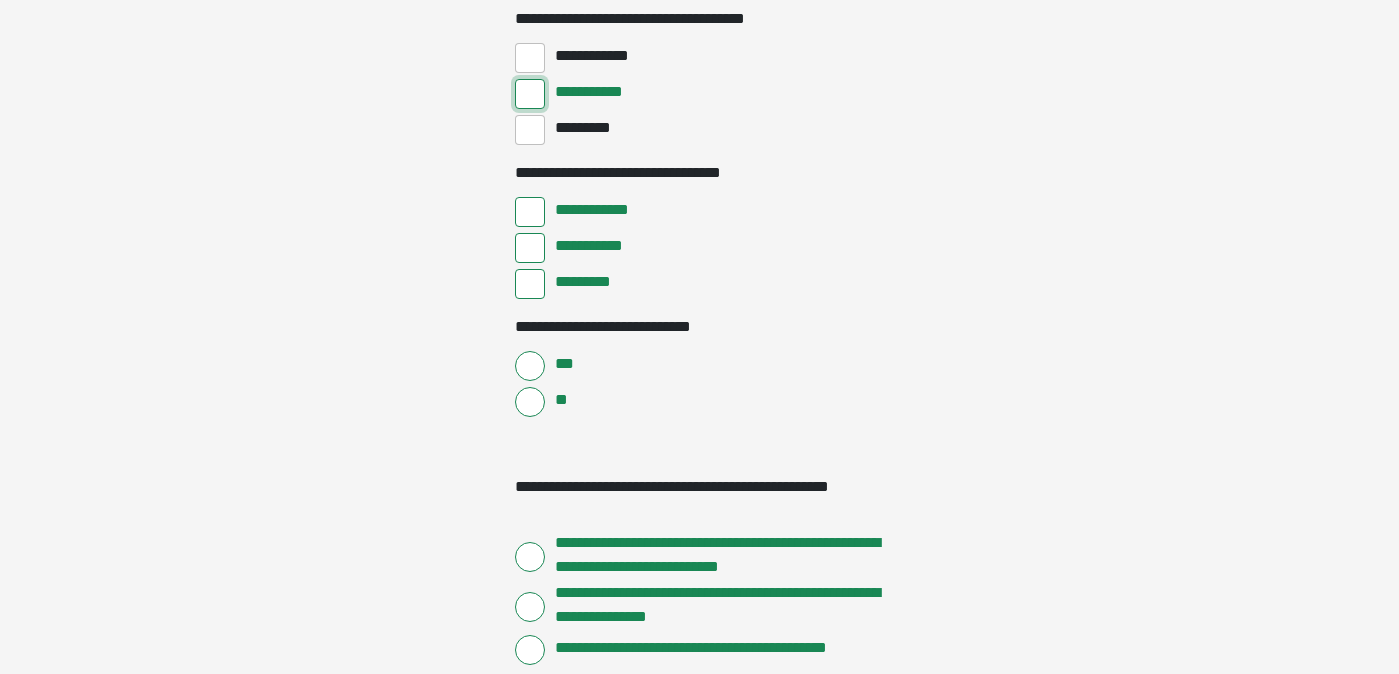 click on "**********" at bounding box center (530, 94) 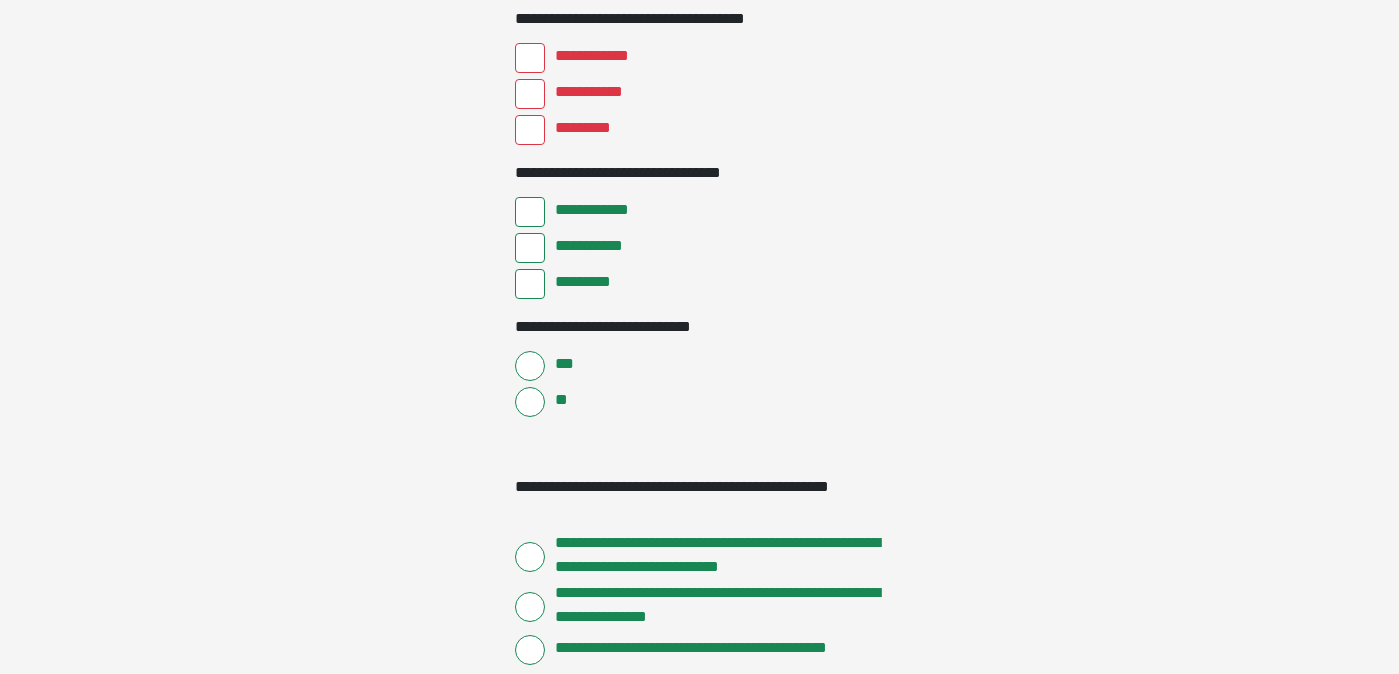 click on "*********" at bounding box center (700, 128) 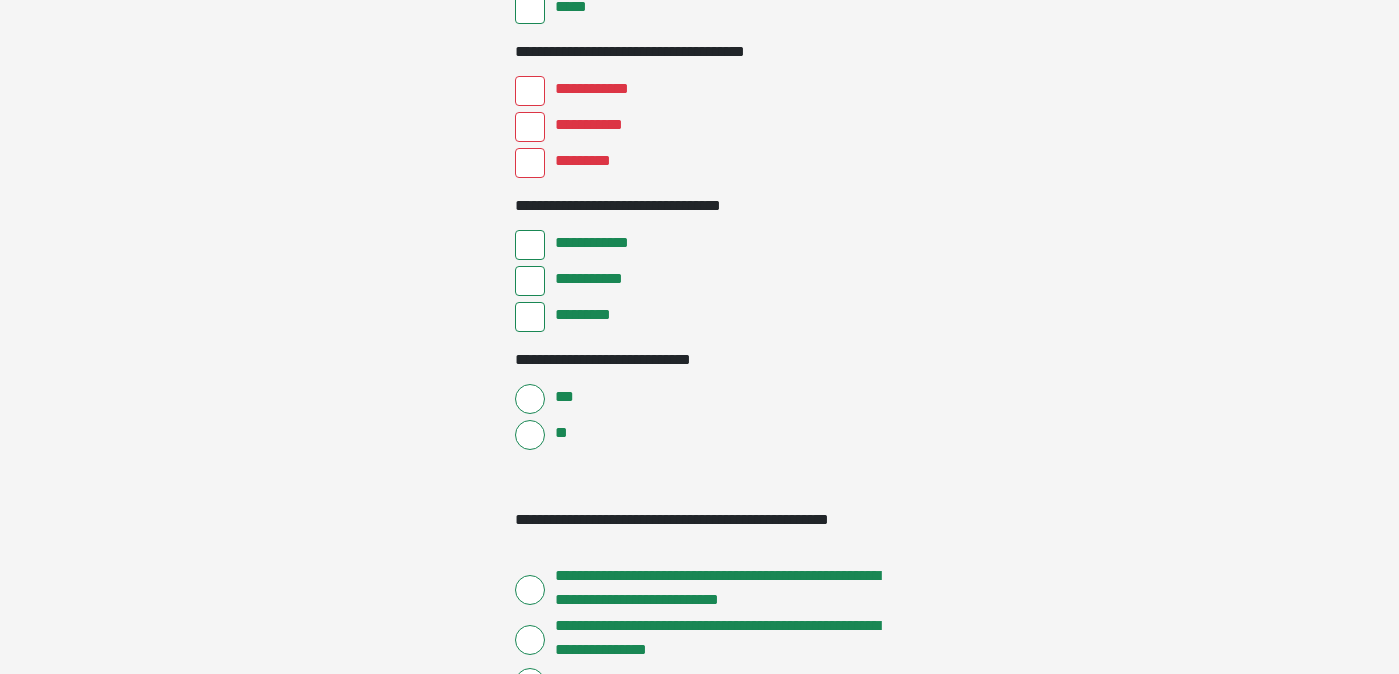 scroll, scrollTop: 3322, scrollLeft: 0, axis: vertical 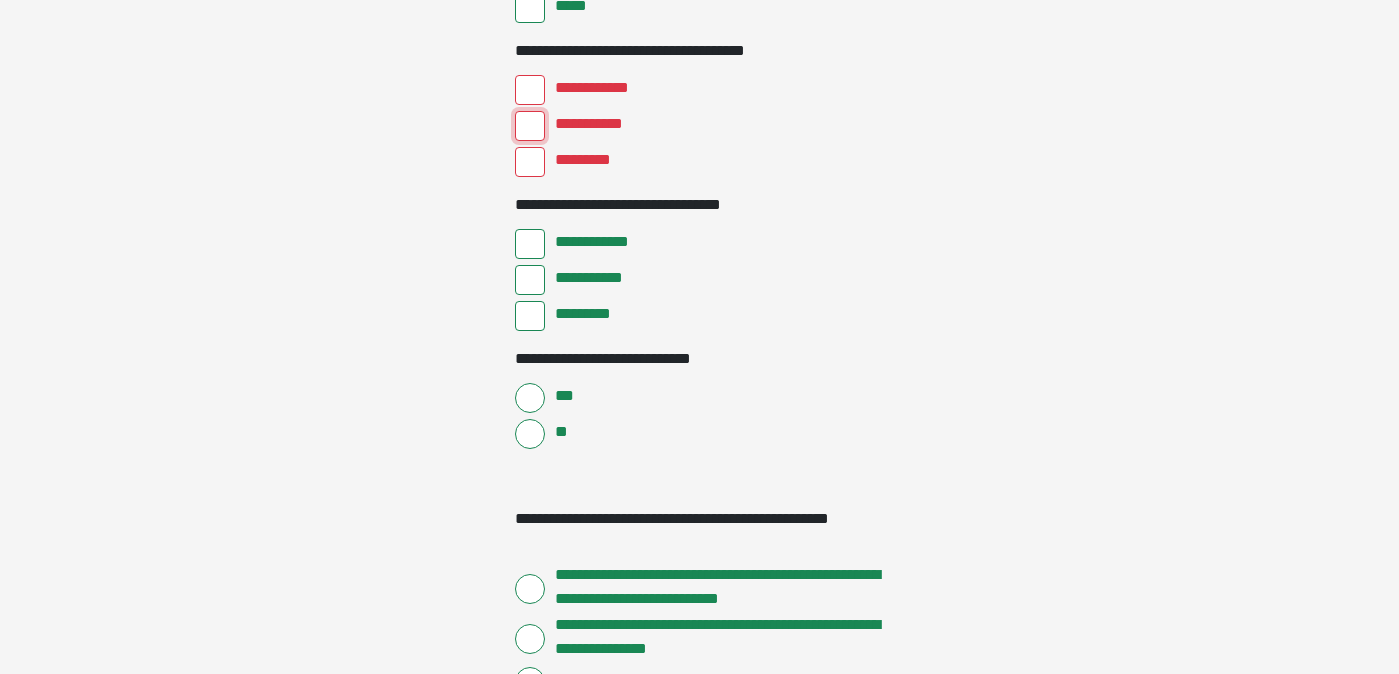 click on "**********" at bounding box center [530, 126] 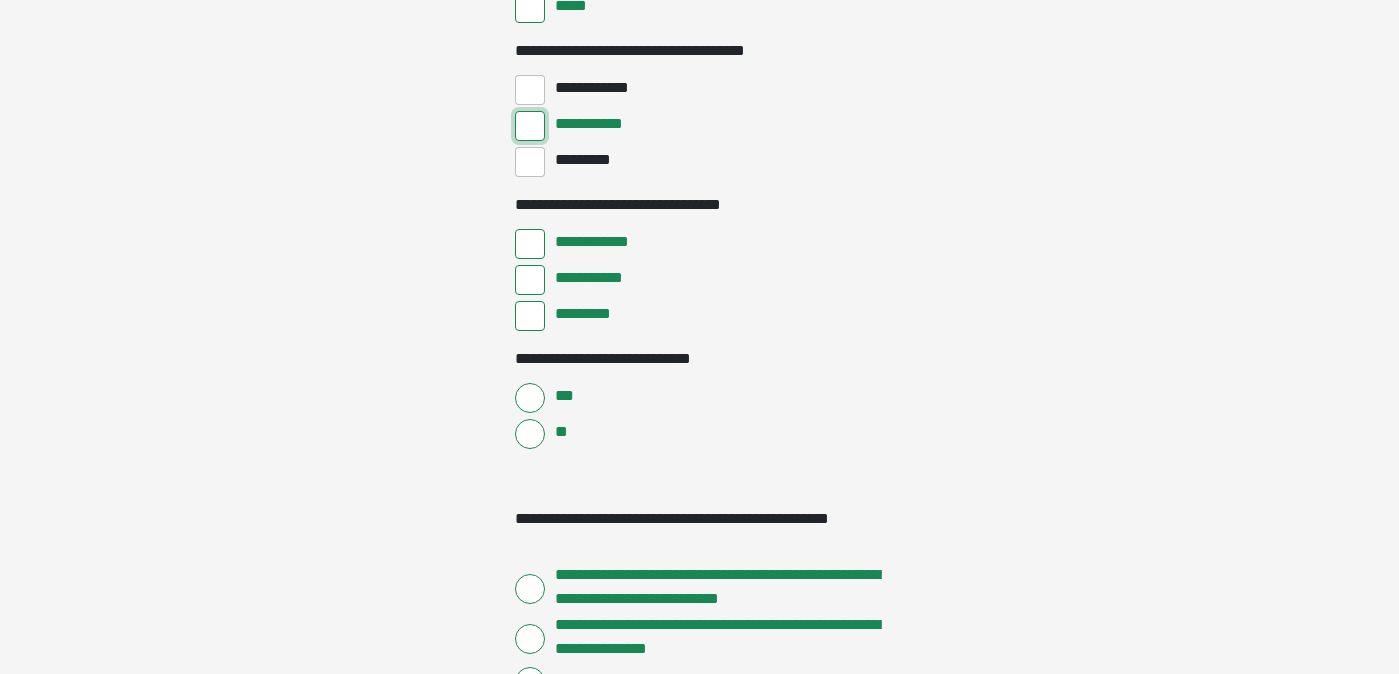 click on "**********" at bounding box center [530, 126] 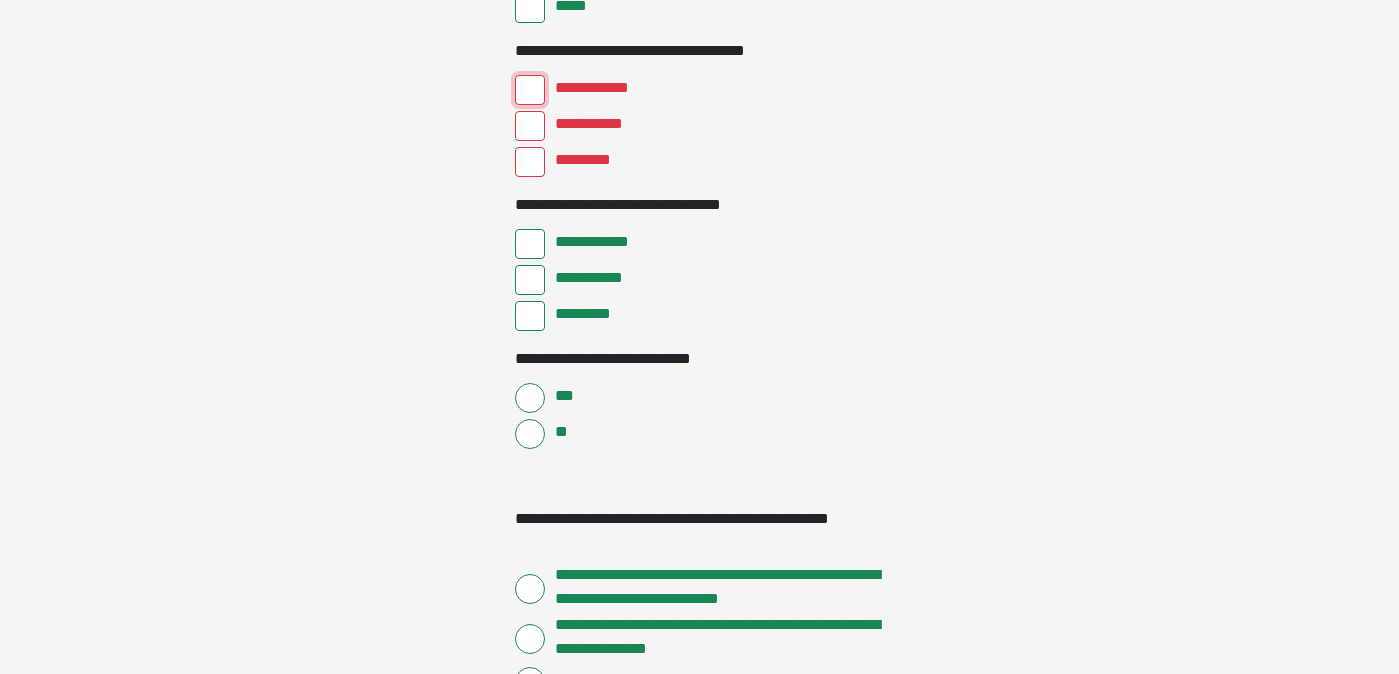 click on "**********" at bounding box center [530, 90] 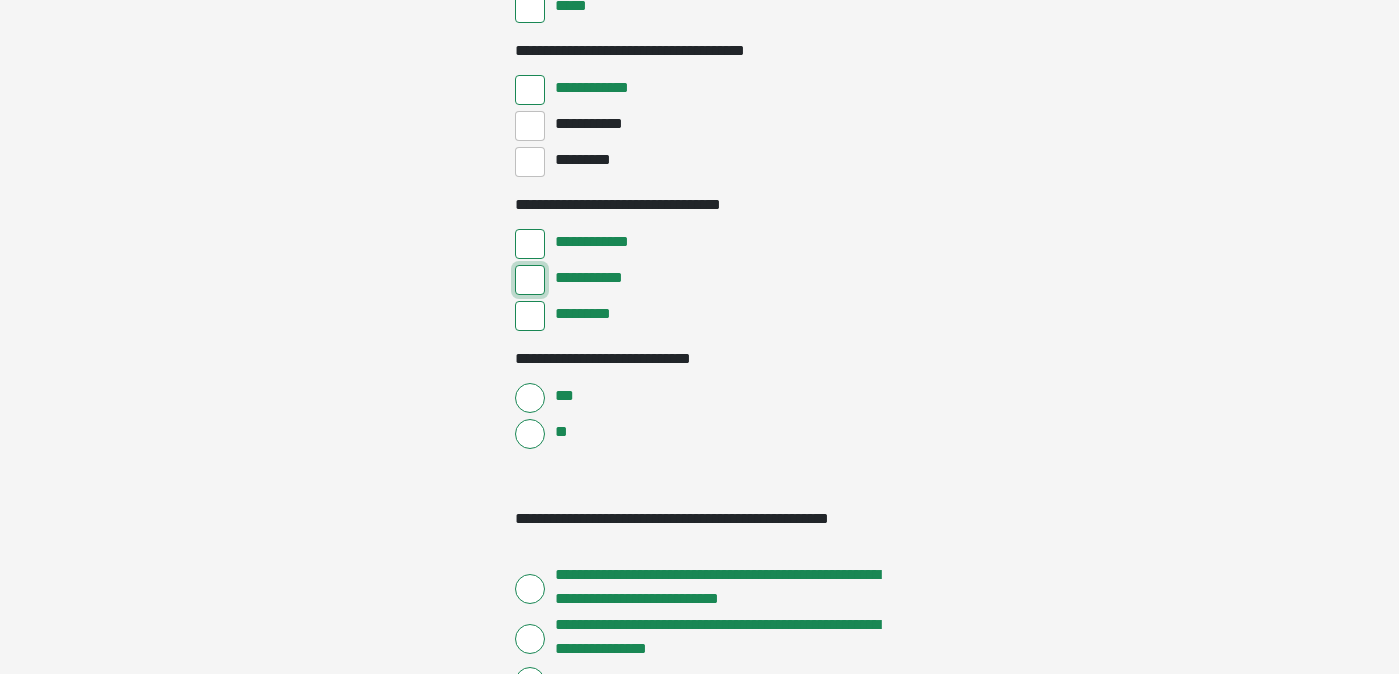 click on "**********" at bounding box center [530, 280] 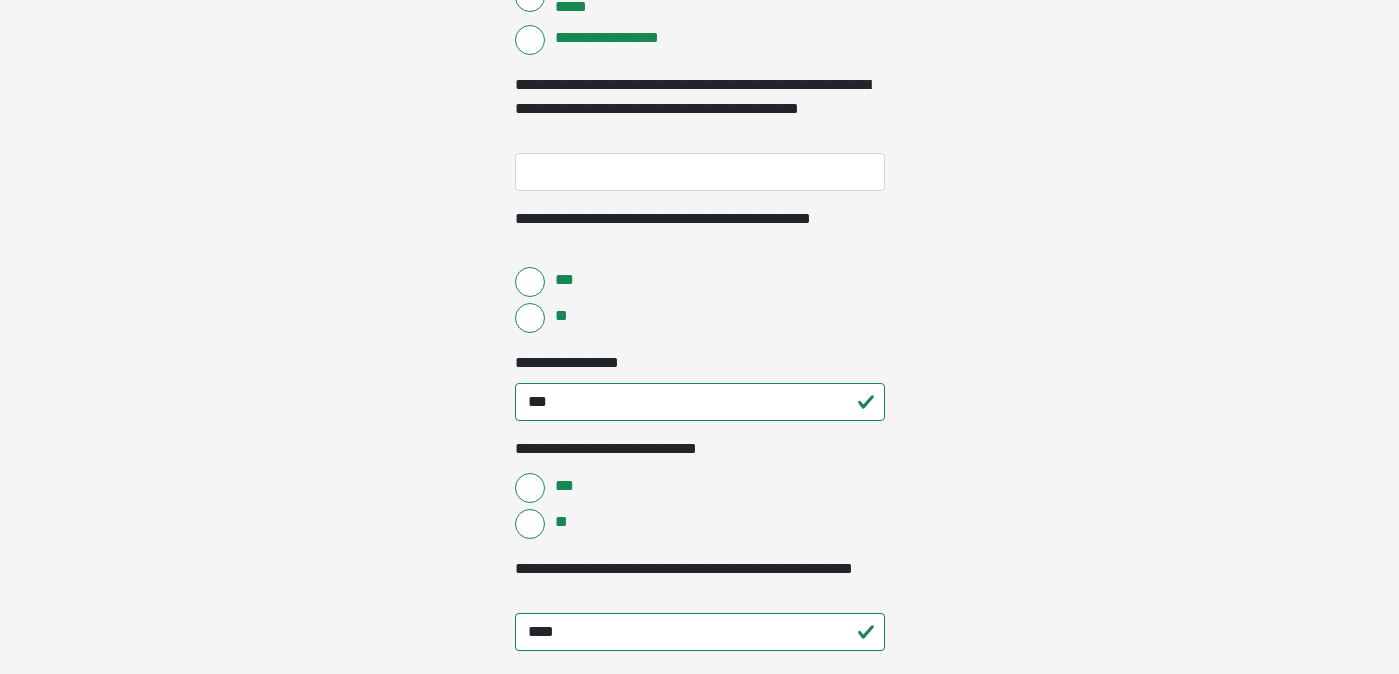 scroll, scrollTop: 4114, scrollLeft: 0, axis: vertical 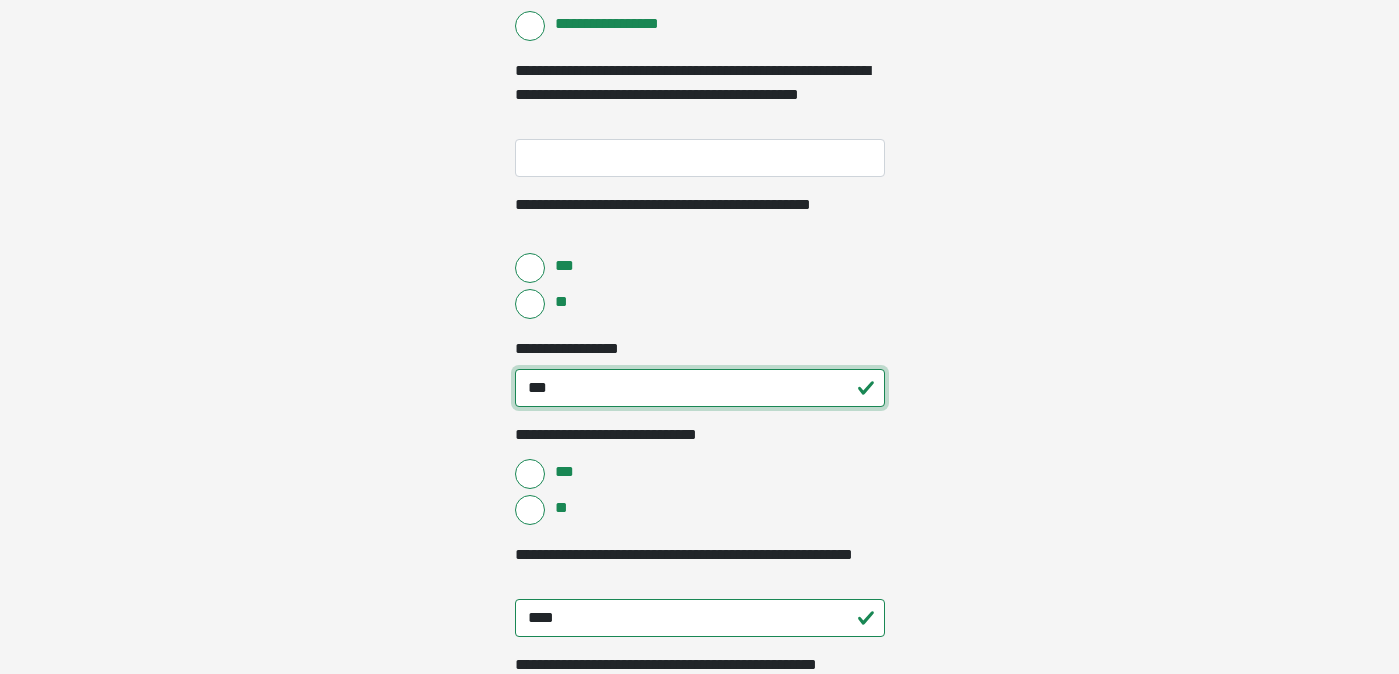 click on "***" at bounding box center [700, 388] 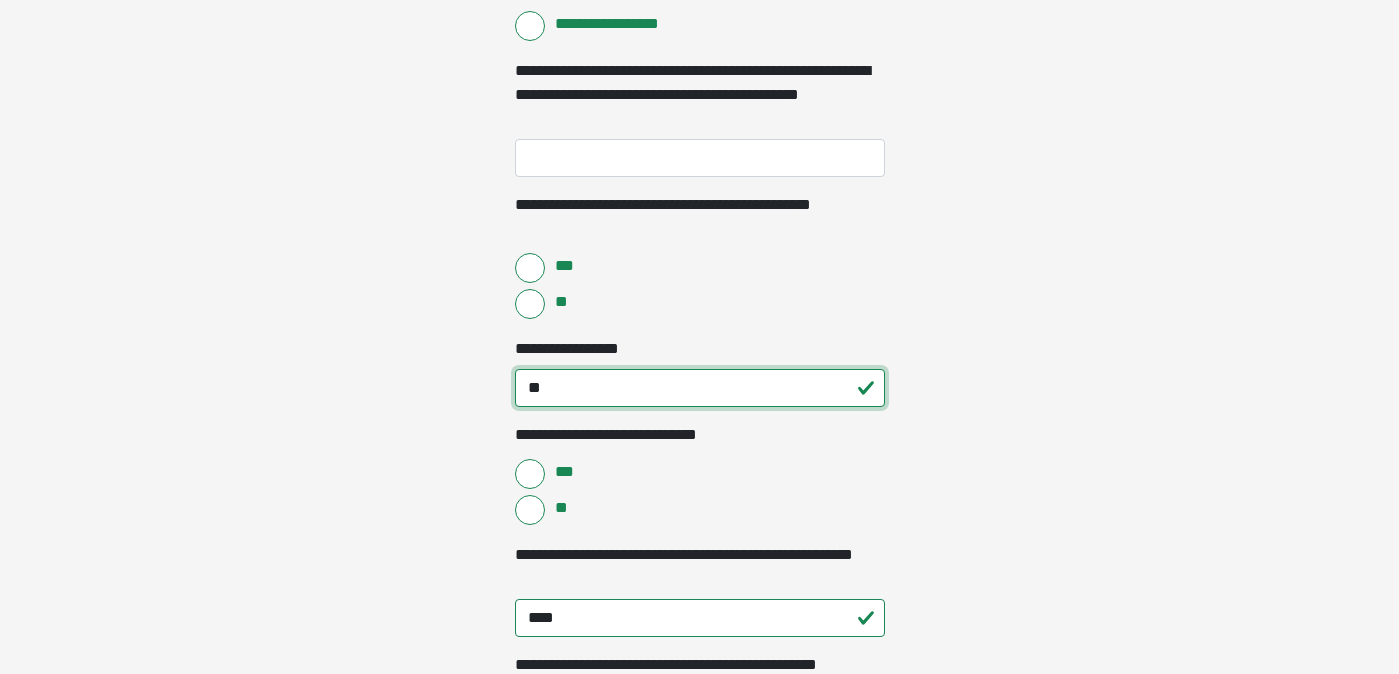 type on "*" 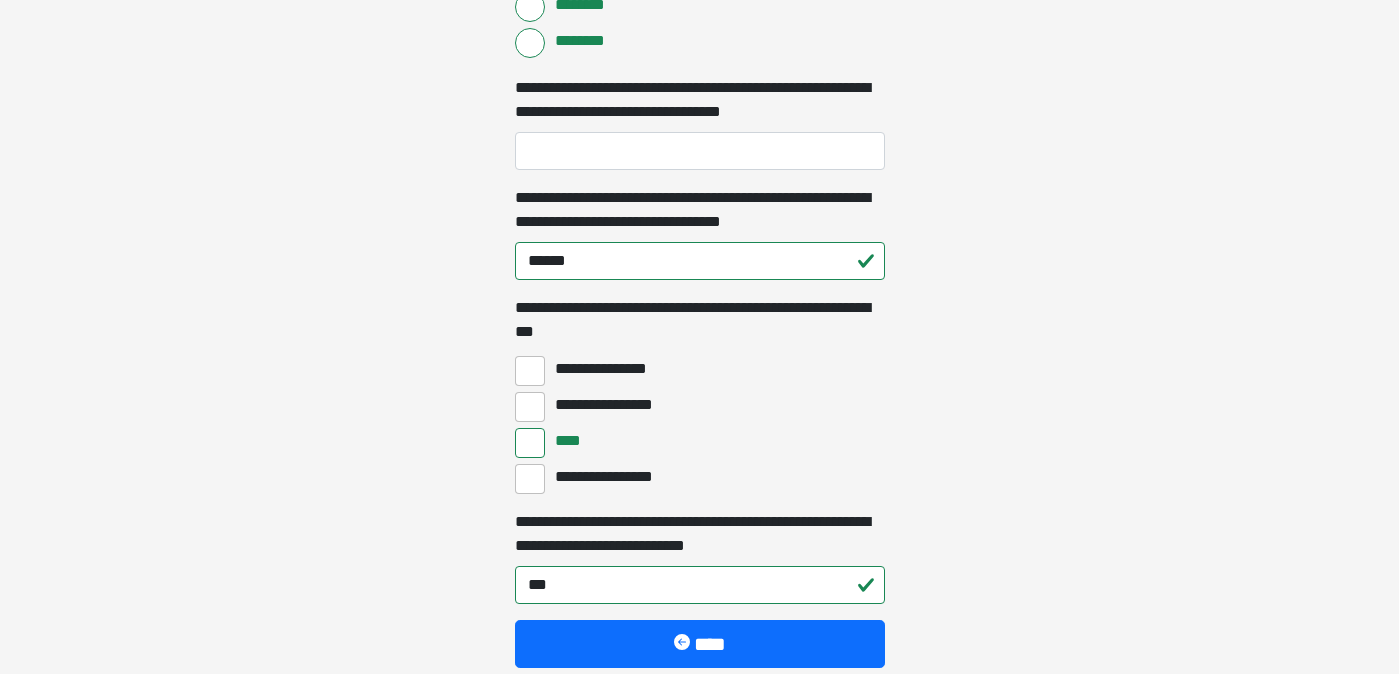 scroll, scrollTop: 6816, scrollLeft: 0, axis: vertical 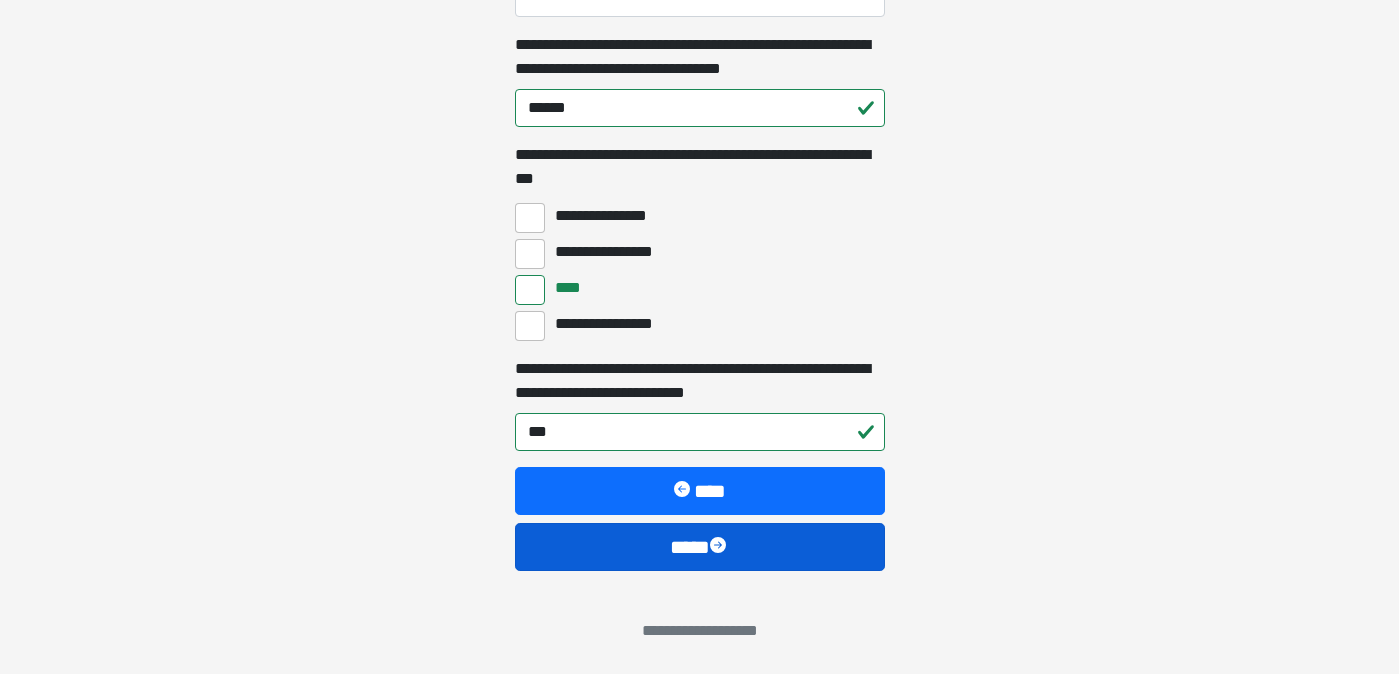 type on "***" 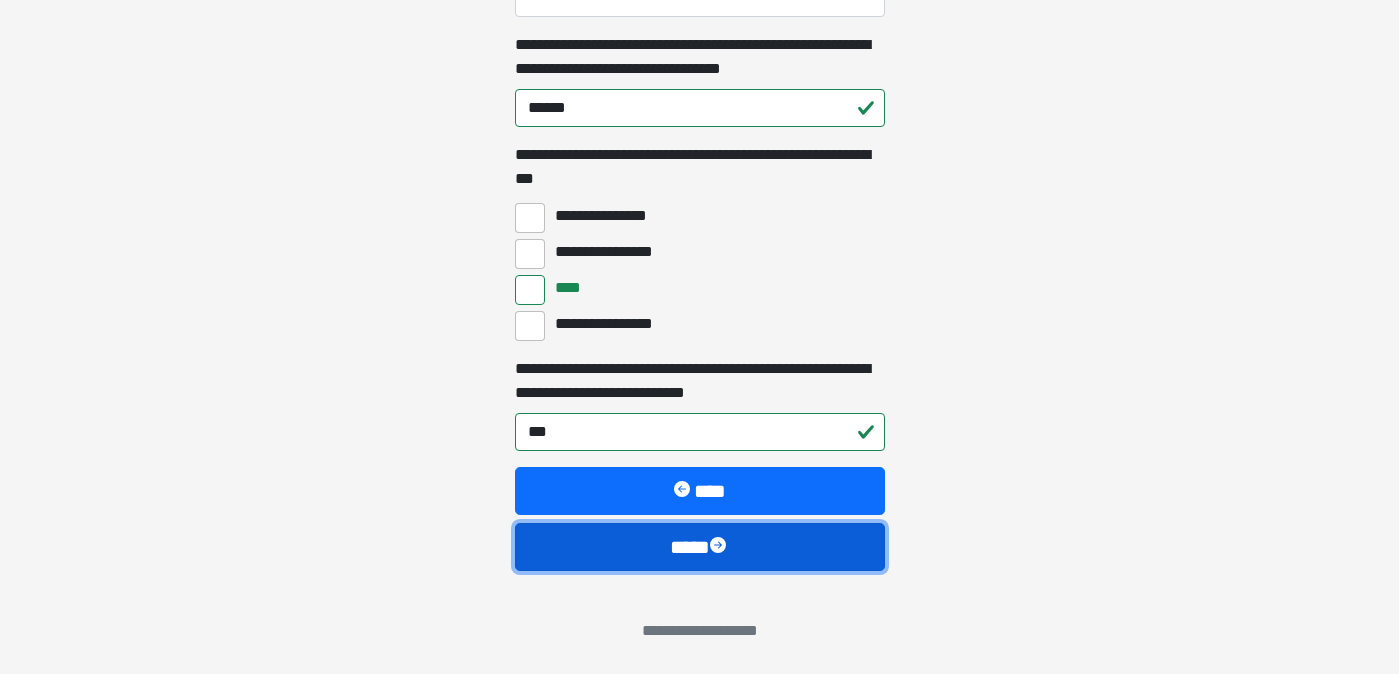 click on "****" at bounding box center (700, 547) 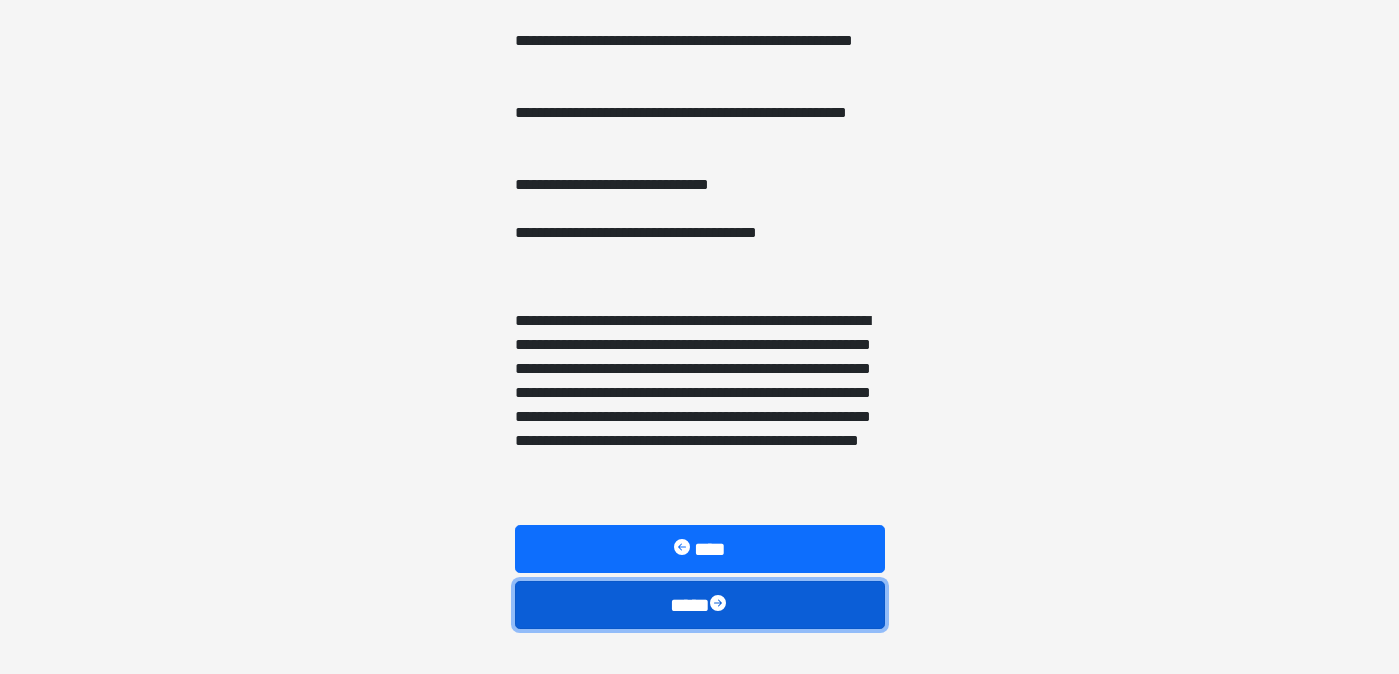 scroll, scrollTop: 1556, scrollLeft: 0, axis: vertical 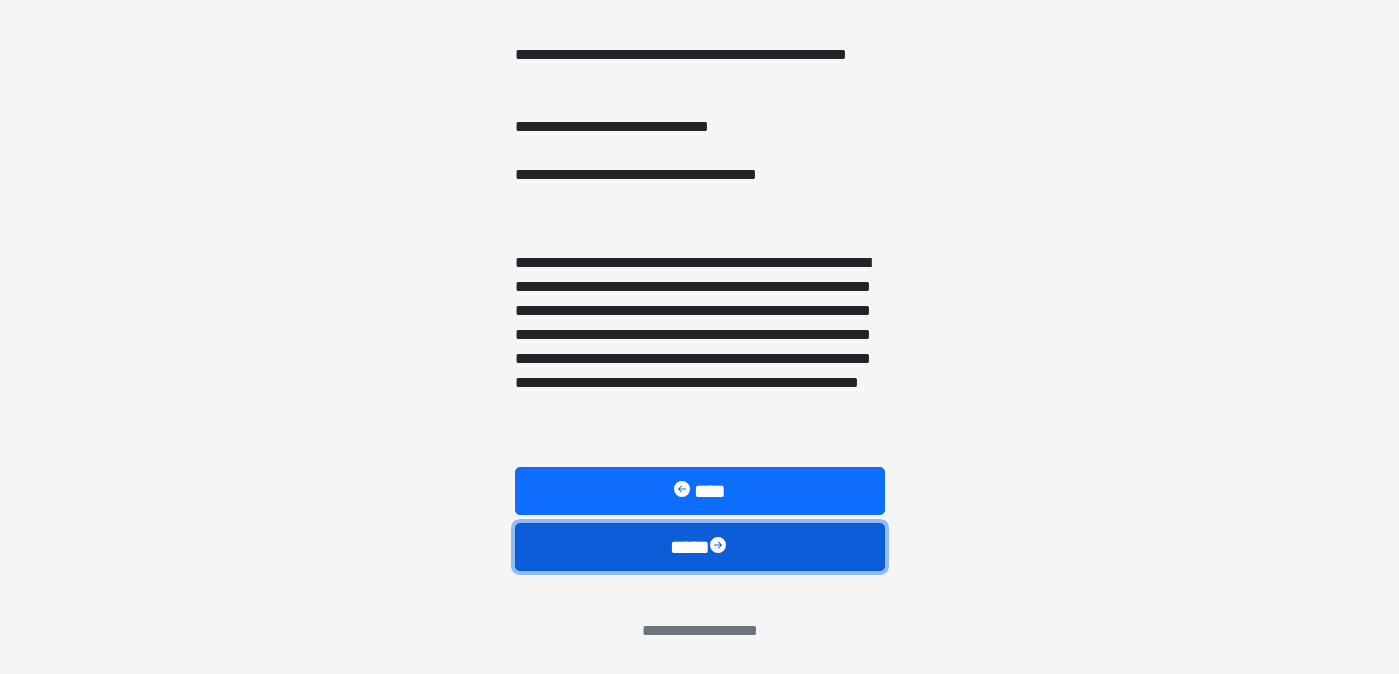 click on "****" at bounding box center (700, 547) 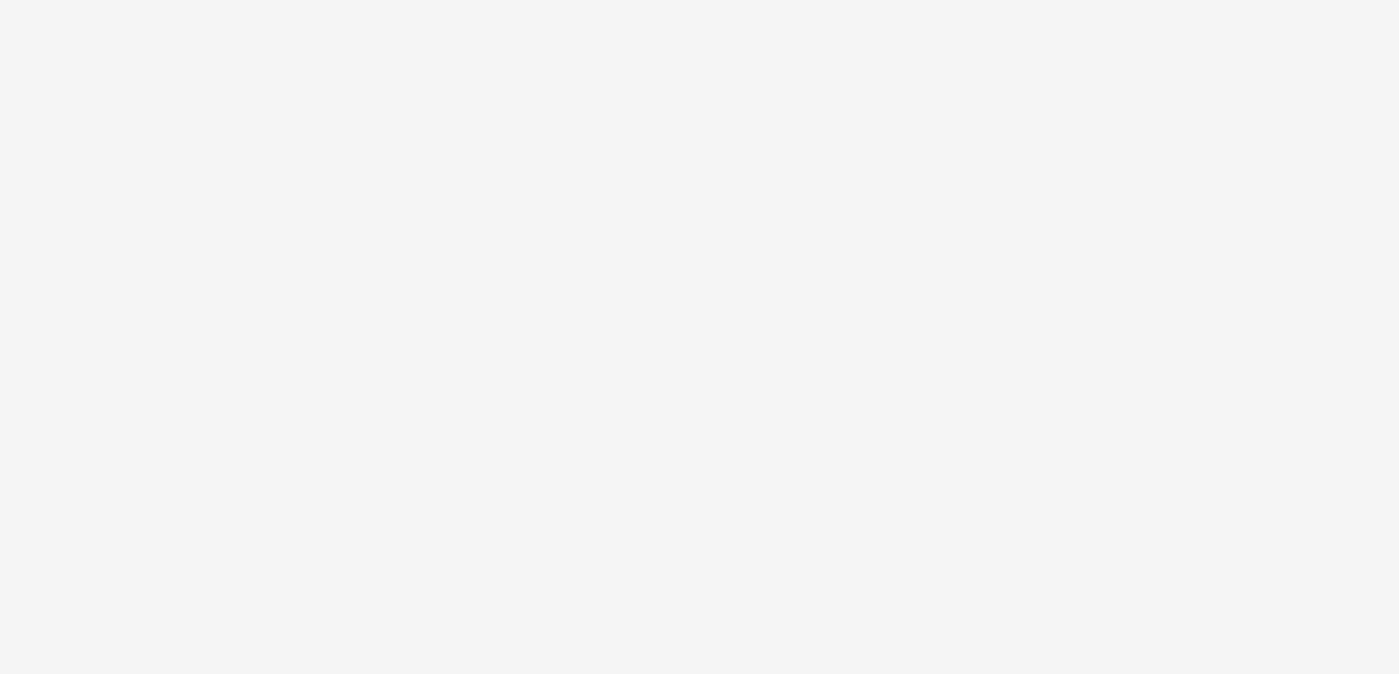 scroll, scrollTop: 90, scrollLeft: 0, axis: vertical 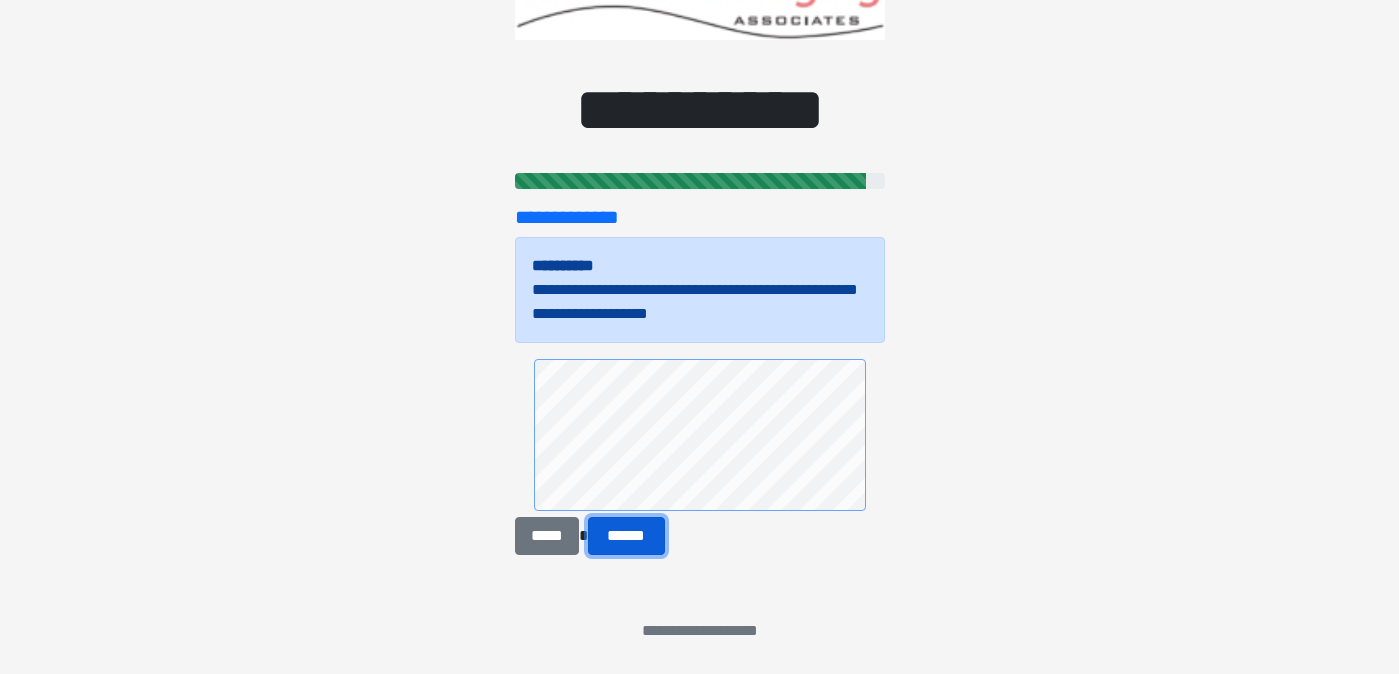 click on "******" at bounding box center (626, 536) 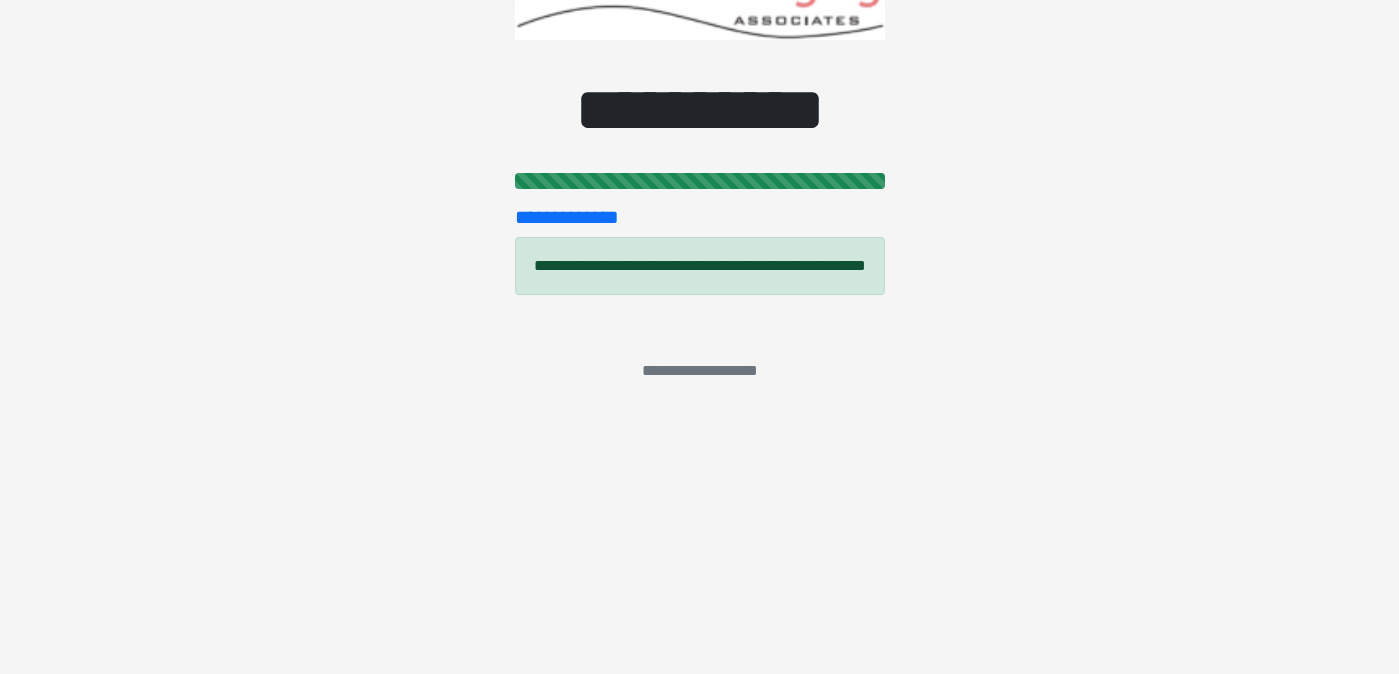scroll, scrollTop: 0, scrollLeft: 0, axis: both 